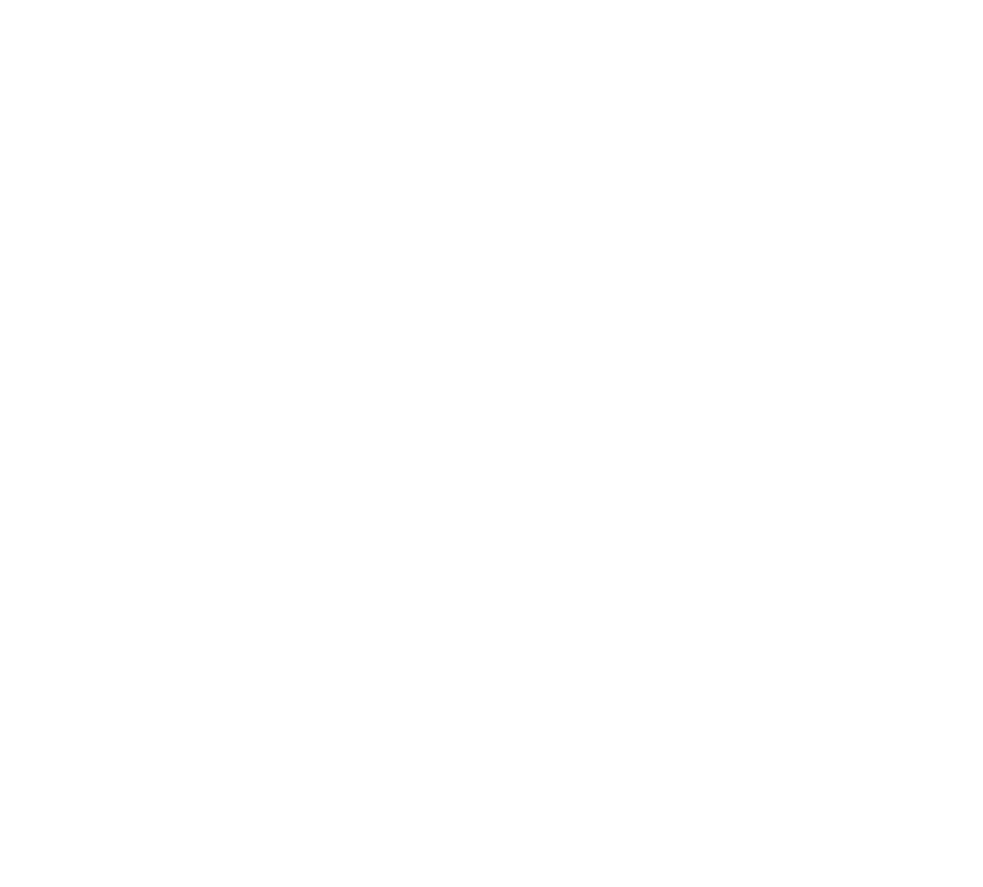 scroll, scrollTop: 0, scrollLeft: 0, axis: both 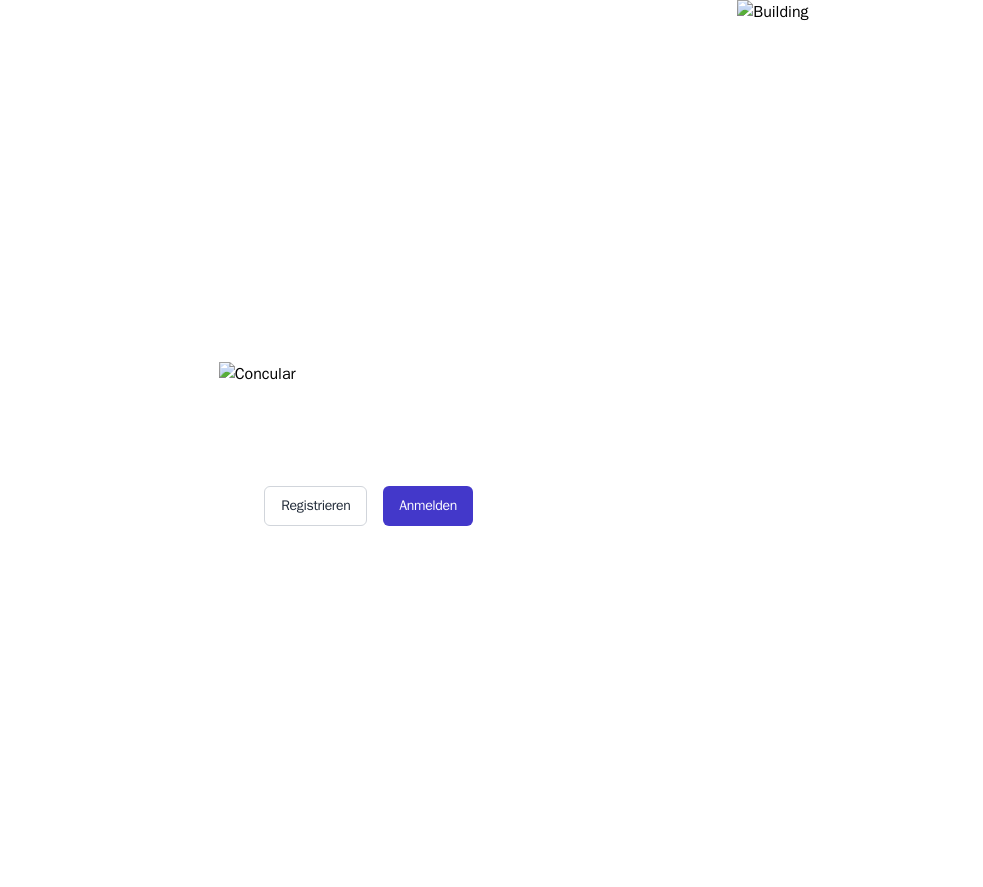 click on "Anmelden" at bounding box center [428, 506] 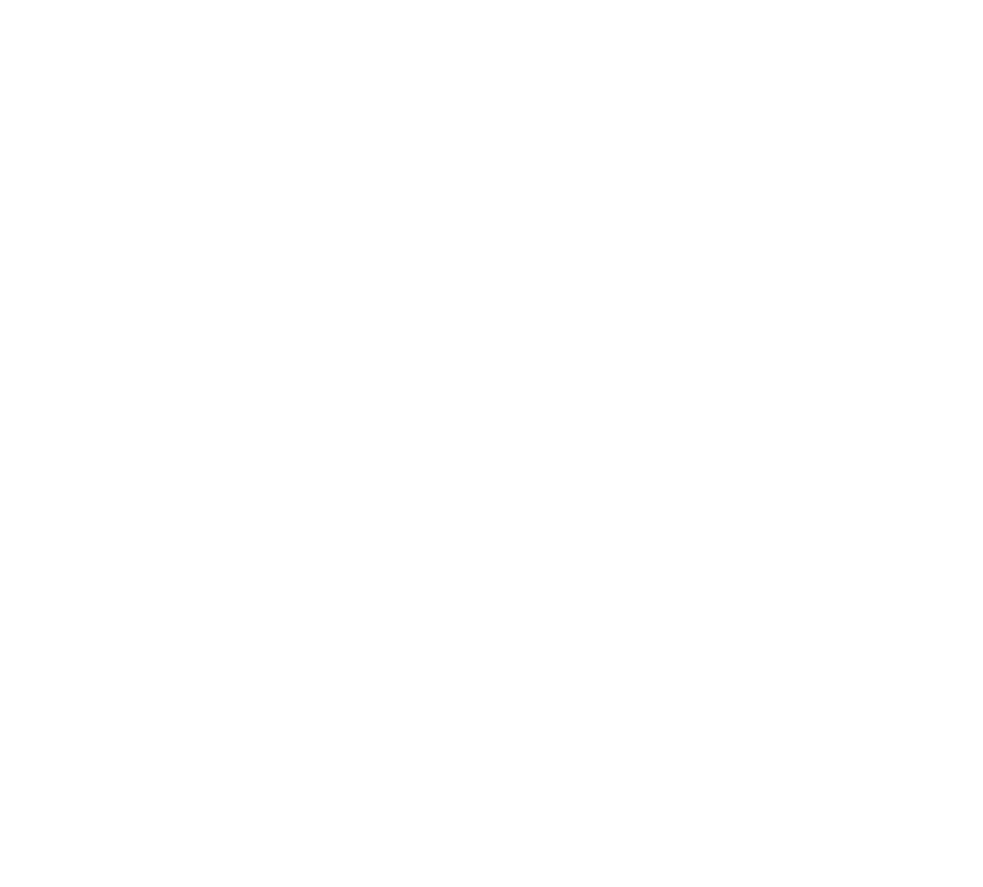 scroll, scrollTop: 0, scrollLeft: 0, axis: both 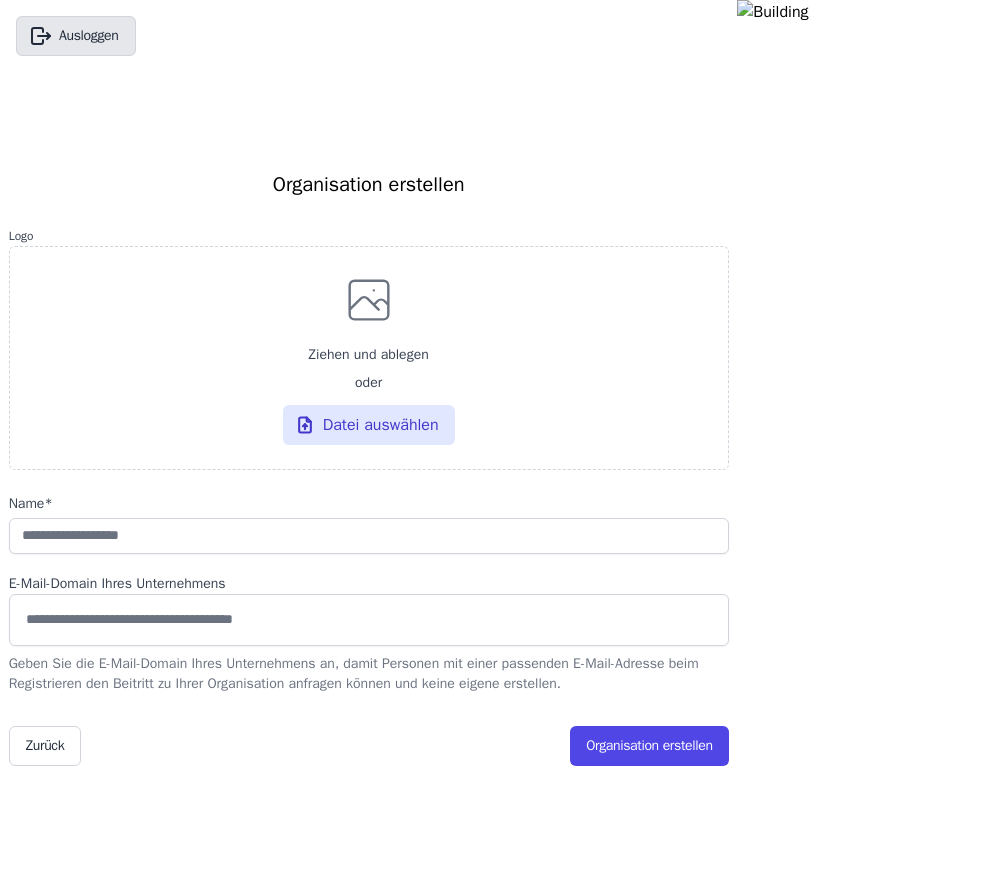 click on "Ausloggen" at bounding box center [76, 36] 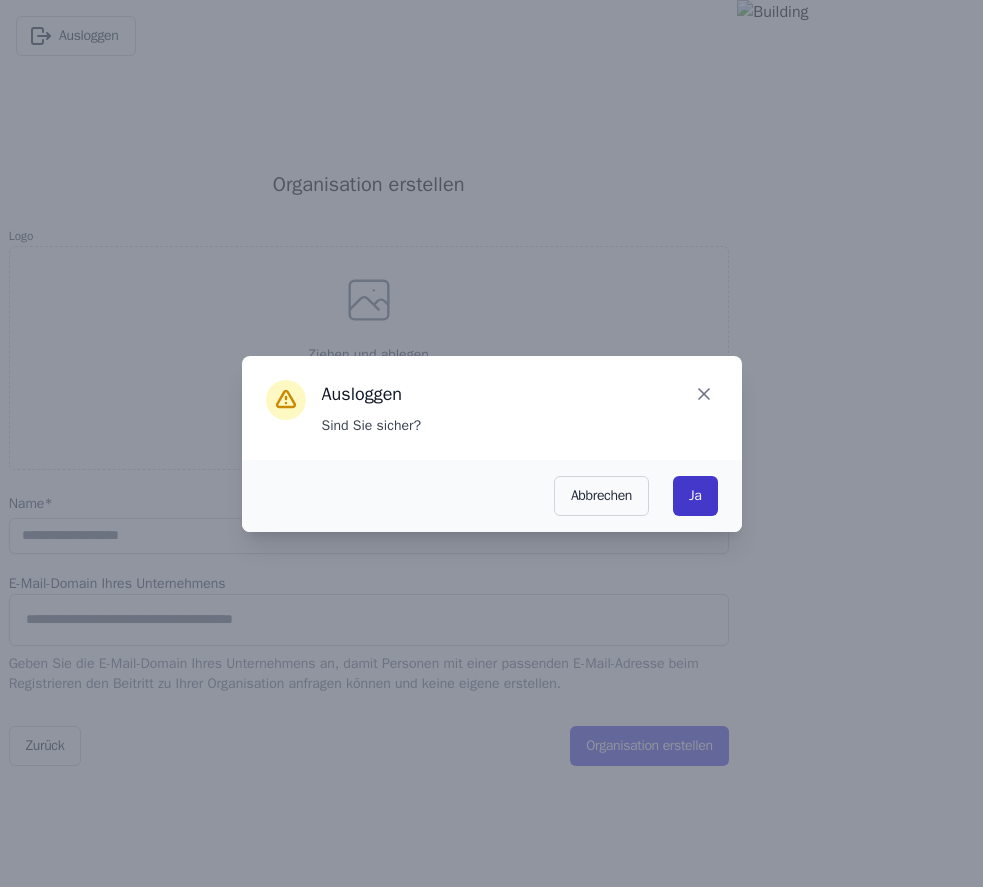 click on "Ja" at bounding box center (695, 496) 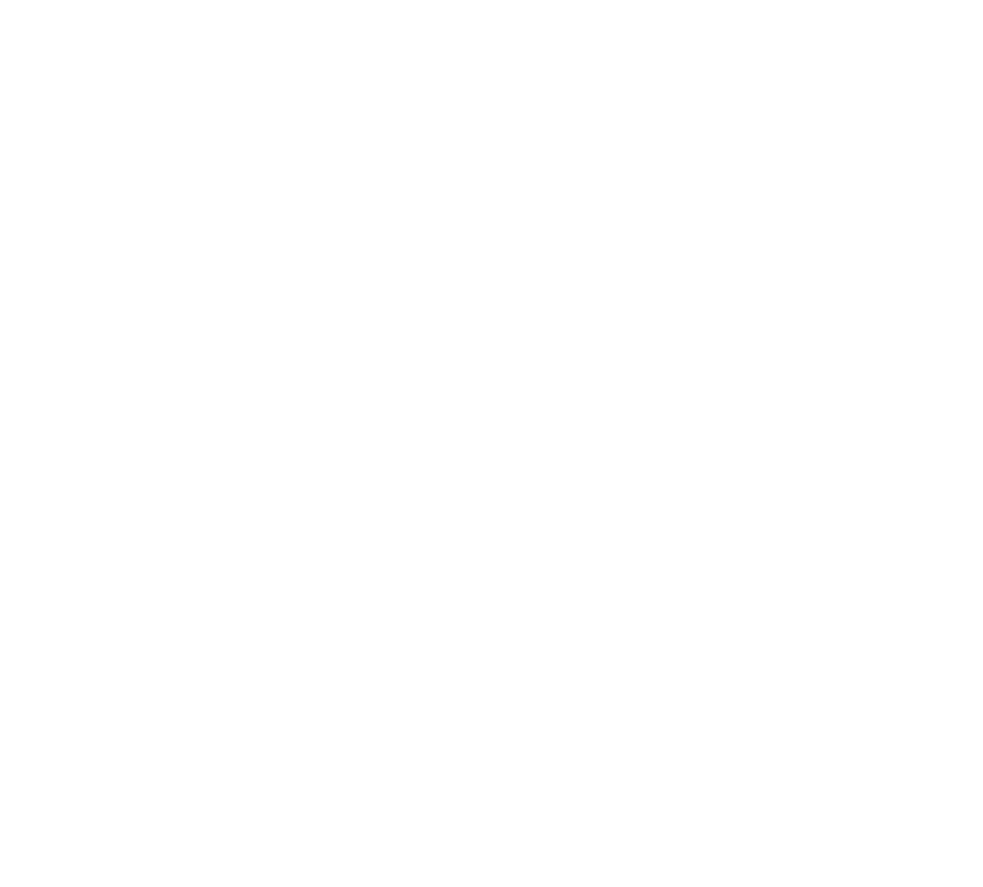 scroll, scrollTop: 0, scrollLeft: 0, axis: both 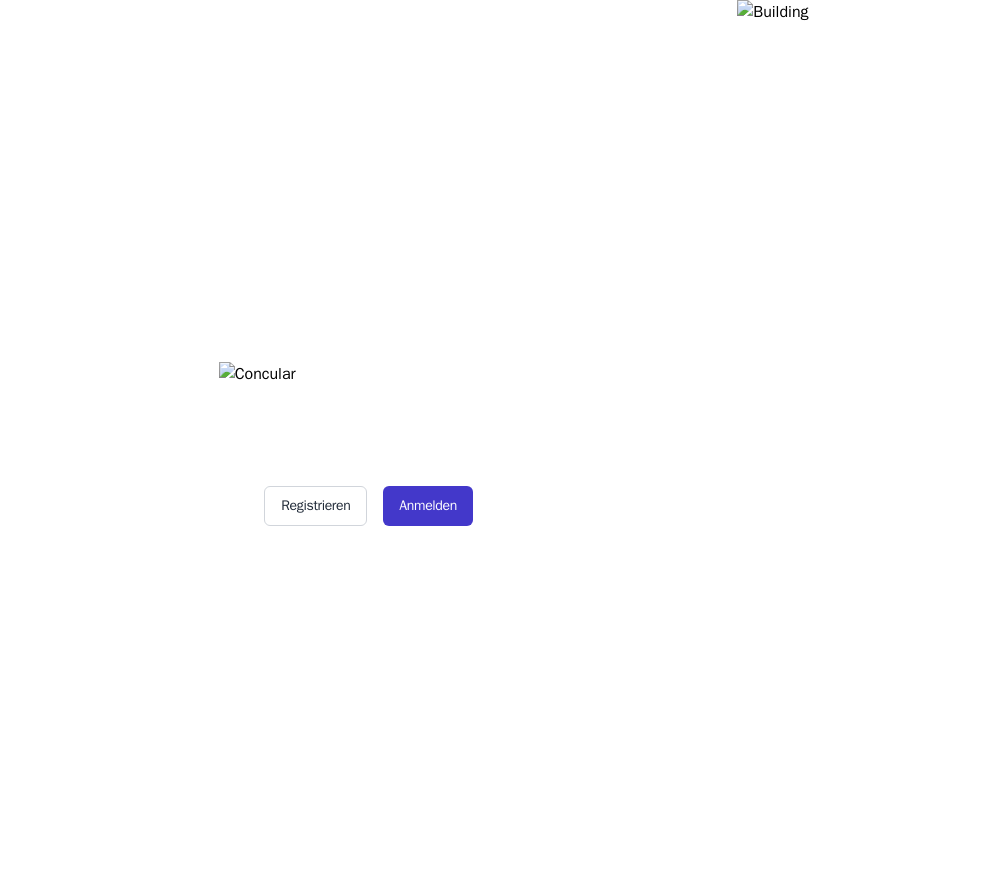 click on "Anmelden" at bounding box center [428, 506] 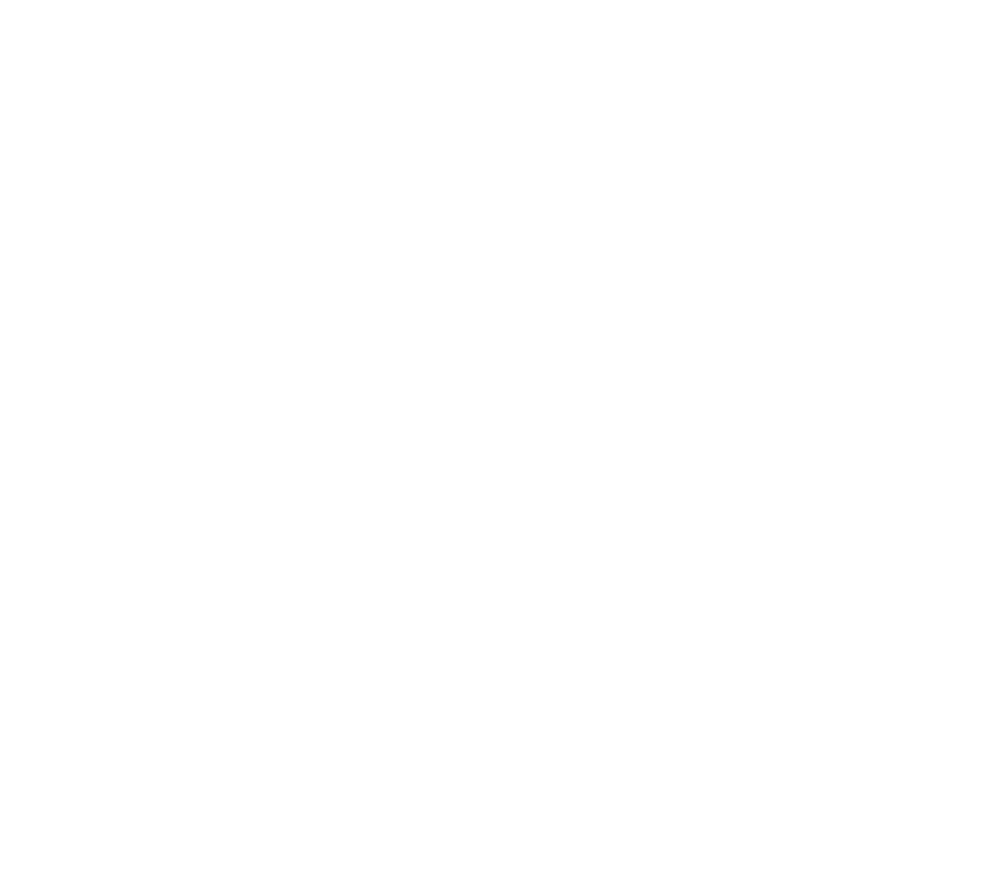 scroll, scrollTop: 0, scrollLeft: 0, axis: both 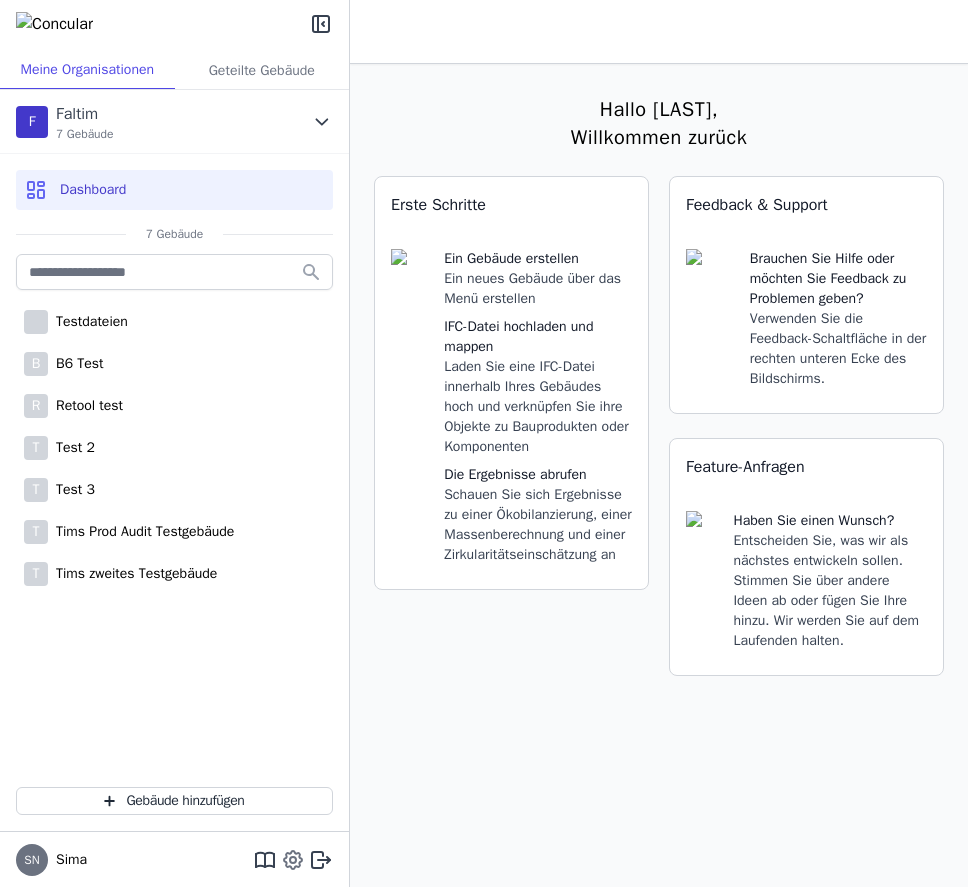 click 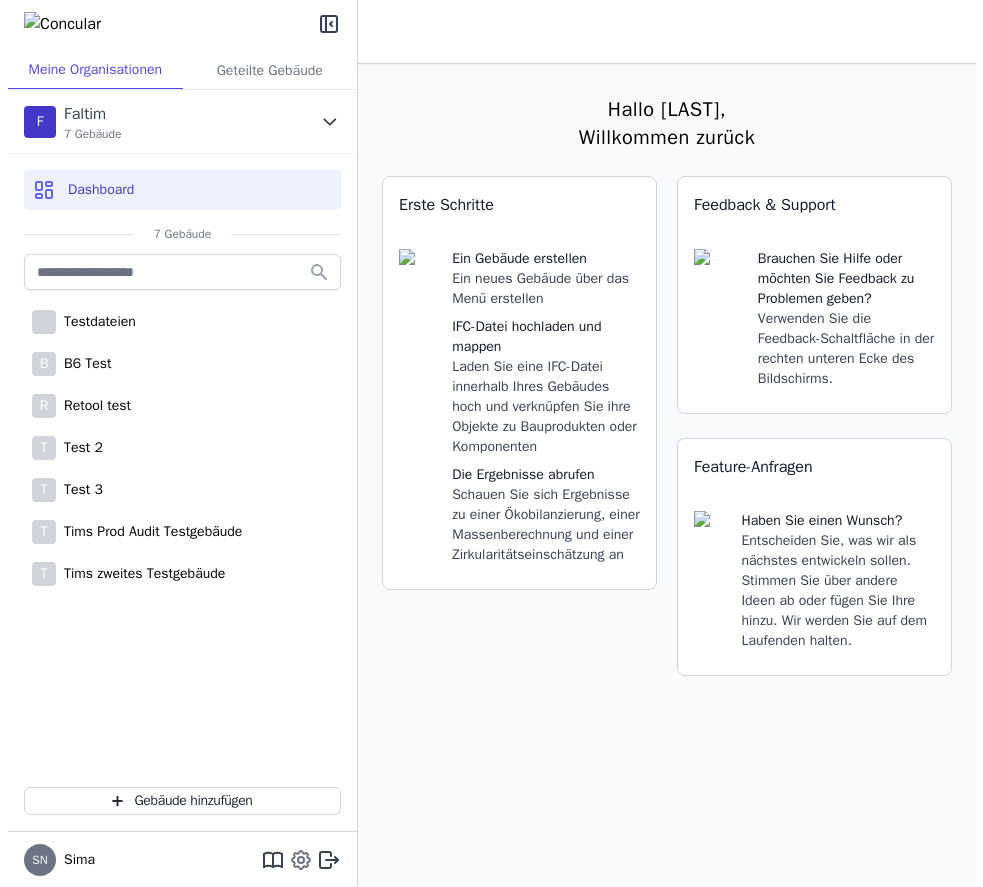 select on "*" 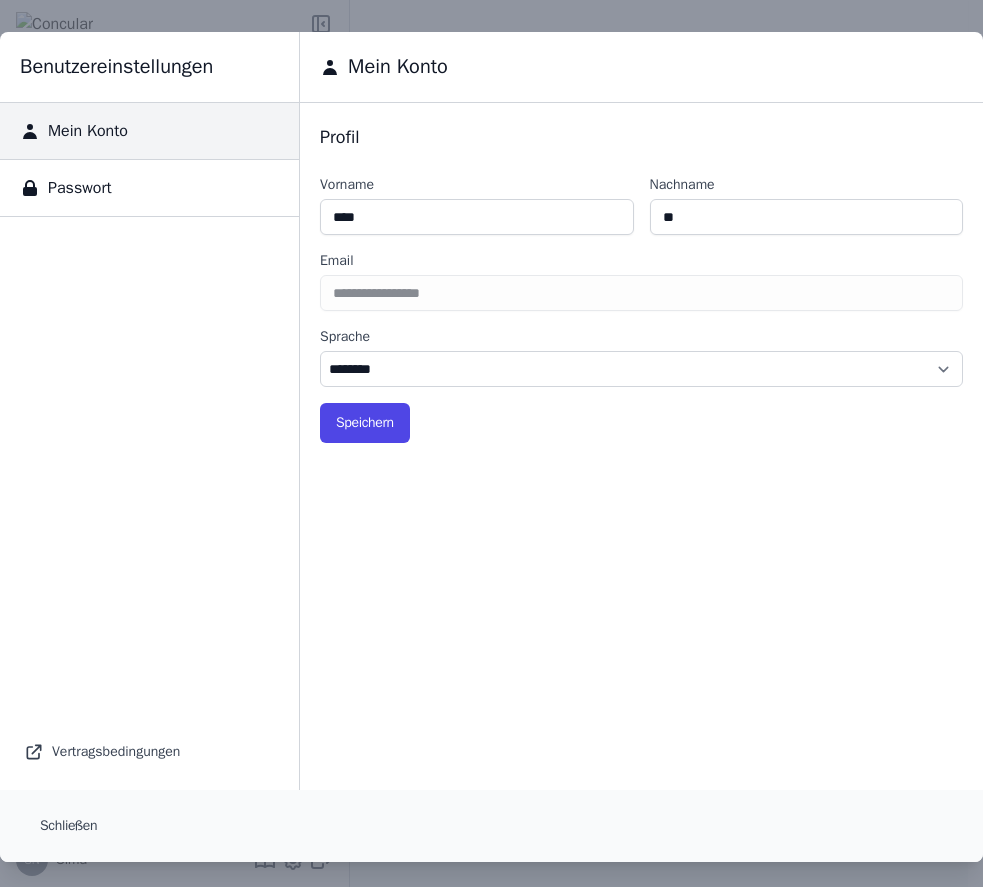 click on "Passwort" at bounding box center [149, 188] 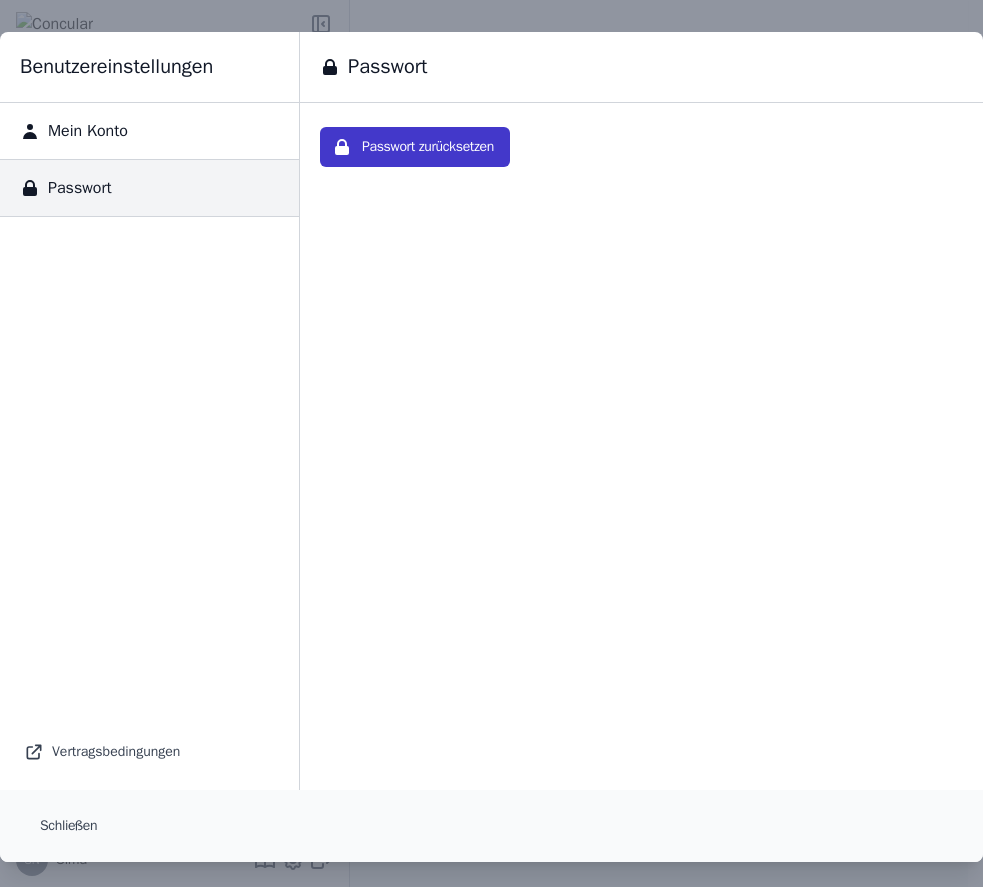 click on "Passwort zurücksetzen" at bounding box center (415, 147) 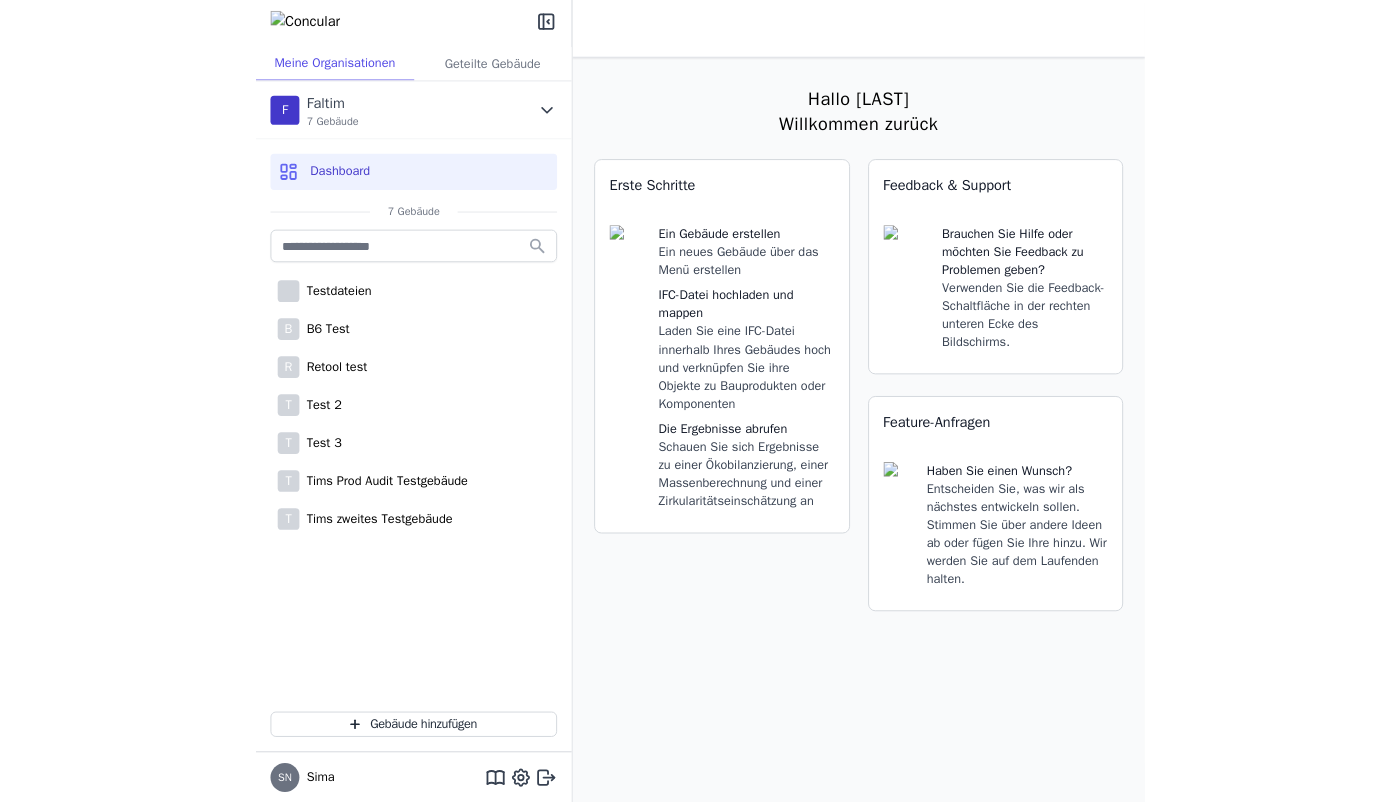 scroll, scrollTop: 0, scrollLeft: 0, axis: both 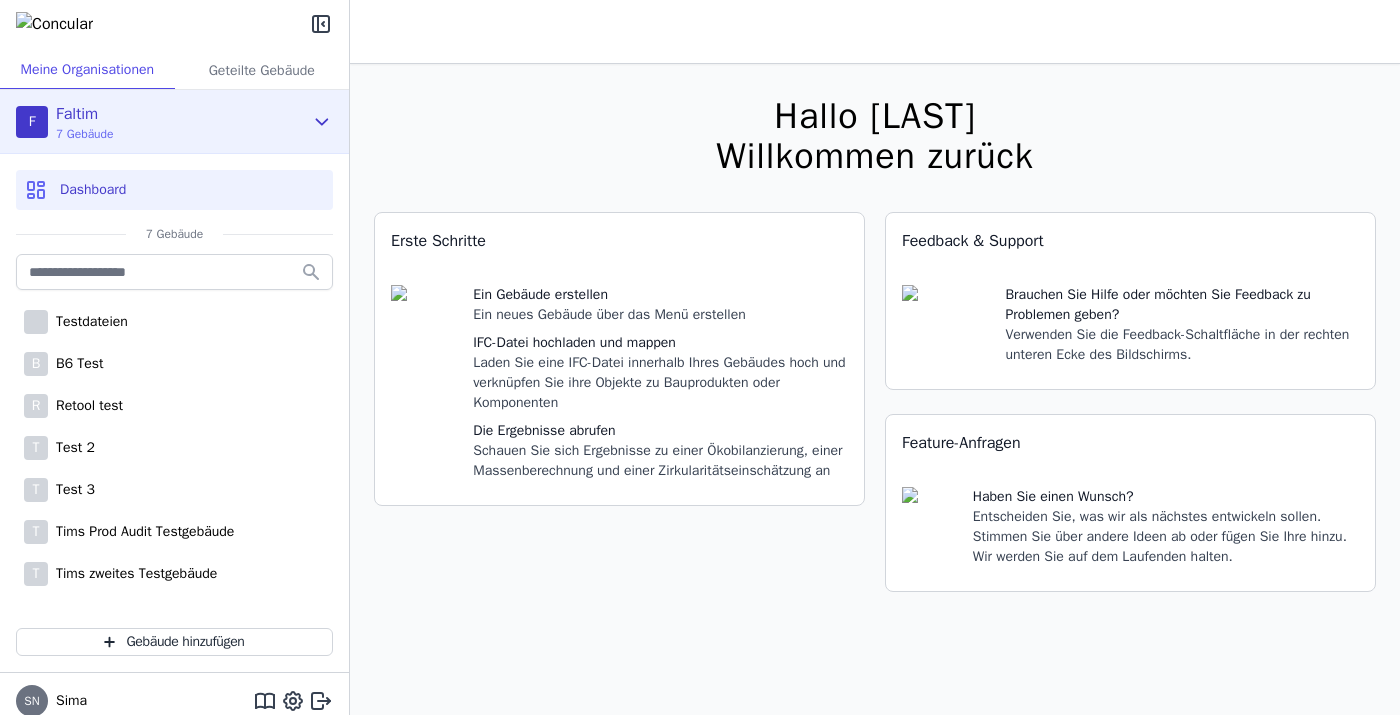 click on "F Faltim 7 Gebäude" at bounding box center (159, 122) 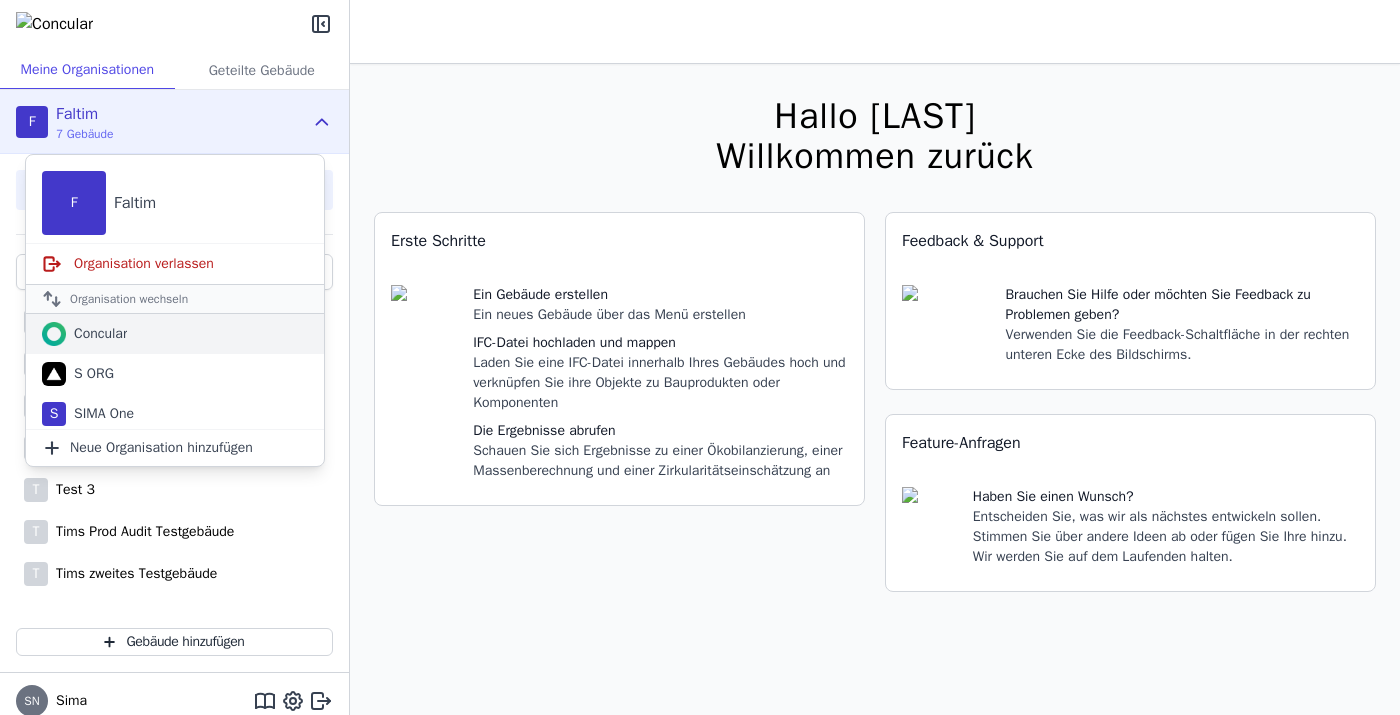 click on "Concular" at bounding box center (96, 334) 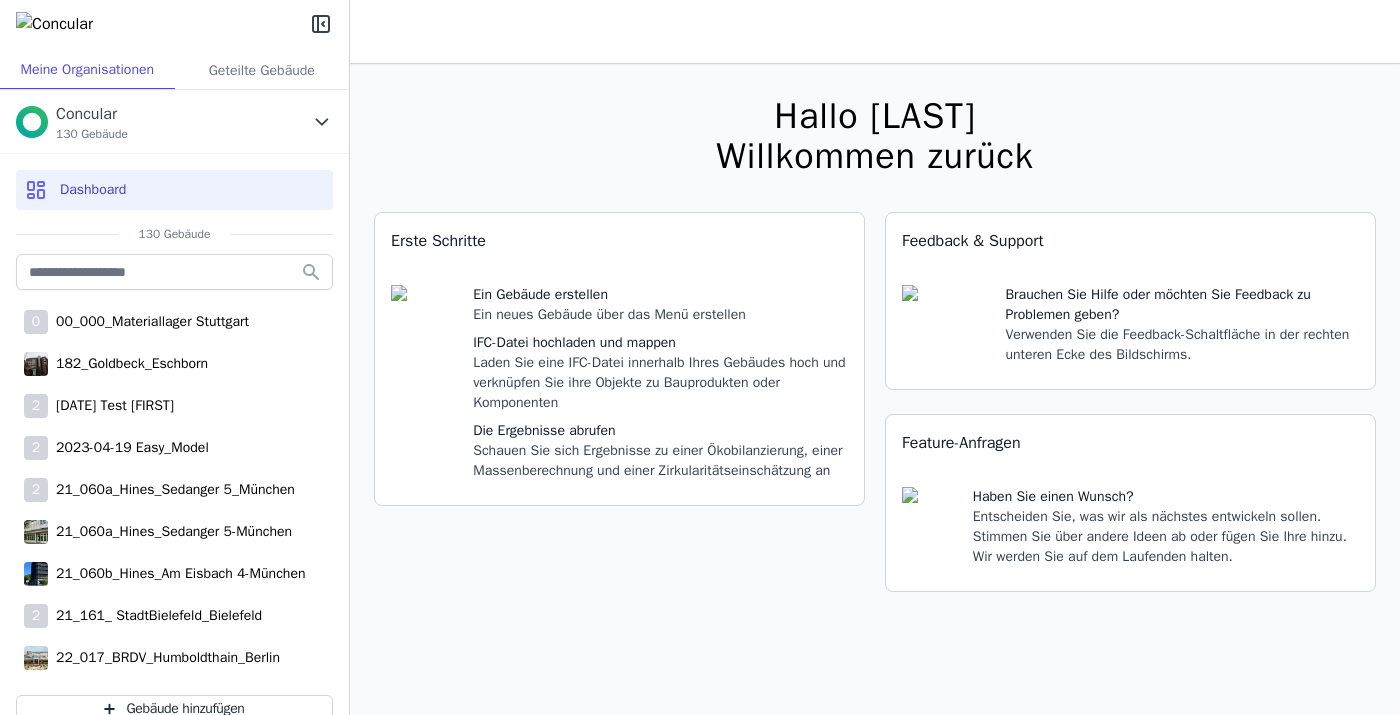click on "Erste Schritte Ein Gebäude erstellen Ein neues Gebäude über das Menü erstellen IFC-Datei hochladen und mappen Laden Sie eine IFC-Datei innerhalb Ihres Gebäudes hoch und verknüpfen Sie ihre Objekte zu Bauprodukten oder Komponenten Die Ergebnisse abrufen Schauen Sie sich Ergebnisse zu einer Ökobilanzierung, einer Massenberechnung und einer Zirkularitätseinschätzung an" at bounding box center [619, 414] 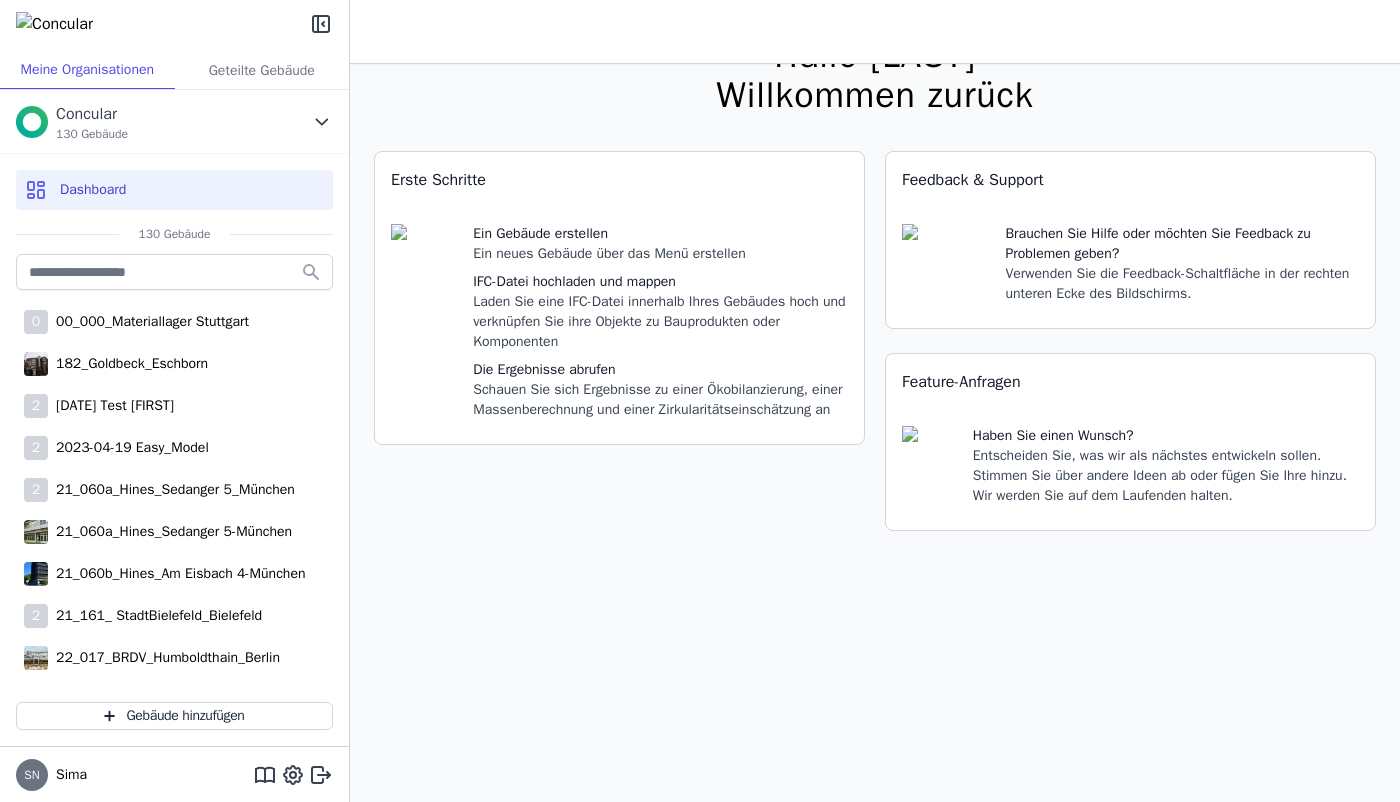 scroll, scrollTop: 64, scrollLeft: 0, axis: vertical 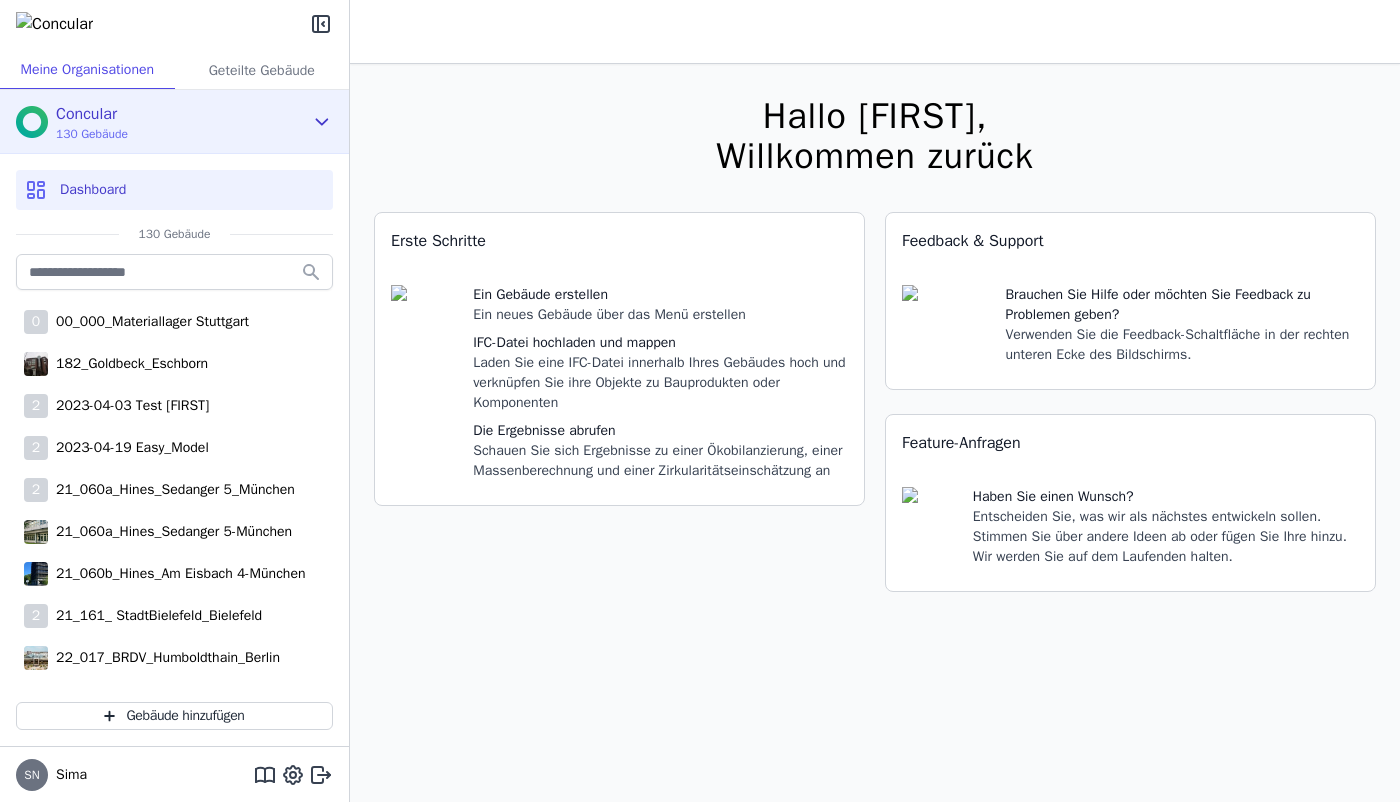 click 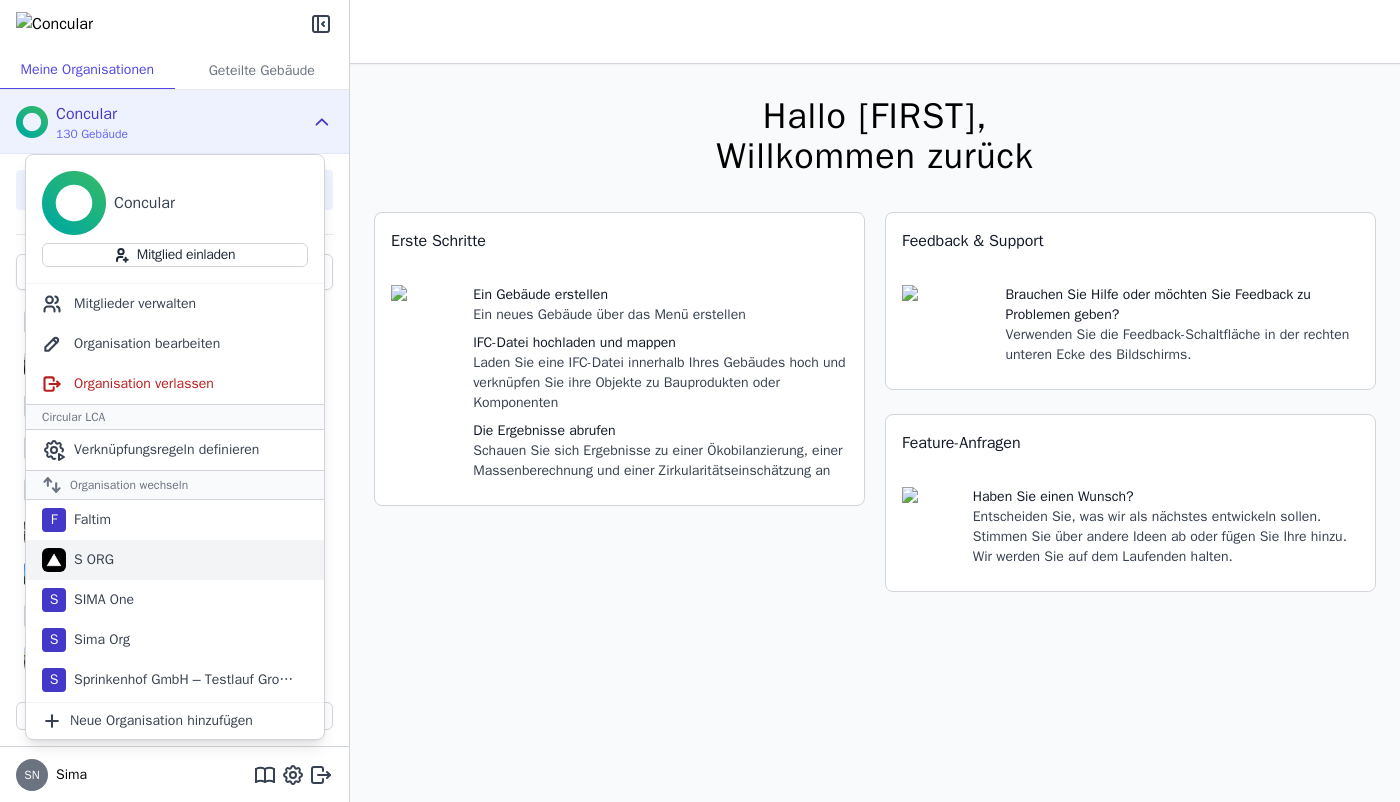 click on "S ORG" at bounding box center (175, 560) 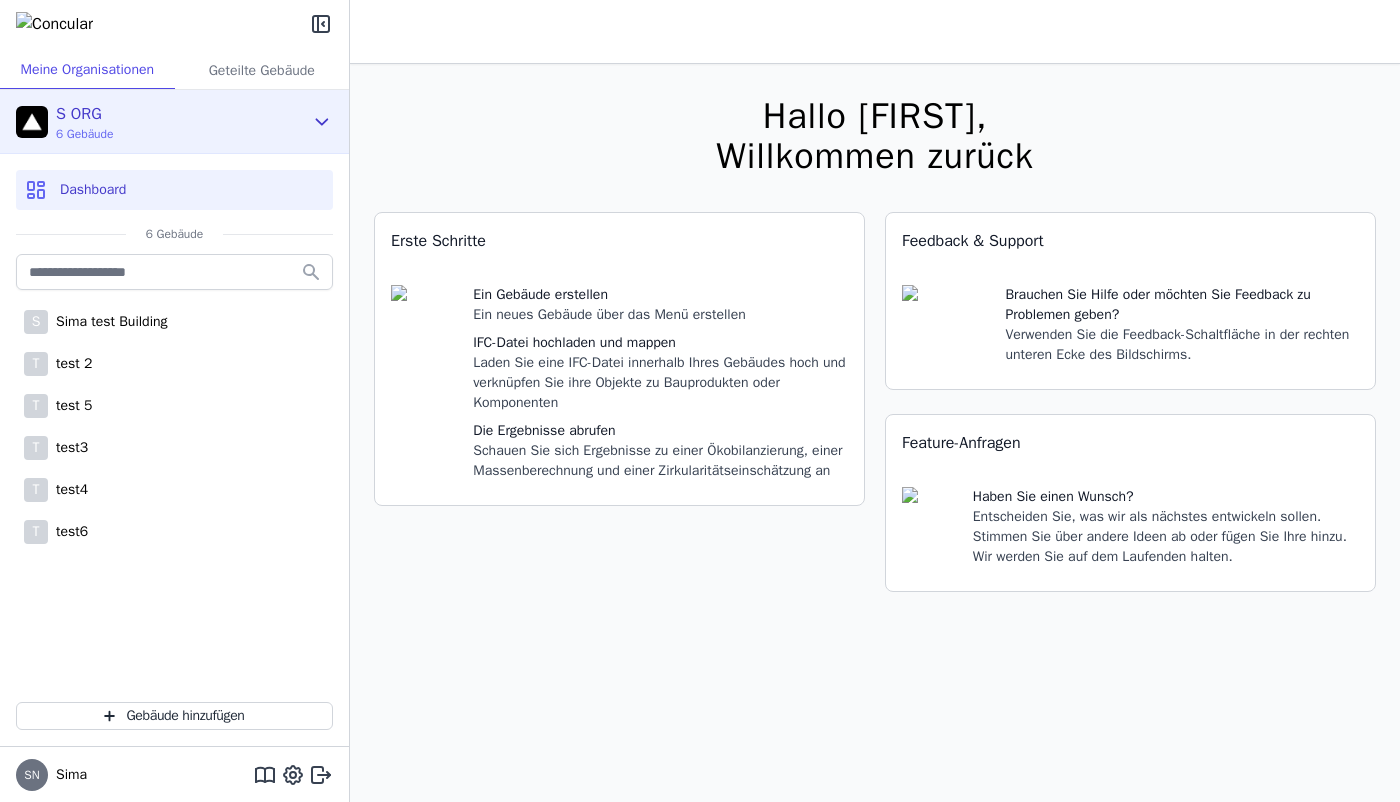 click 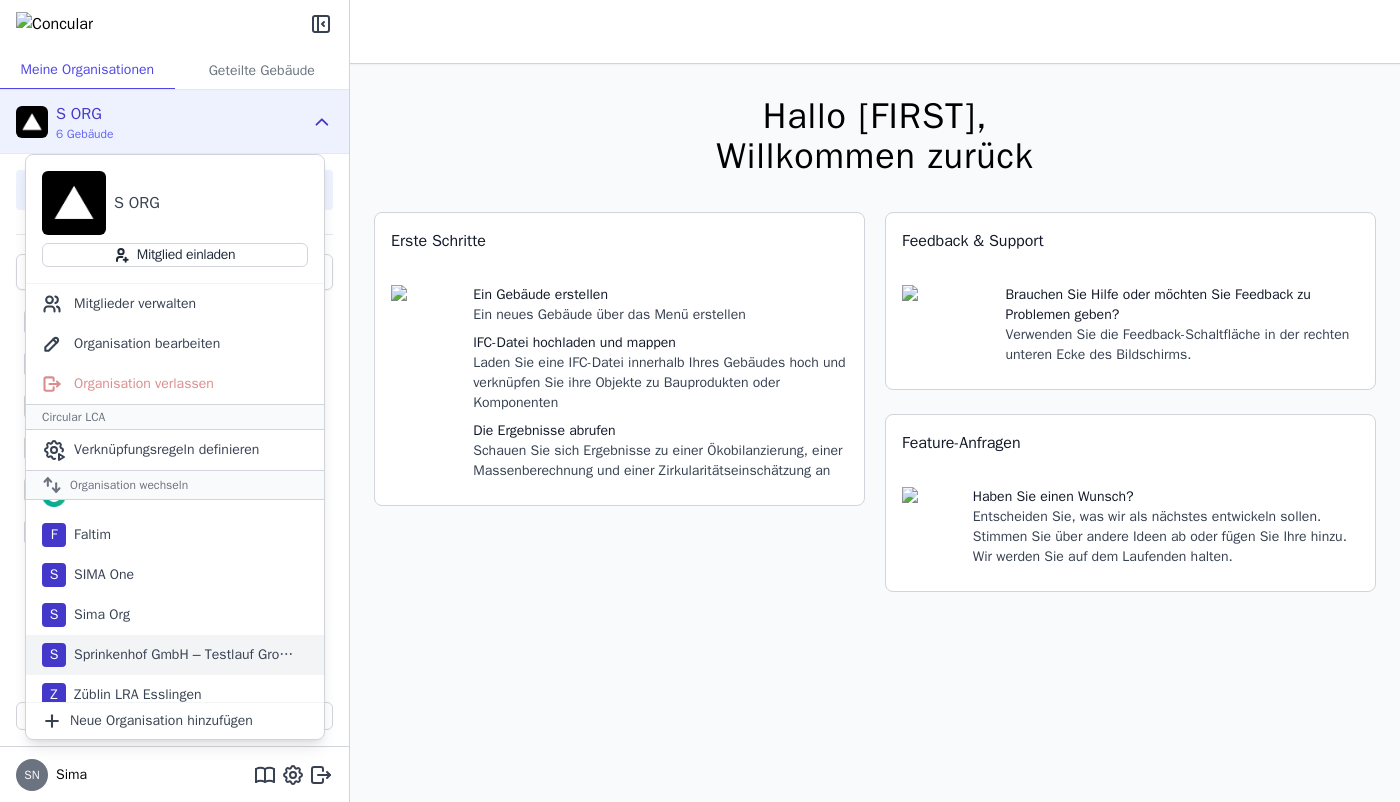 scroll, scrollTop: 38, scrollLeft: 0, axis: vertical 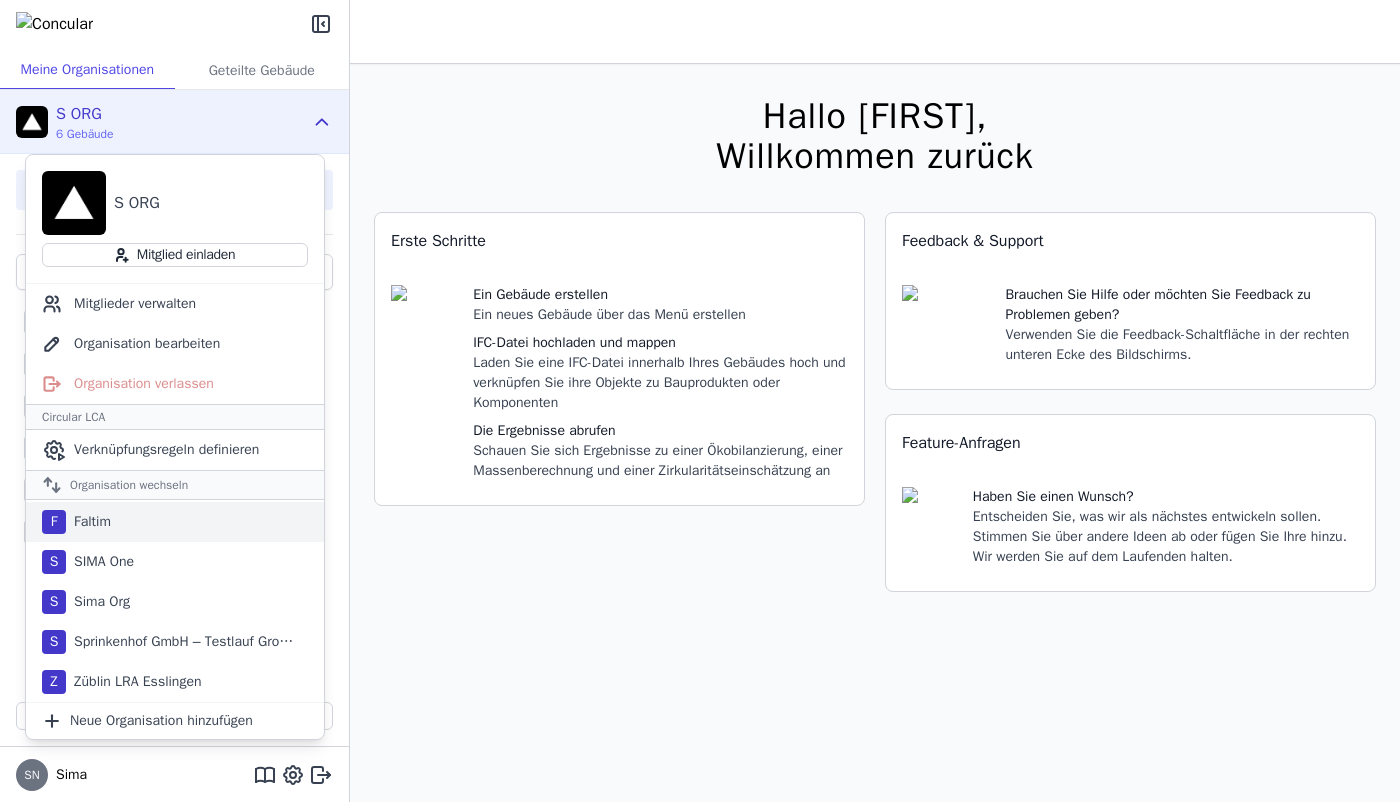 click on "F Faltim" at bounding box center (175, 522) 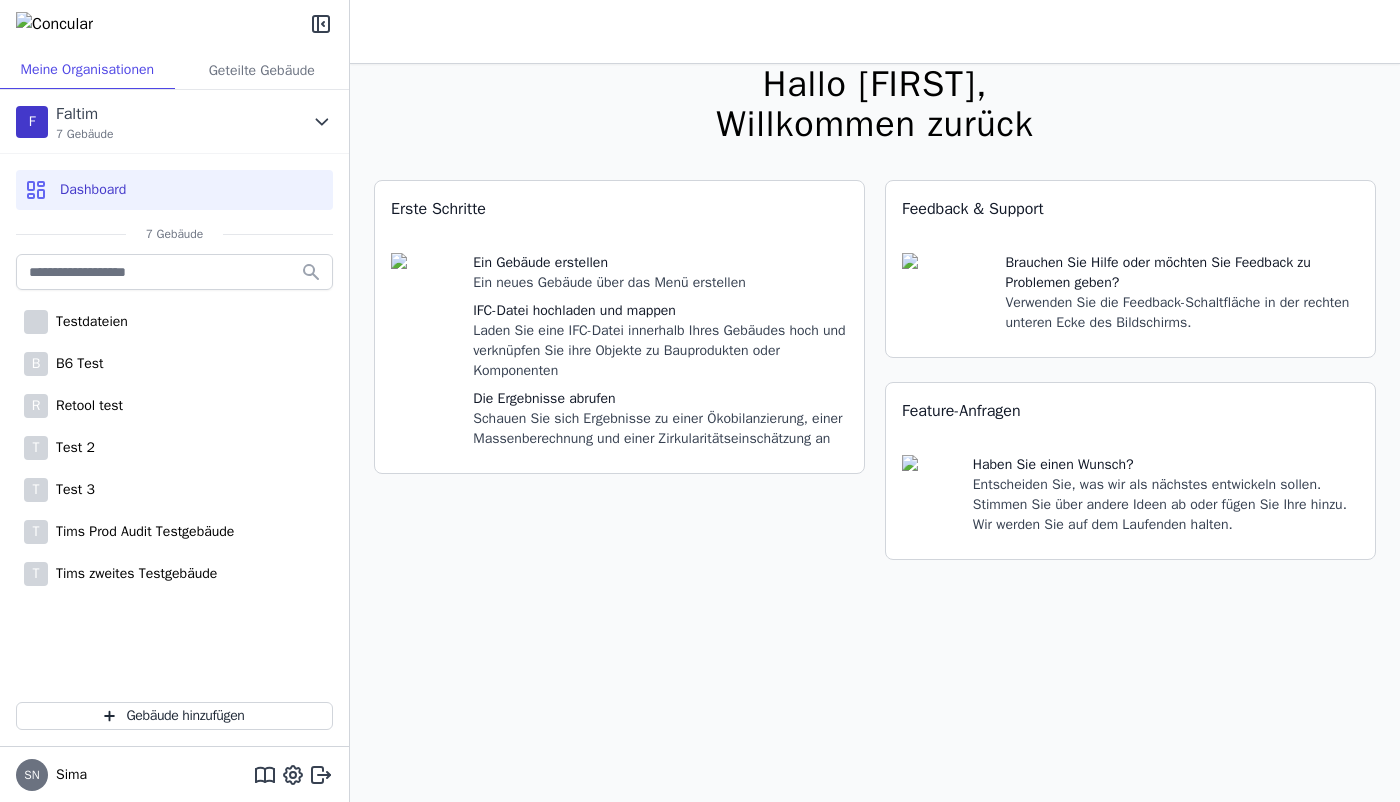 scroll, scrollTop: 0, scrollLeft: 0, axis: both 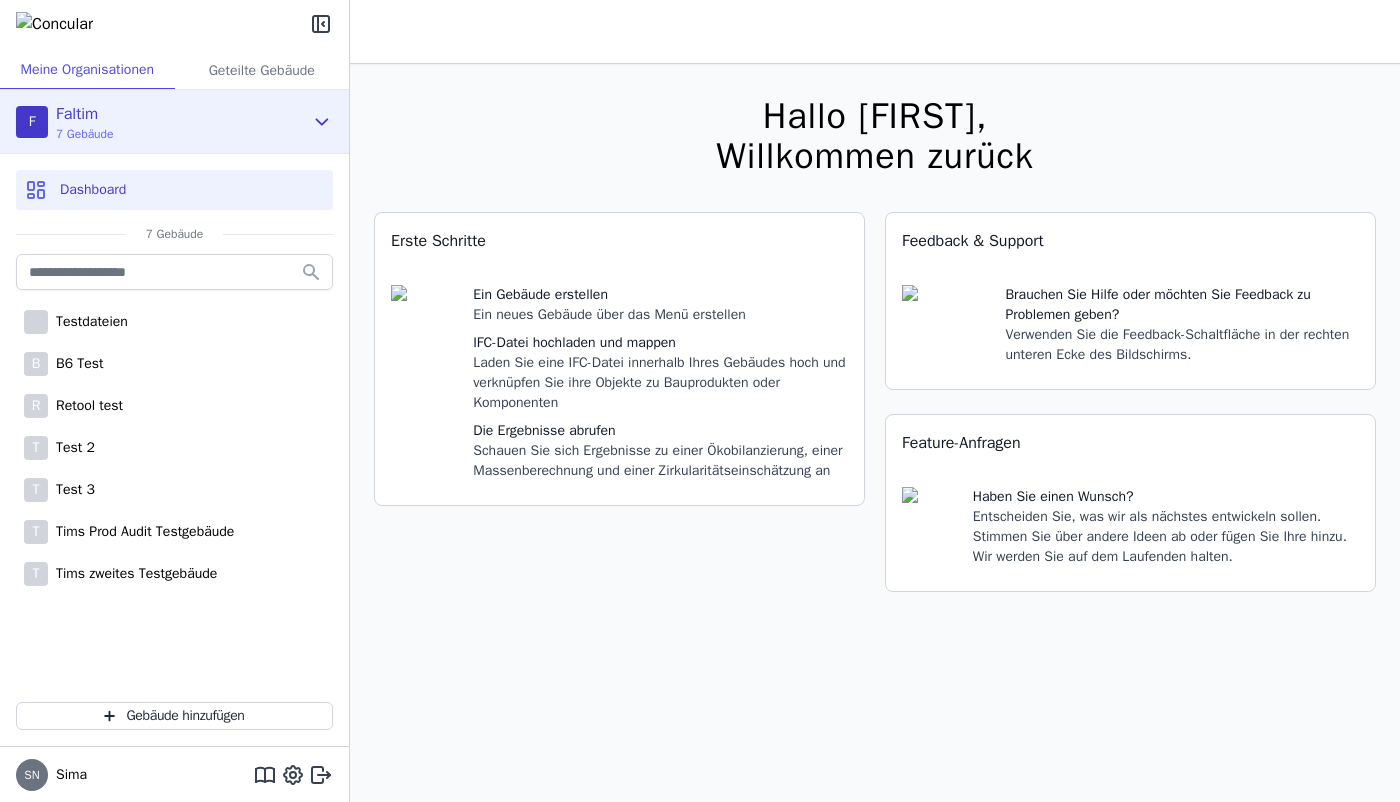 click 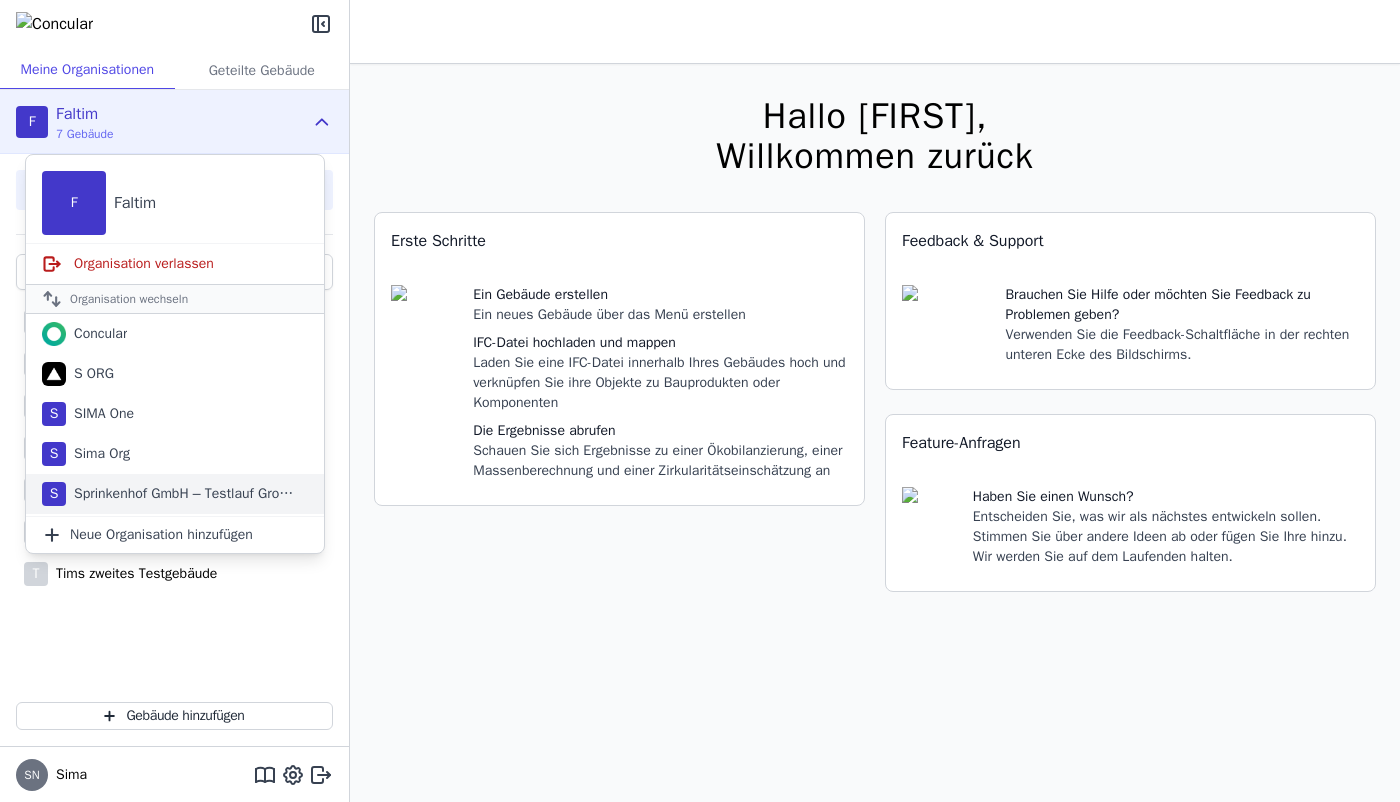 click on "Sprinkenhof GmbH – Testlauf Große Datei" at bounding box center [181, 494] 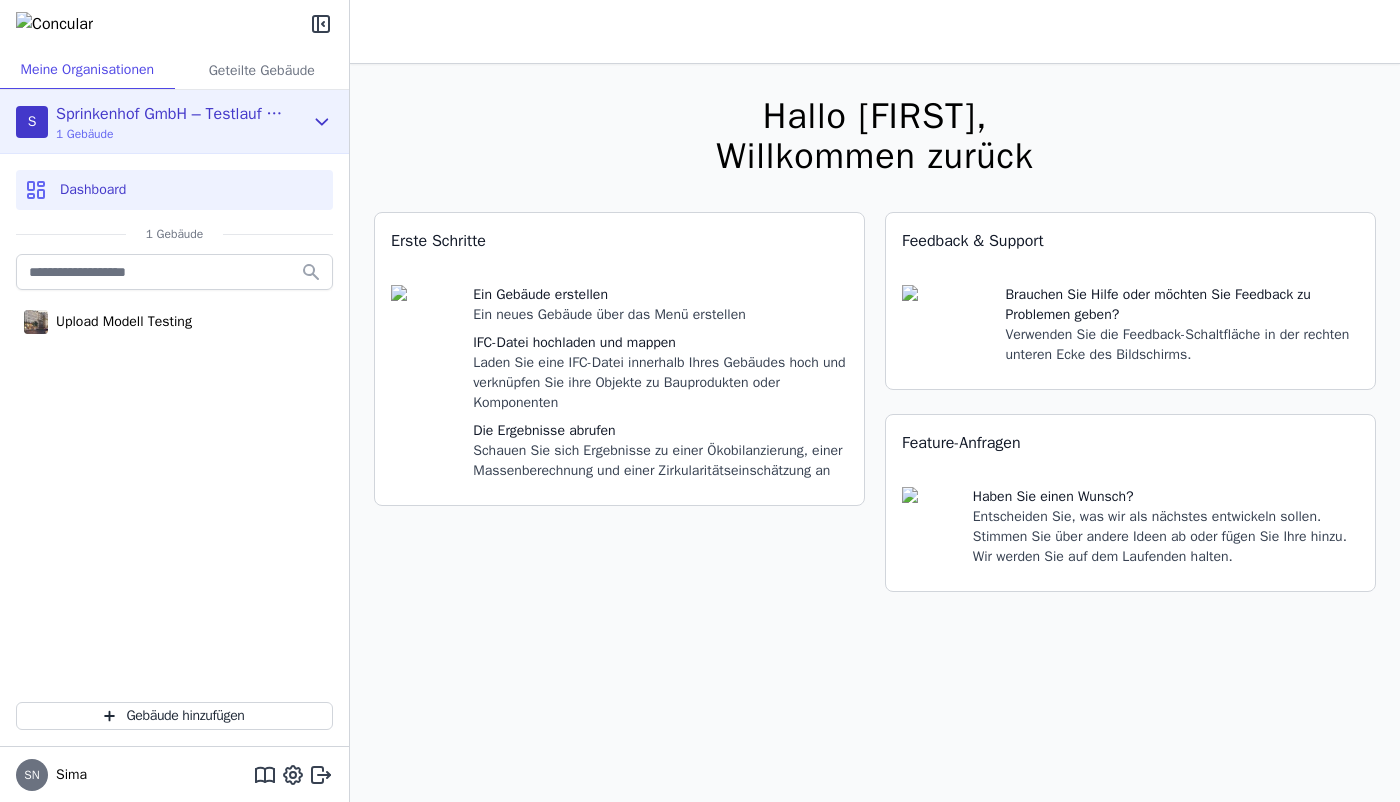 click on "S Sprinkenhof GmbH – Testlauf Große Datei 1 Gebäude" at bounding box center (159, 122) 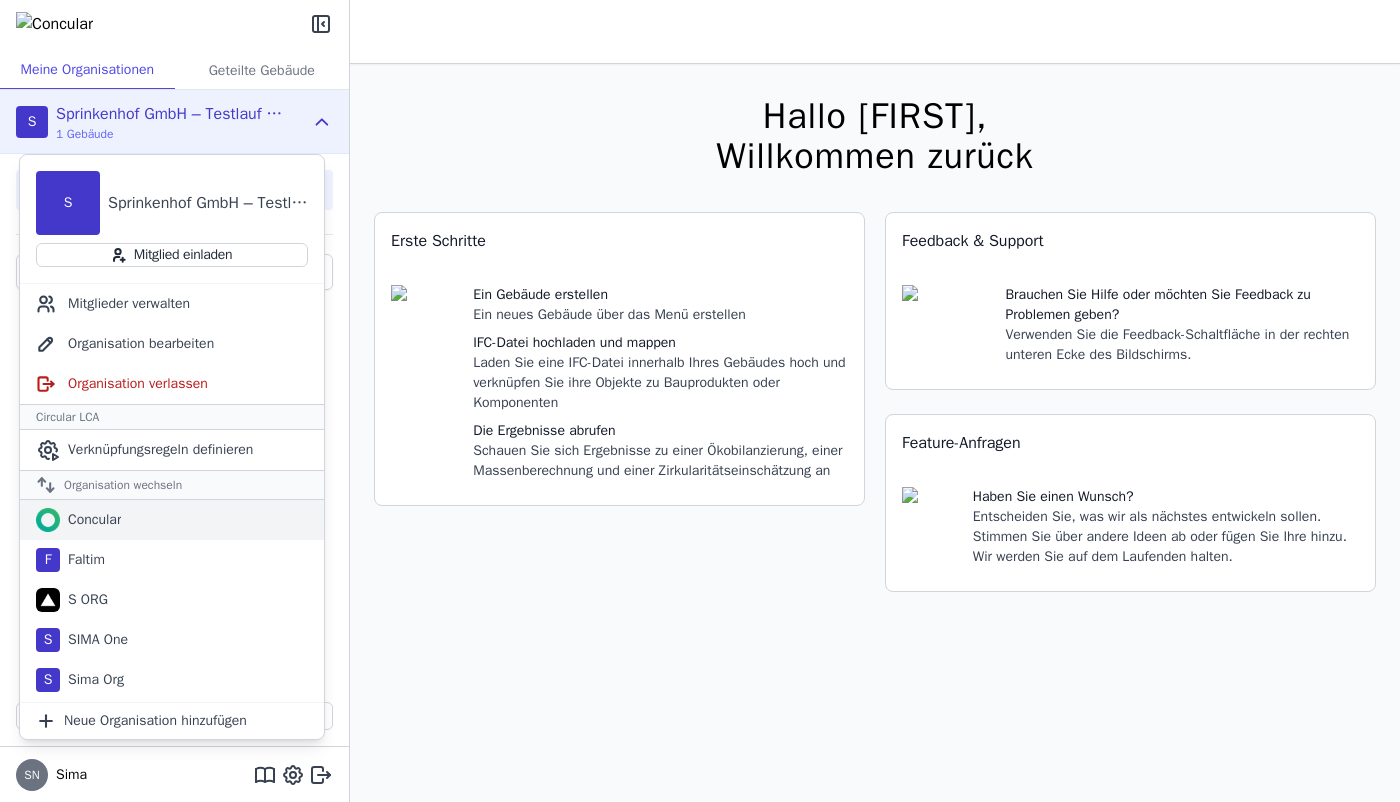 click on "Concular" at bounding box center (90, 520) 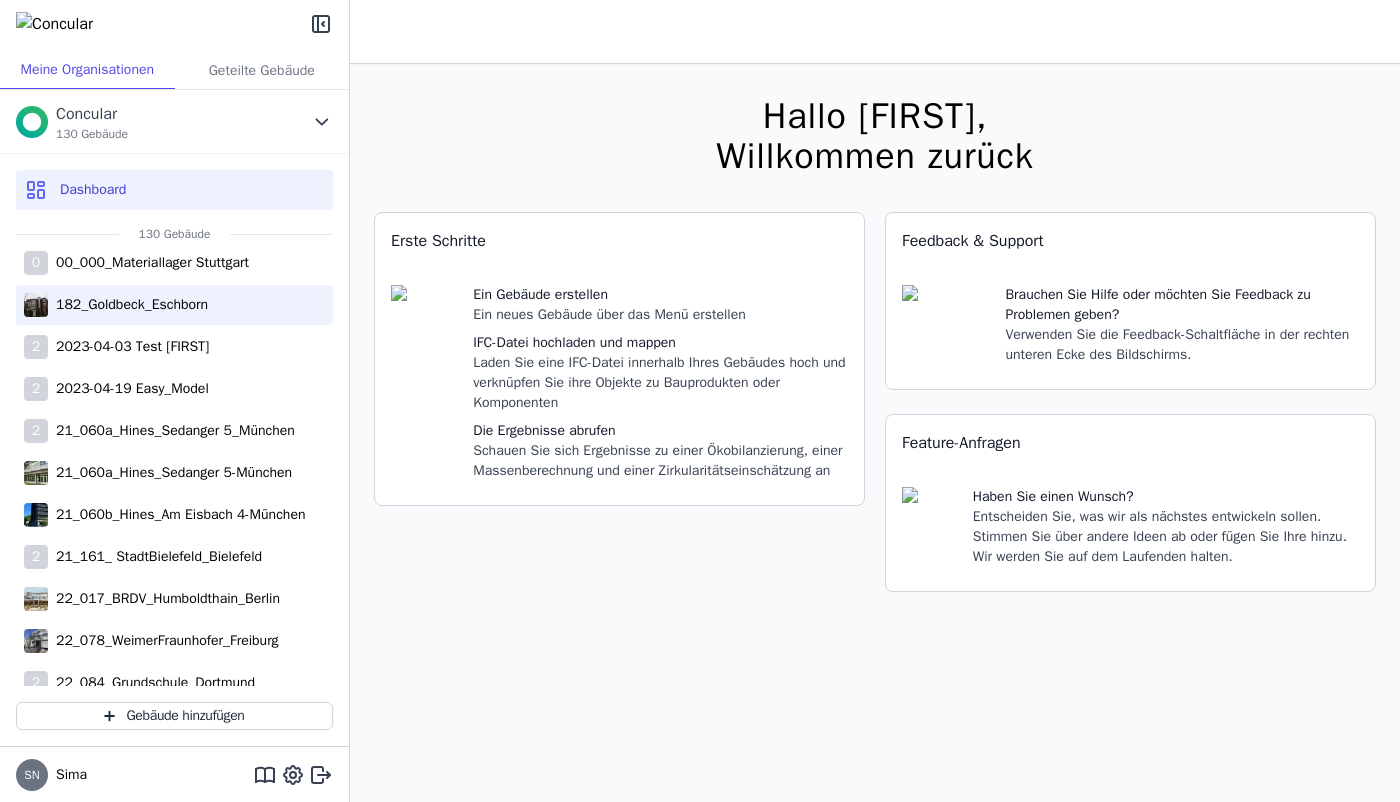 scroll, scrollTop: 0, scrollLeft: 0, axis: both 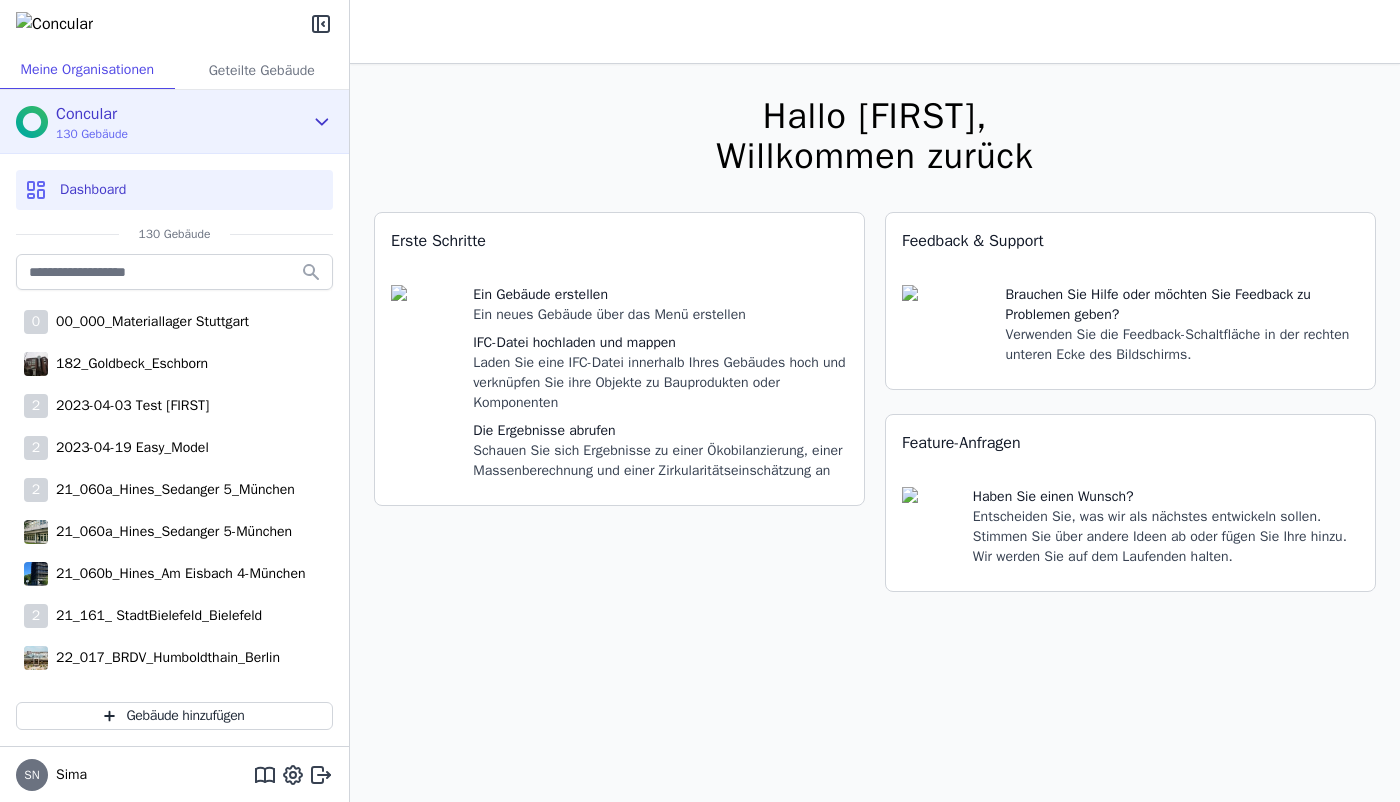 click 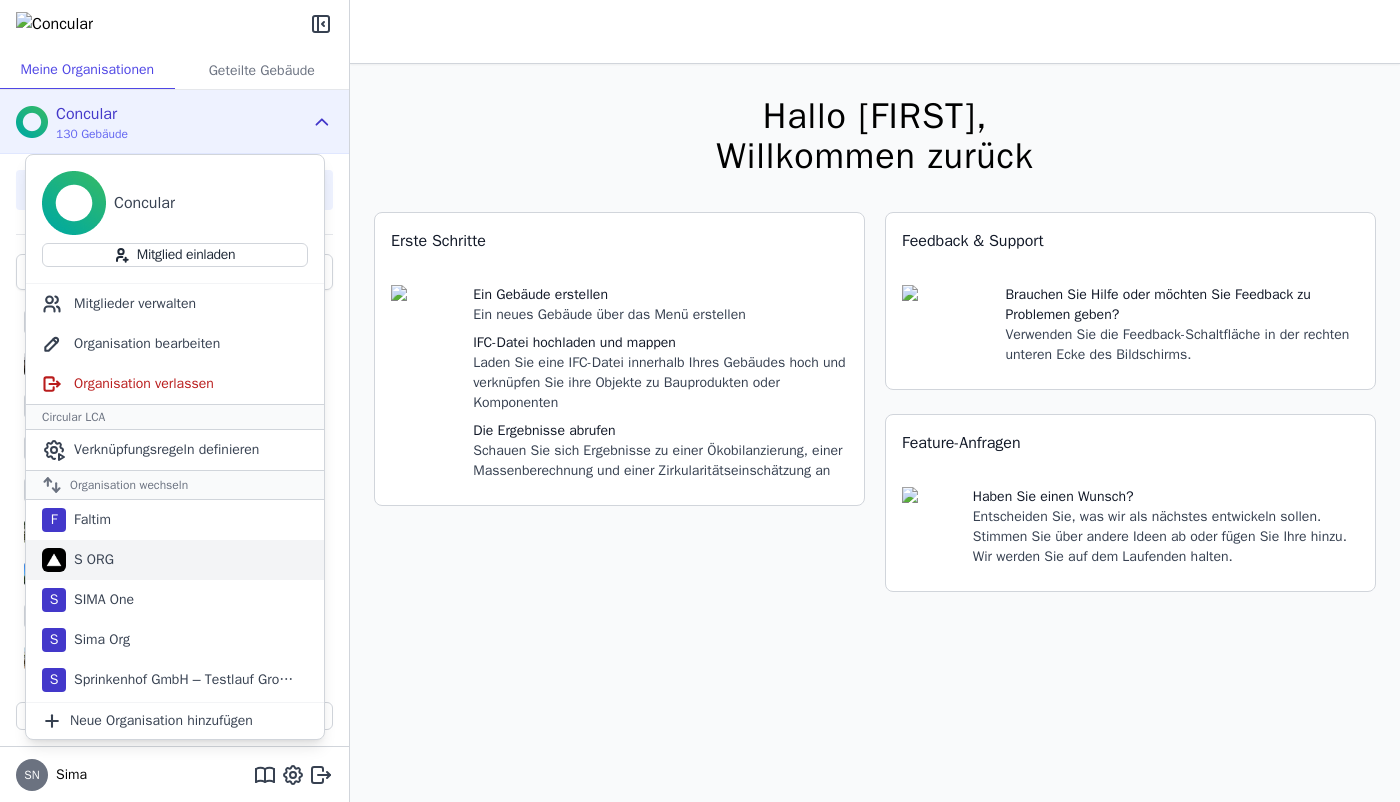 click on "S ORG" at bounding box center (175, 560) 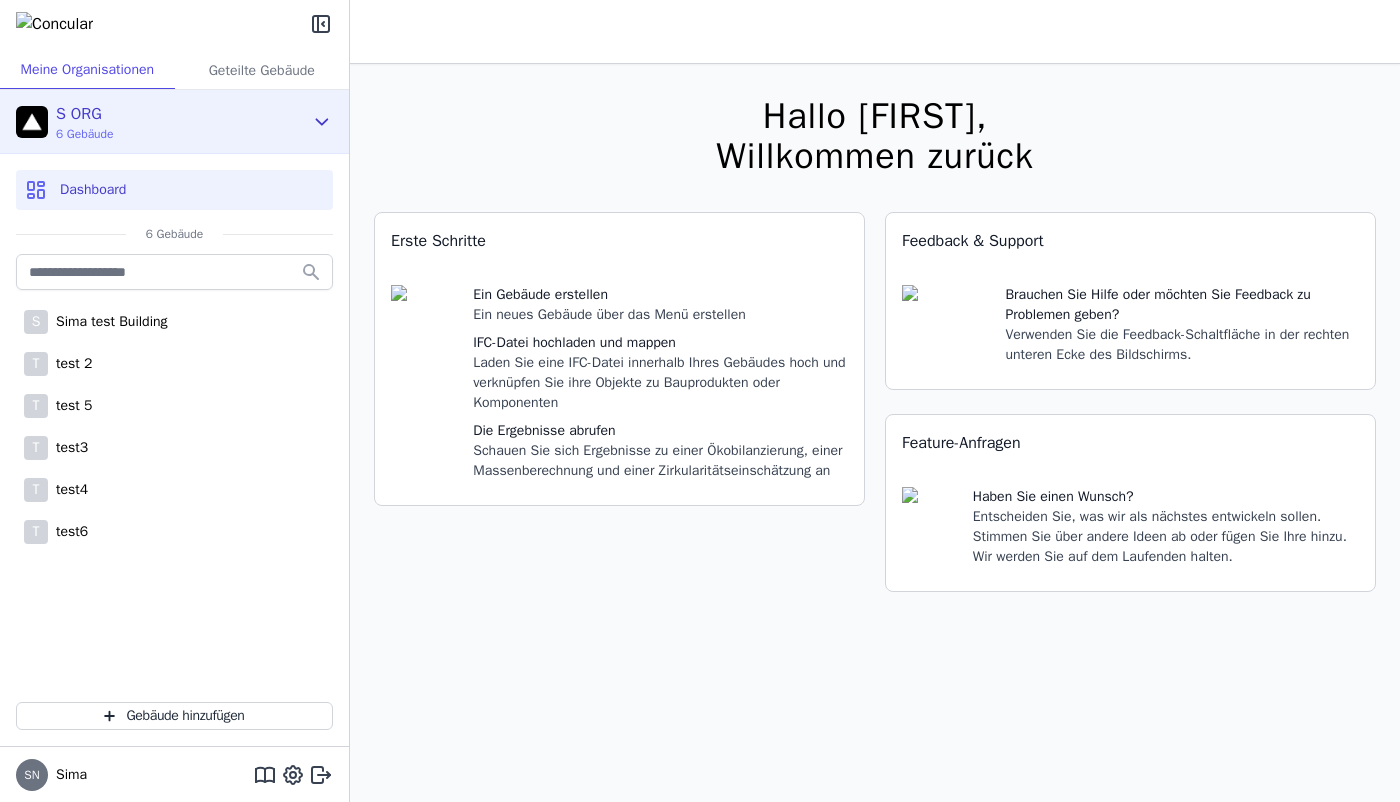 click 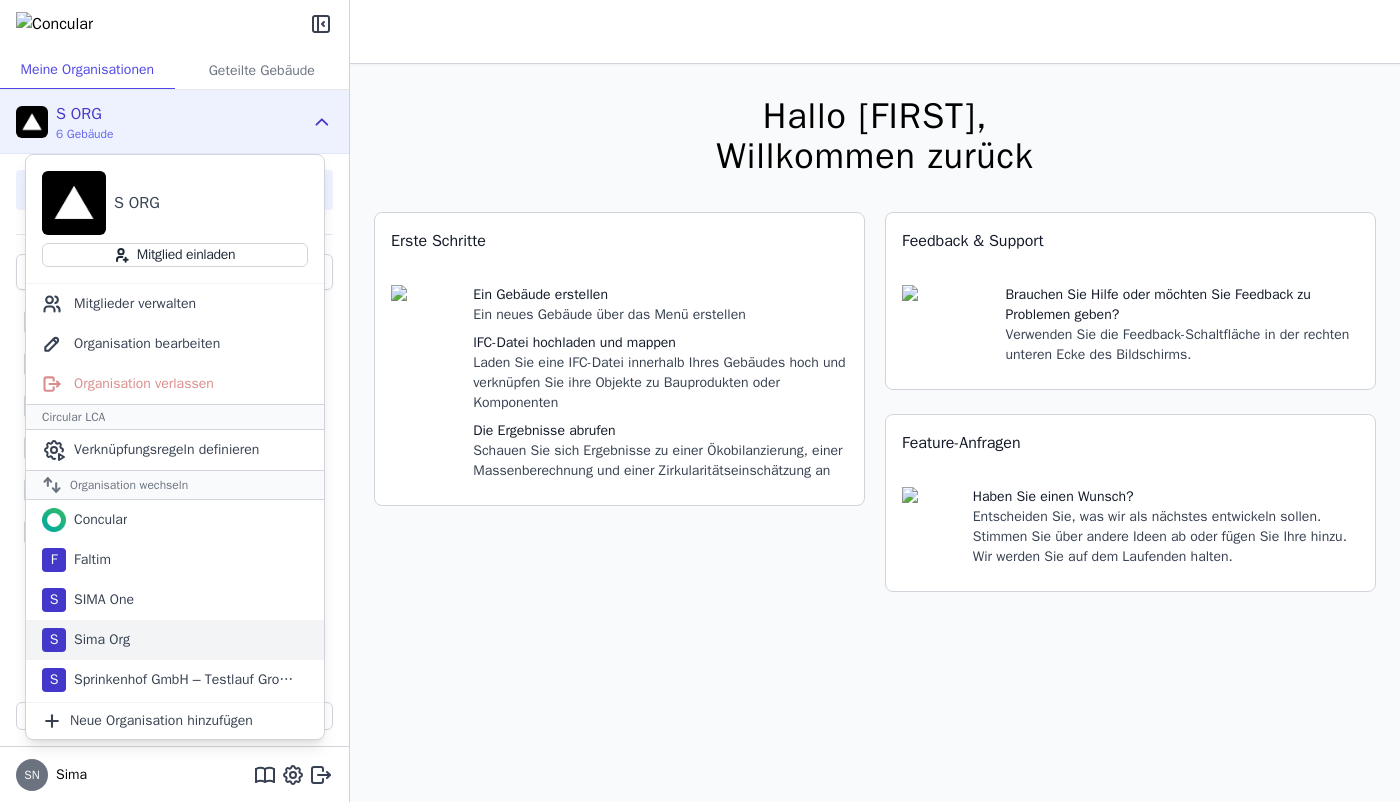 click on "S Sima Org" at bounding box center [175, 640] 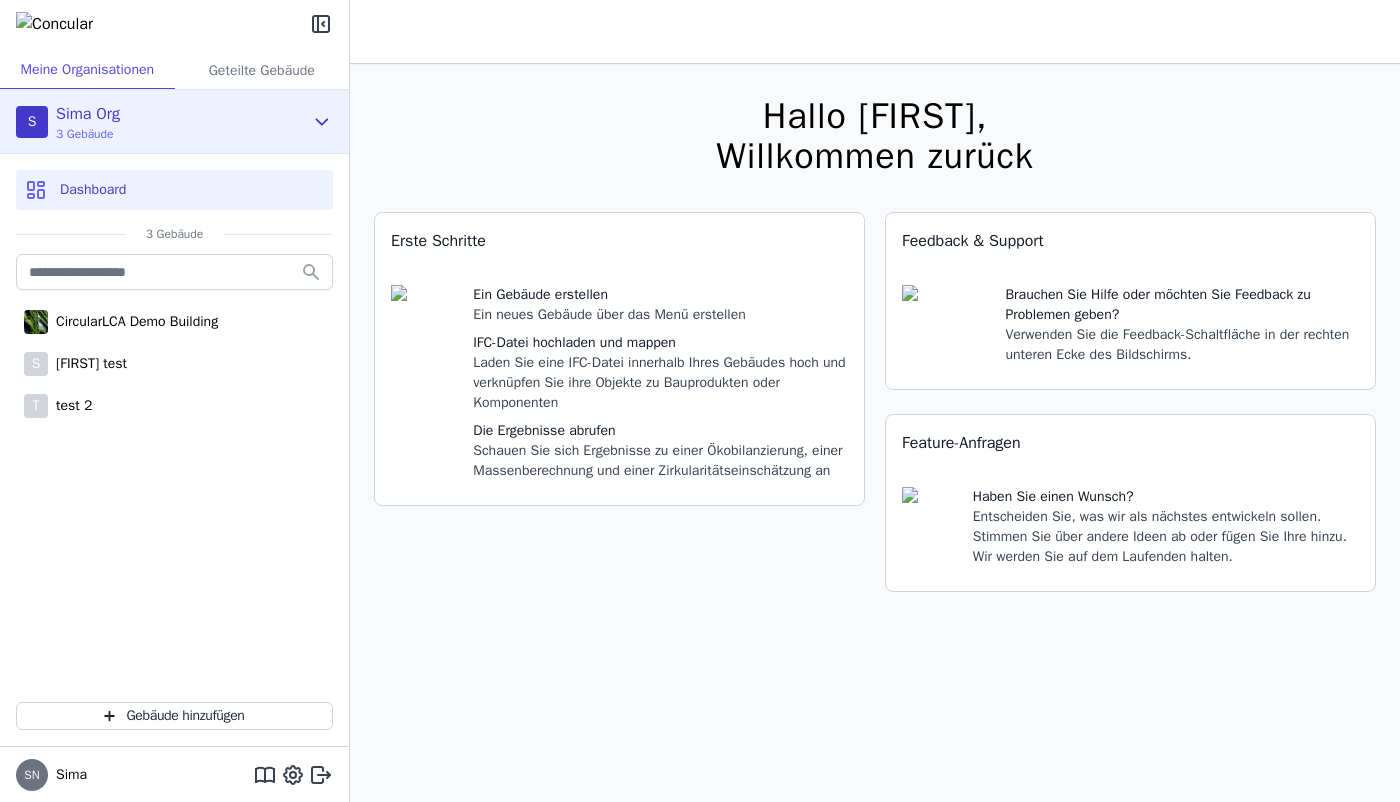 click on "S Sima Org 3 Gebäude" at bounding box center (174, 122) 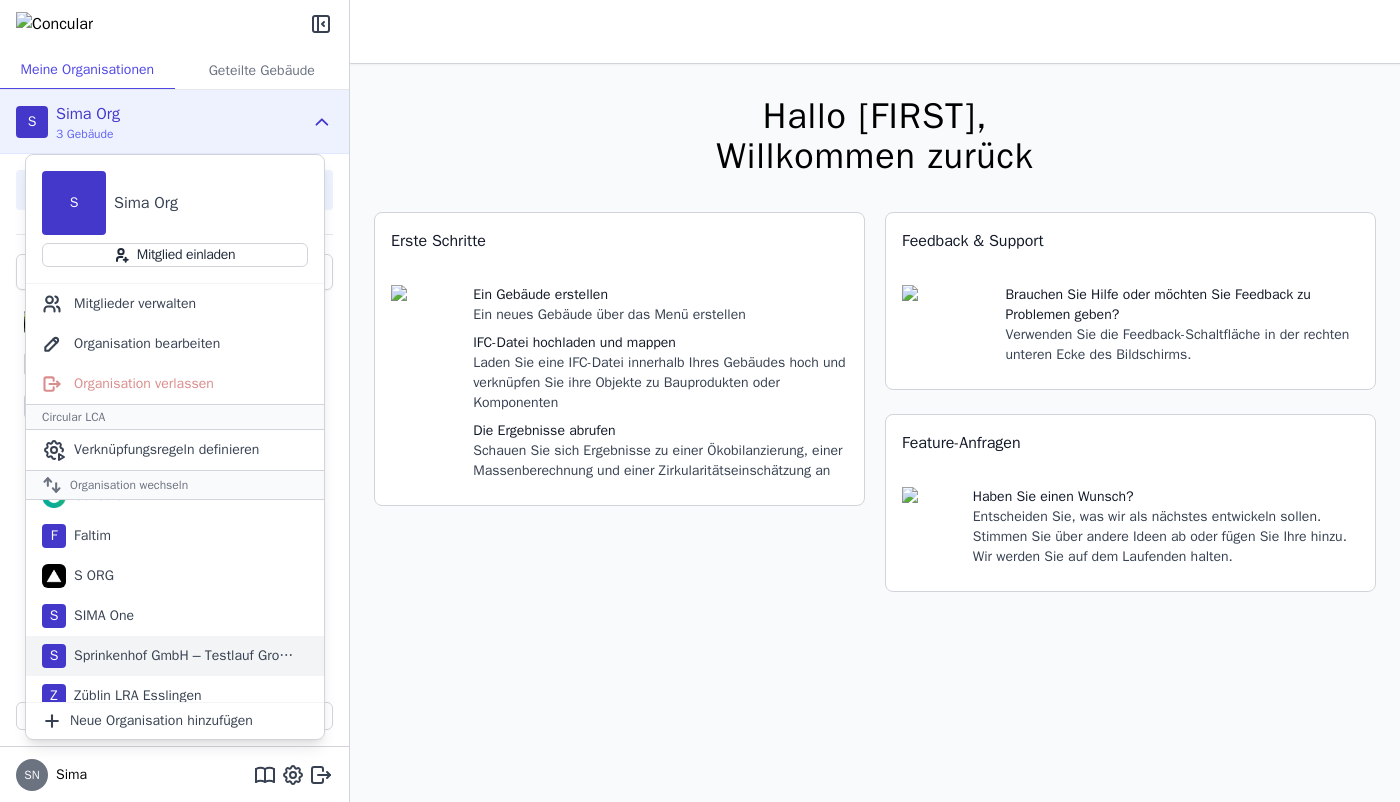scroll, scrollTop: 38, scrollLeft: 0, axis: vertical 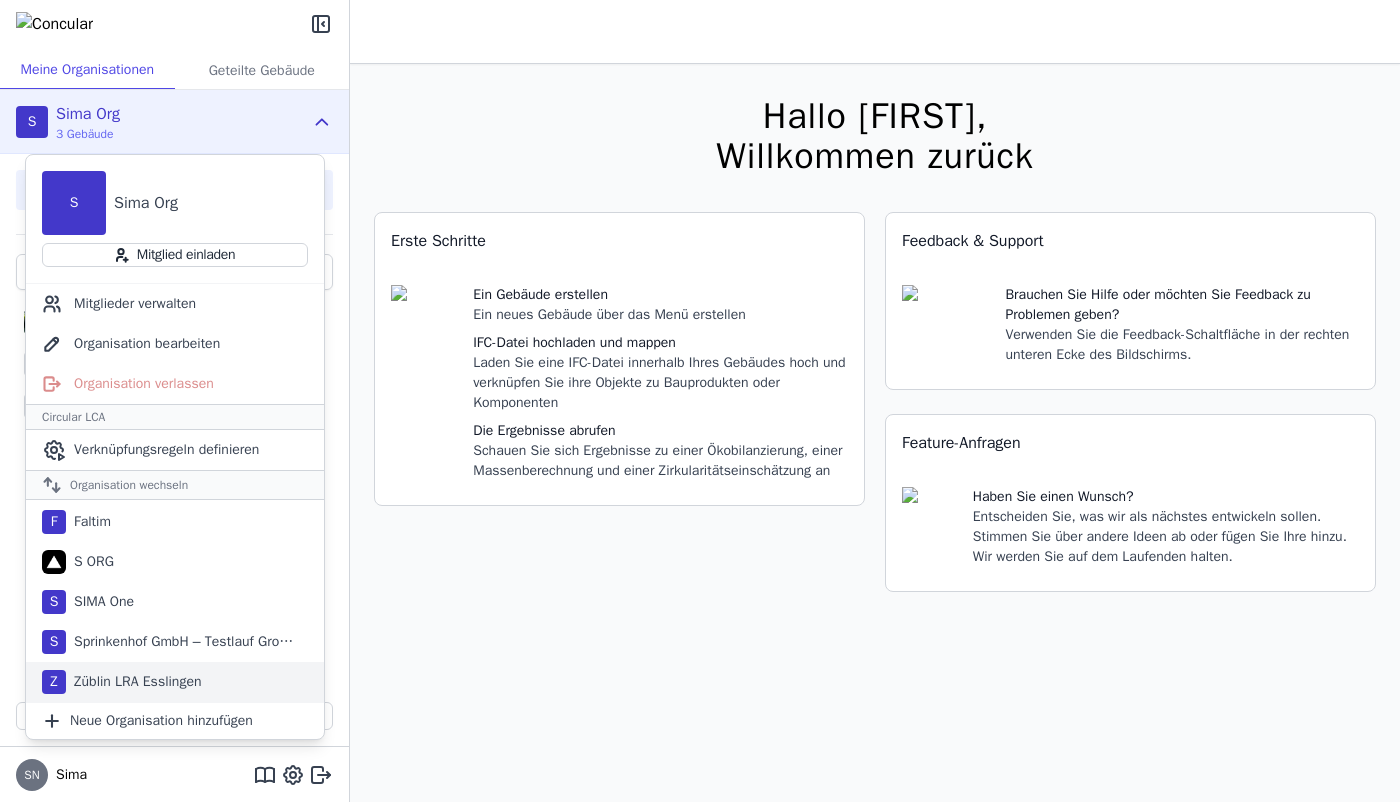click on "Z Züblin LRA Esslingen" at bounding box center [175, 682] 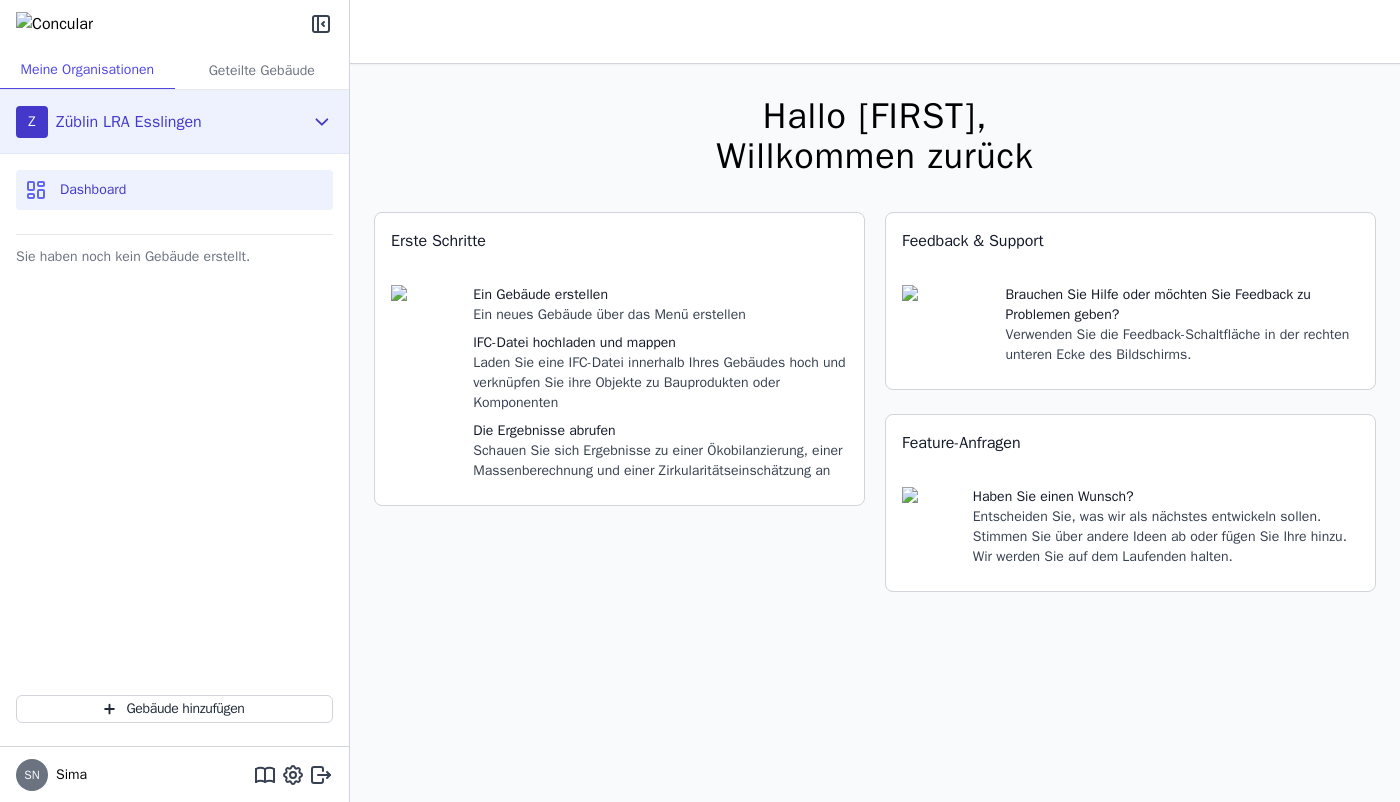 click 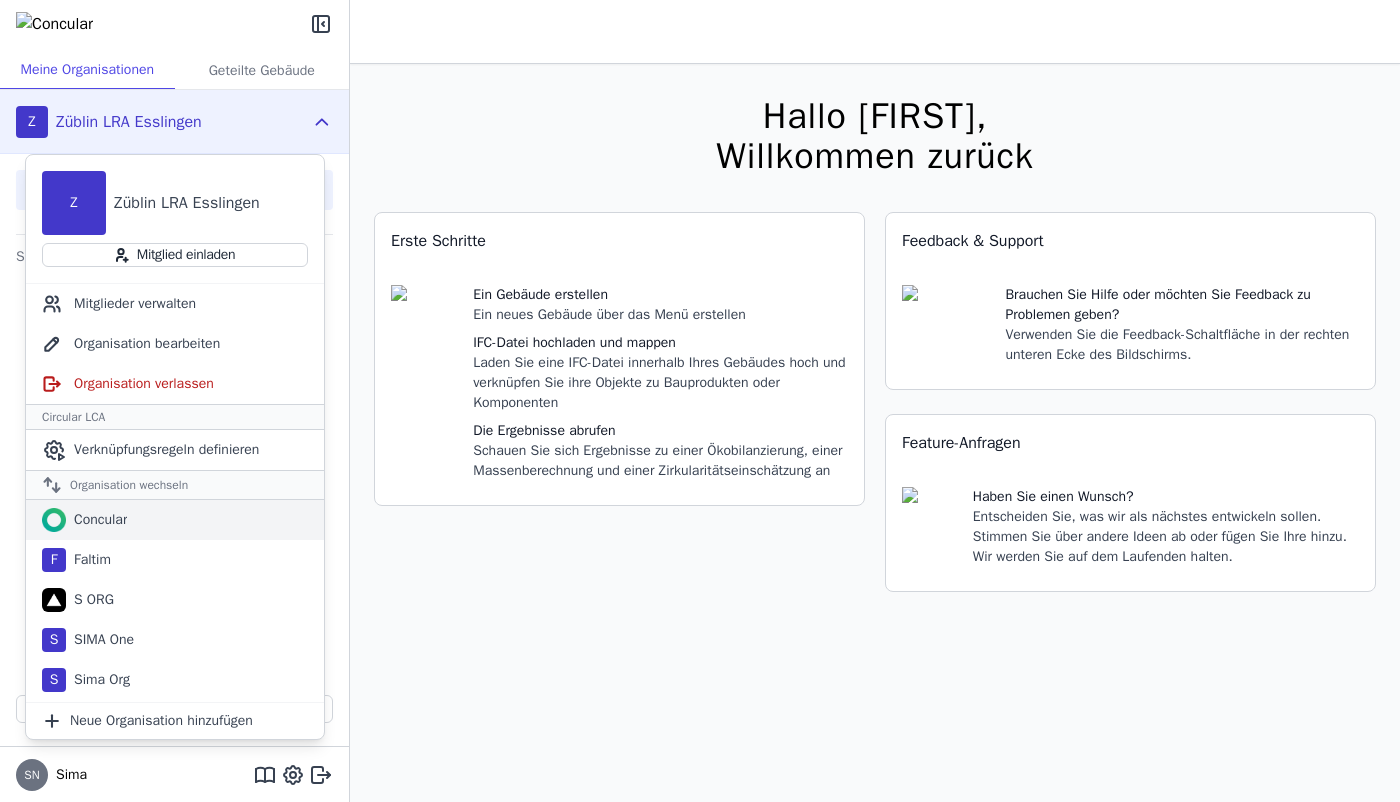 click on "Concular" at bounding box center [96, 520] 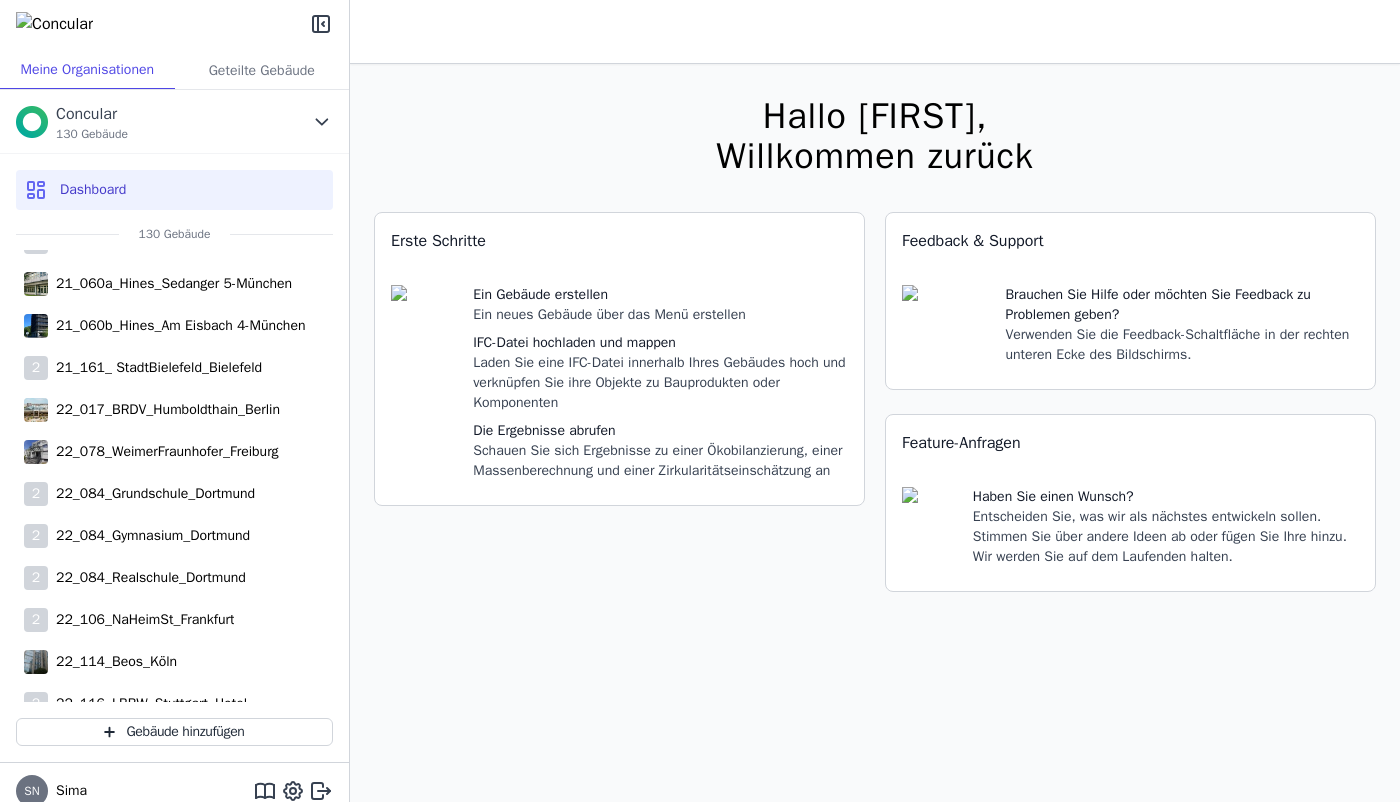 scroll, scrollTop: 0, scrollLeft: 0, axis: both 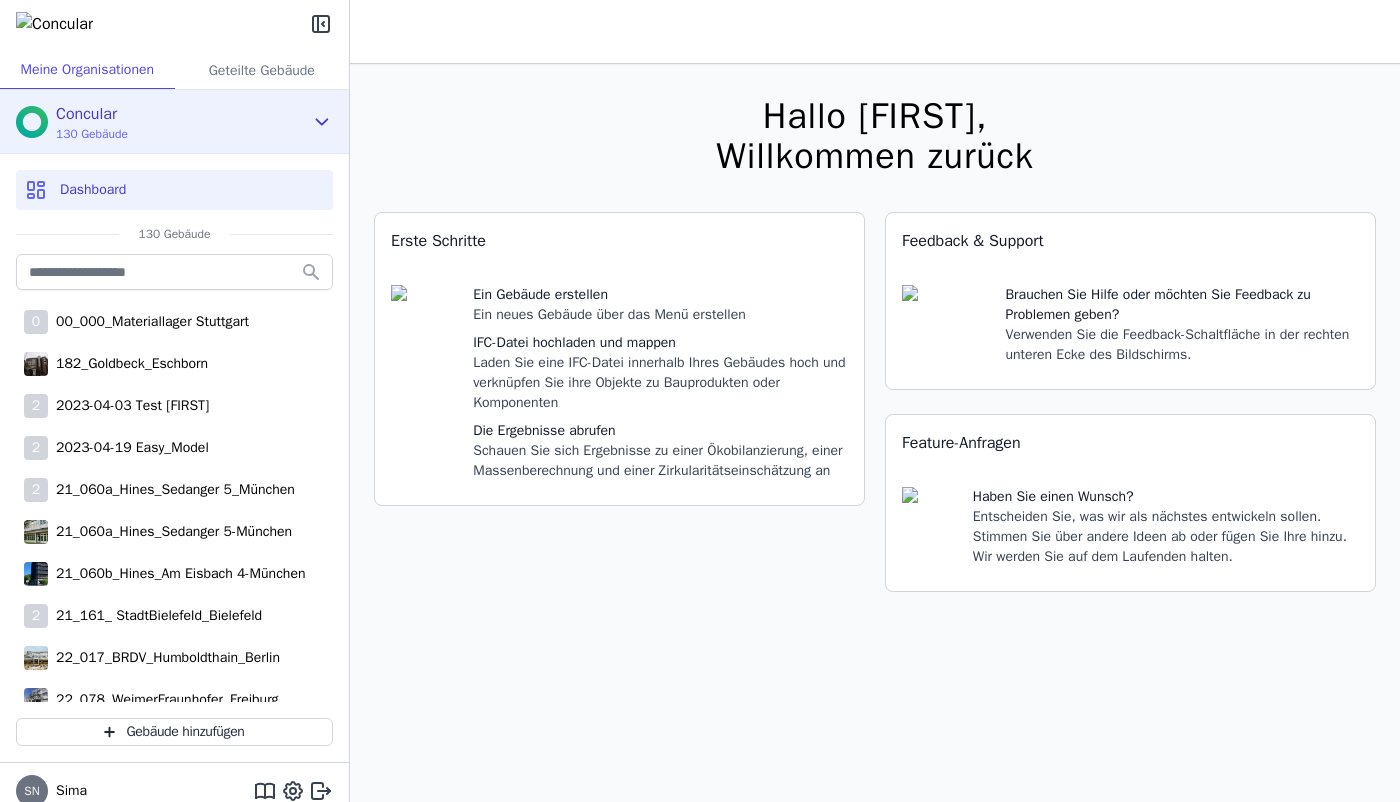 click on "Concular 130 Gebäude" at bounding box center (159, 122) 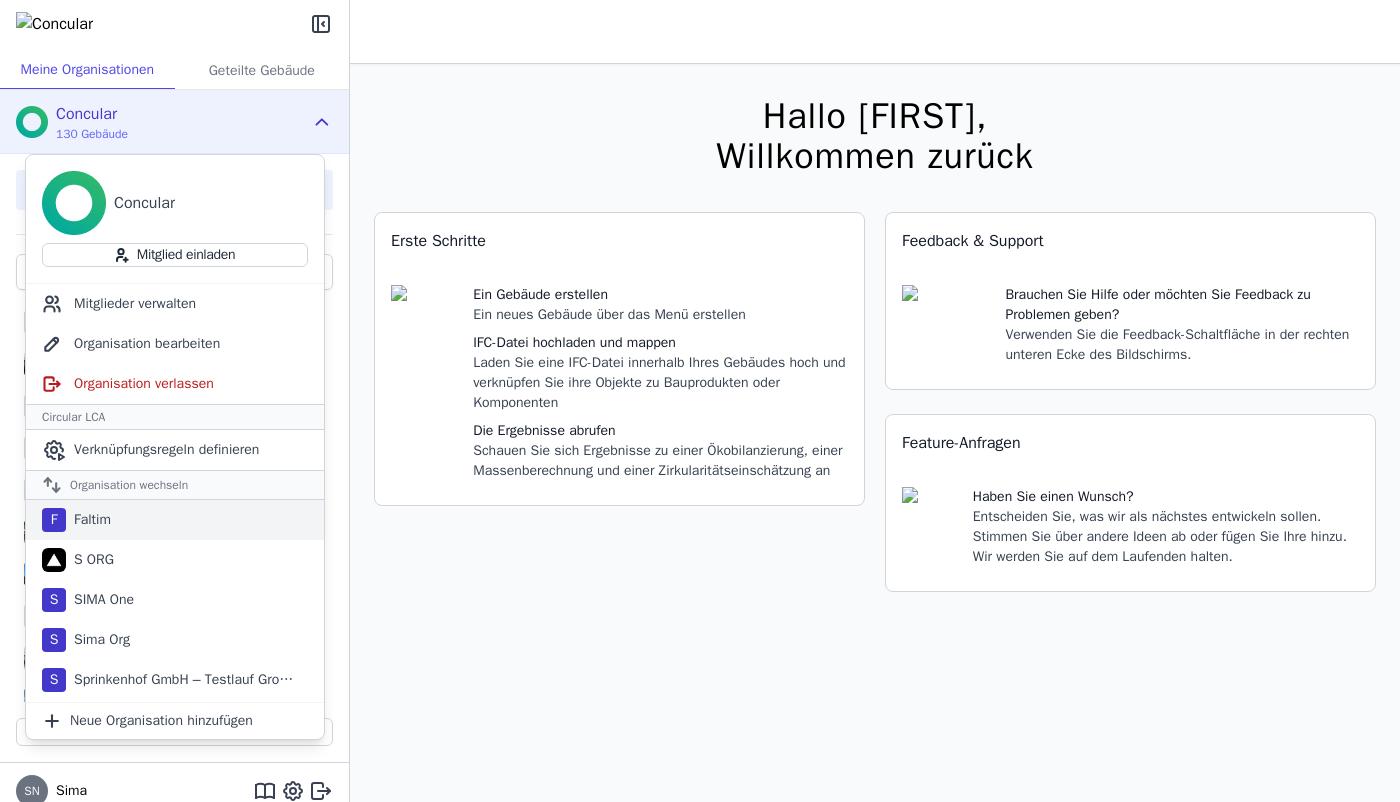 click on "F Faltim" at bounding box center [175, 520] 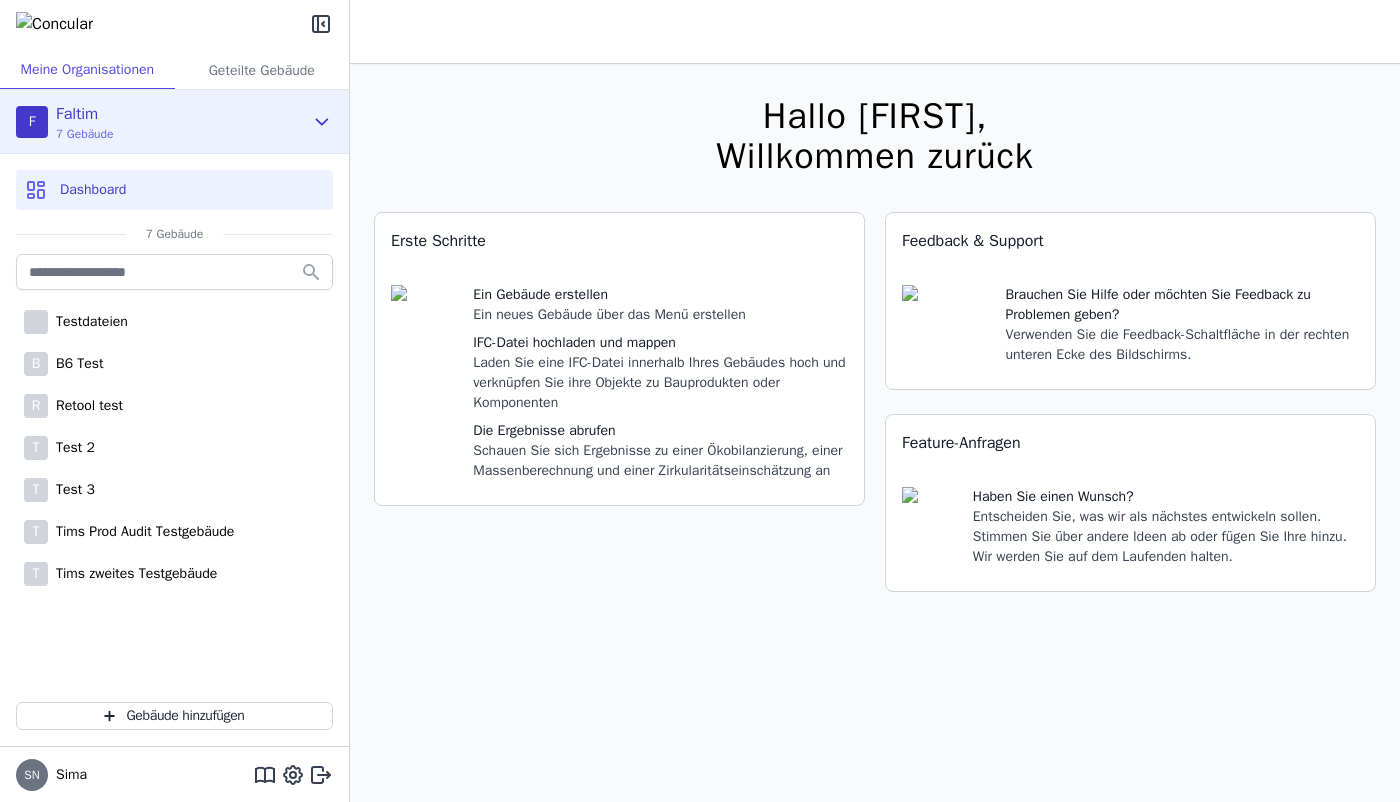 click on "F Faltim 7 Gebäude" at bounding box center (159, 122) 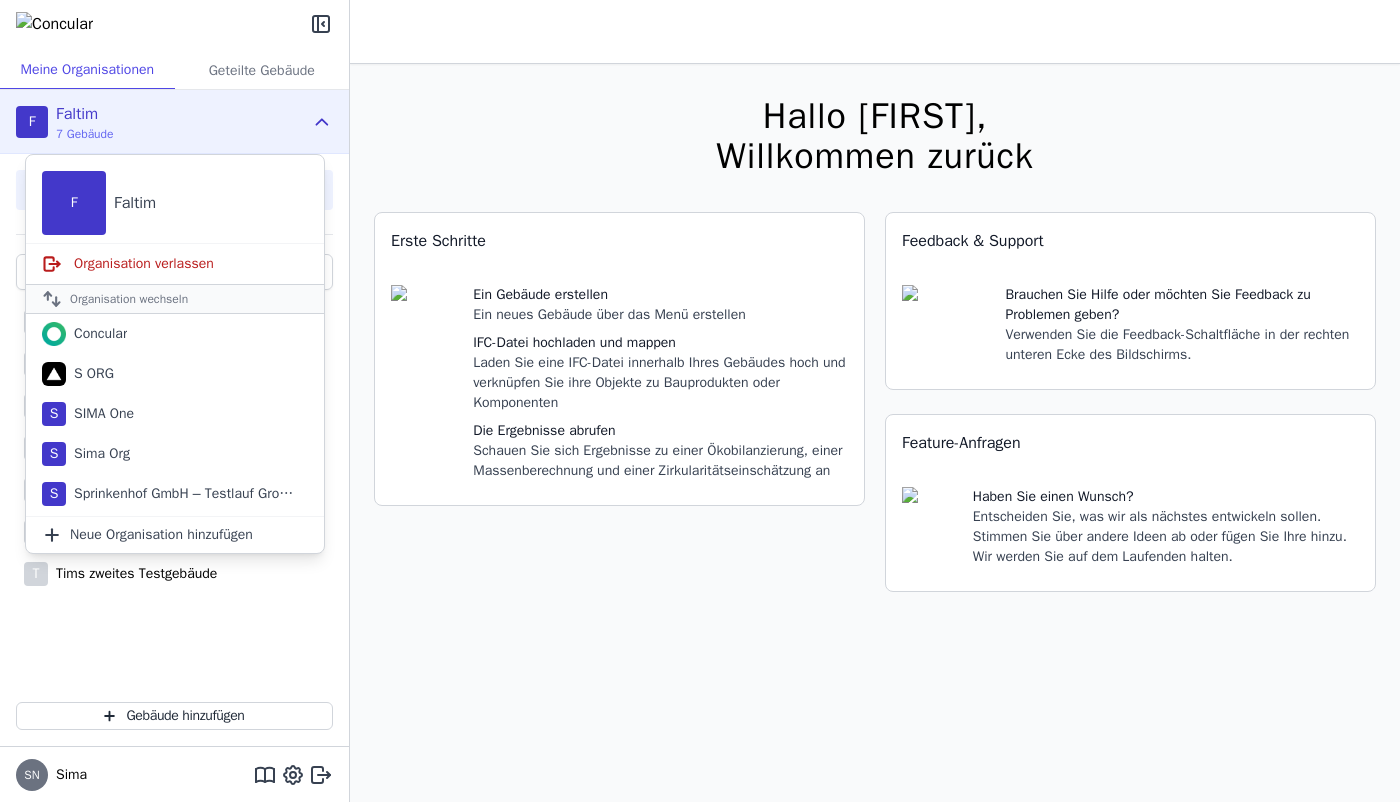 click on "Hallo Sima, Willkommen zurück Sie verwenden derzeit eine Beta-Version. Es könnte sein, dass Teile der Software nicht so funktionieren, wie Sie es erwarten. Erste Schritte Ein Gebäude erstellen Ein neues Gebäude über das Menü erstellen IFC-Datei hochladen und mappen Laden Sie eine IFC-Datei innerhalb Ihres Gebäudes hoch und verknüpfen Sie ihre Objekte zu Bauprodukten oder Komponenten Die Ergebnisse abrufen Schauen Sie sich Ergebnisse zu einer Ökobilanzierung, einer Massenberechnung und einer Zirkularitätseinschätzung an Feedback & Support Brauchen Sie Hilfe oder möchten Sie Feedback zu Problemen geben? Verwenden Sie die Feedback-Schaltfläche in der rechten unteren Ecke des Bildschirms. Feature-Anfragen Haben Sie einen Wunsch? Entscheiden Sie, was wir als nächstes entwickeln sollen. Stimmen Sie über andere Ideen ab oder fügen Sie Ihre hinzu. Wir werden Sie auf dem Laufenden halten." at bounding box center (875, 465) 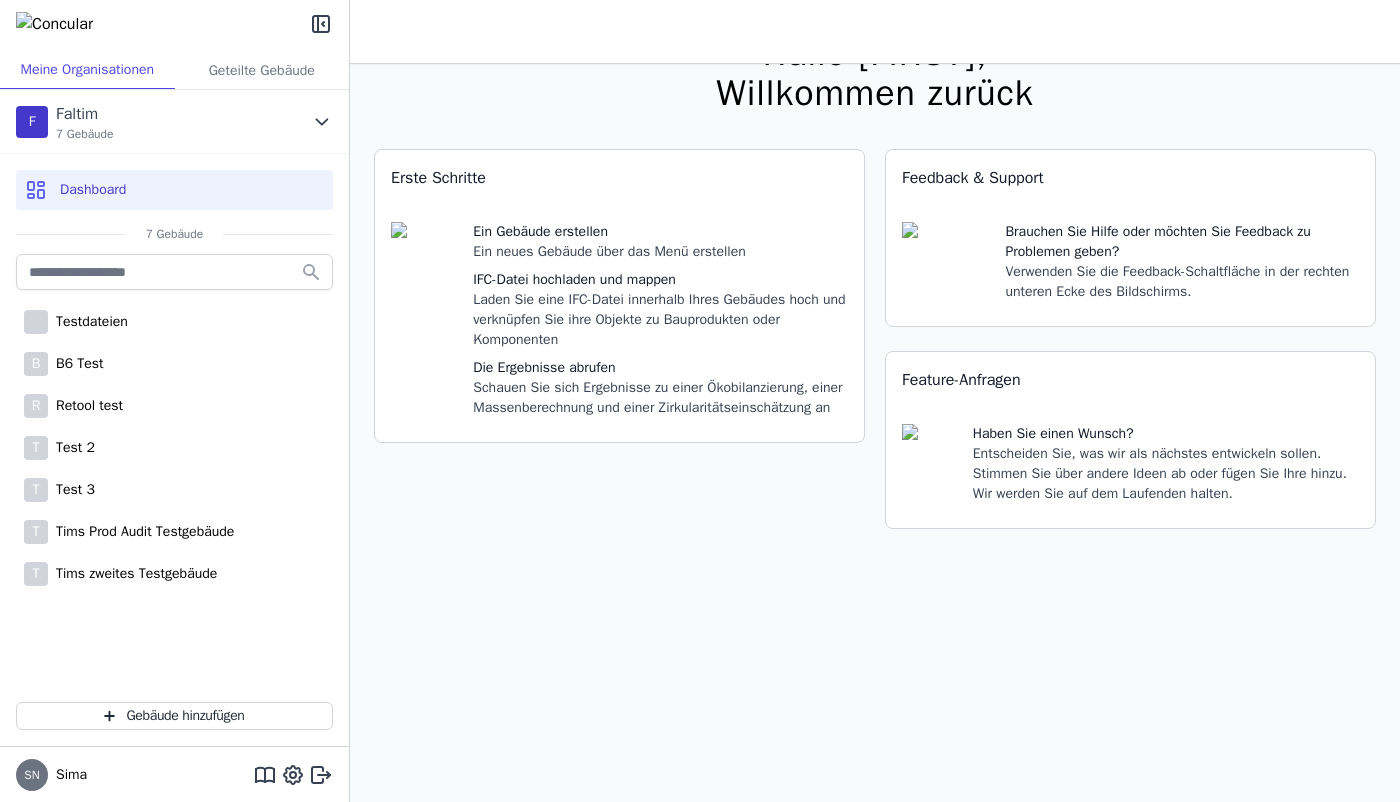 scroll, scrollTop: 64, scrollLeft: 0, axis: vertical 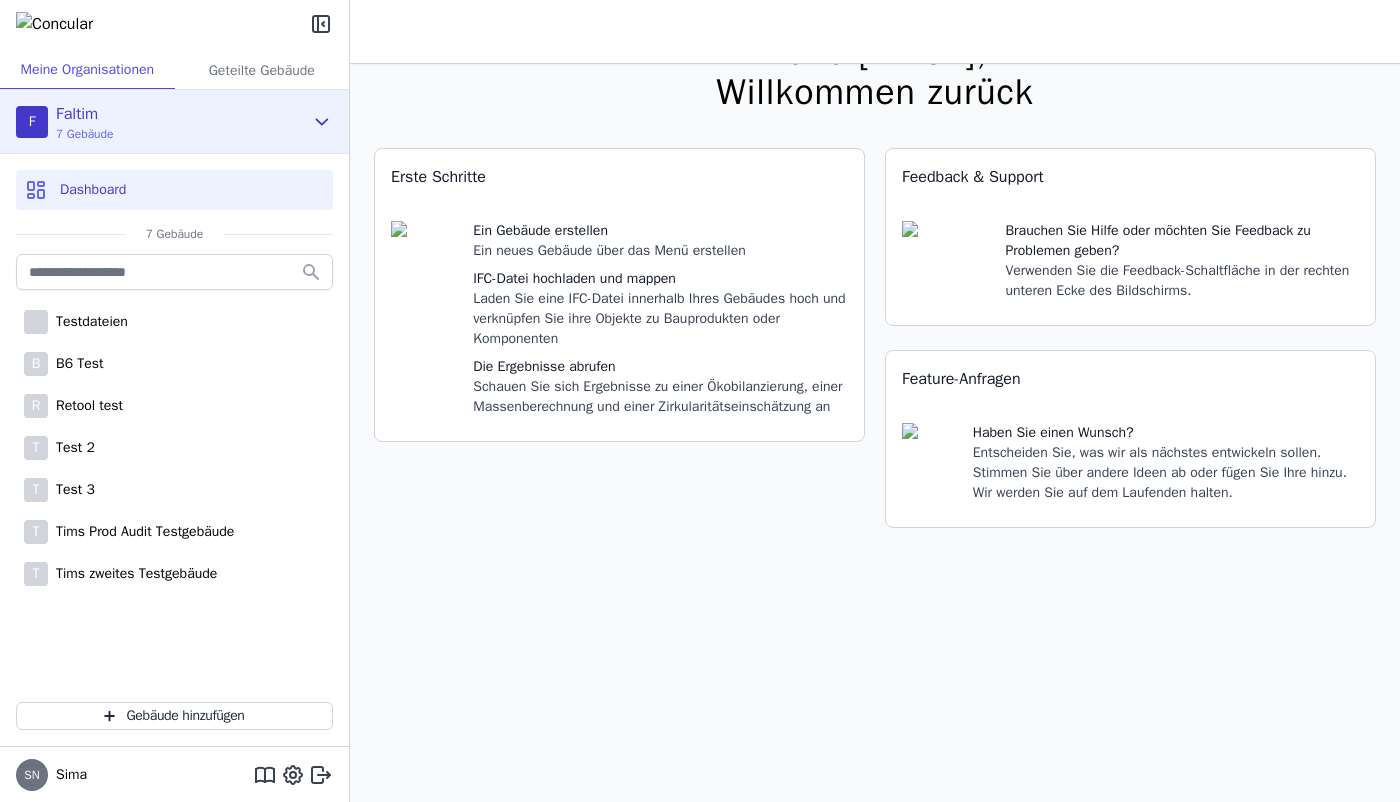click on "F Faltim 7 Gebäude" at bounding box center (159, 122) 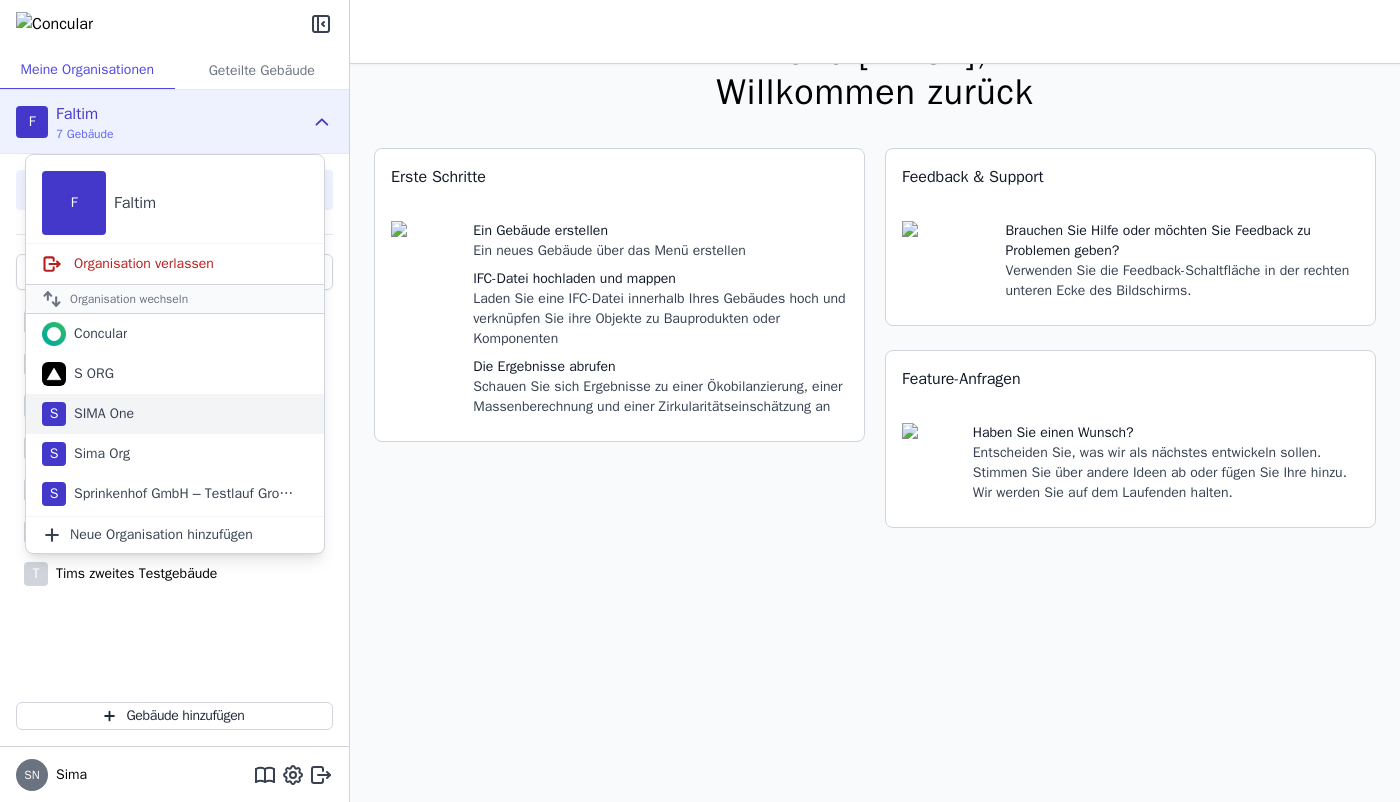 click on "SIMA One" at bounding box center [100, 414] 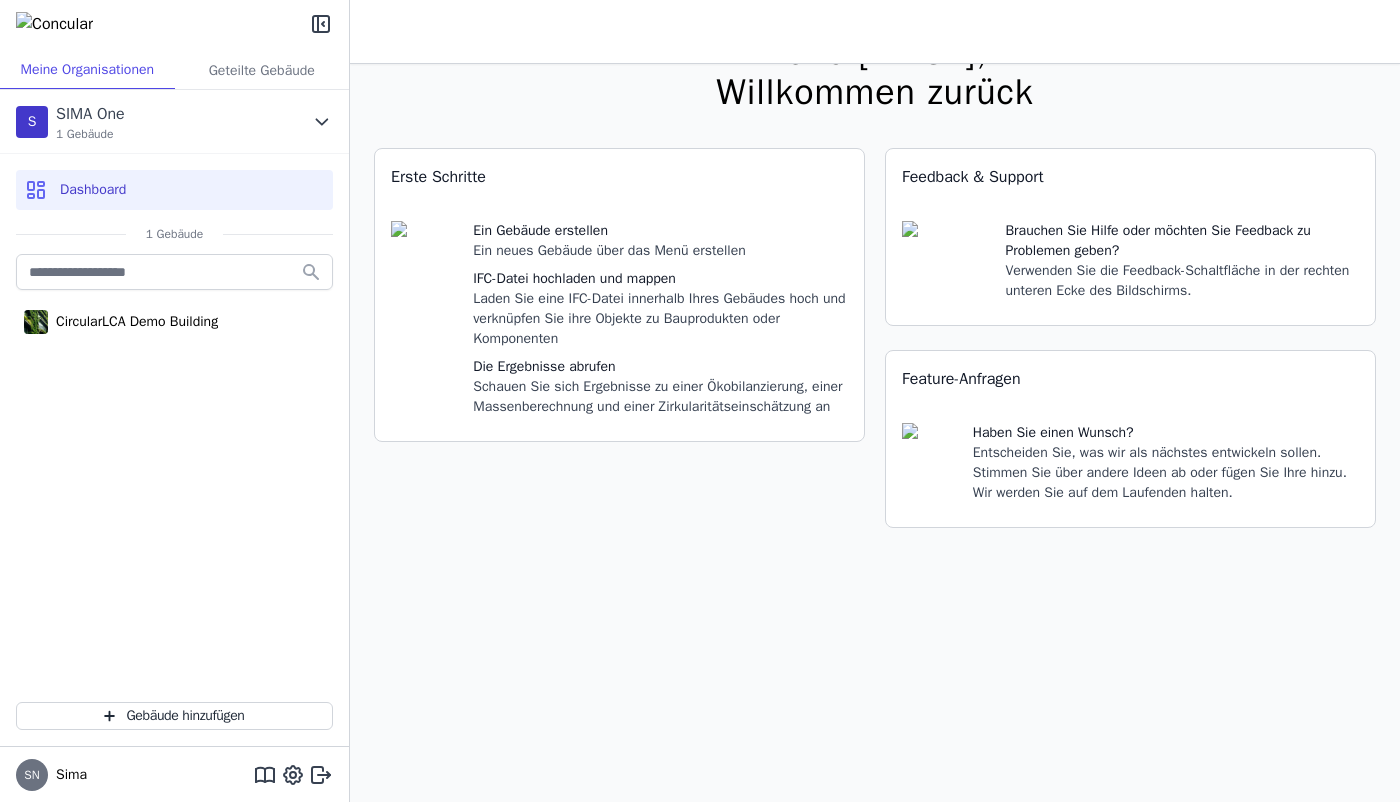 click on "1 Gebäude" at bounding box center [175, 234] 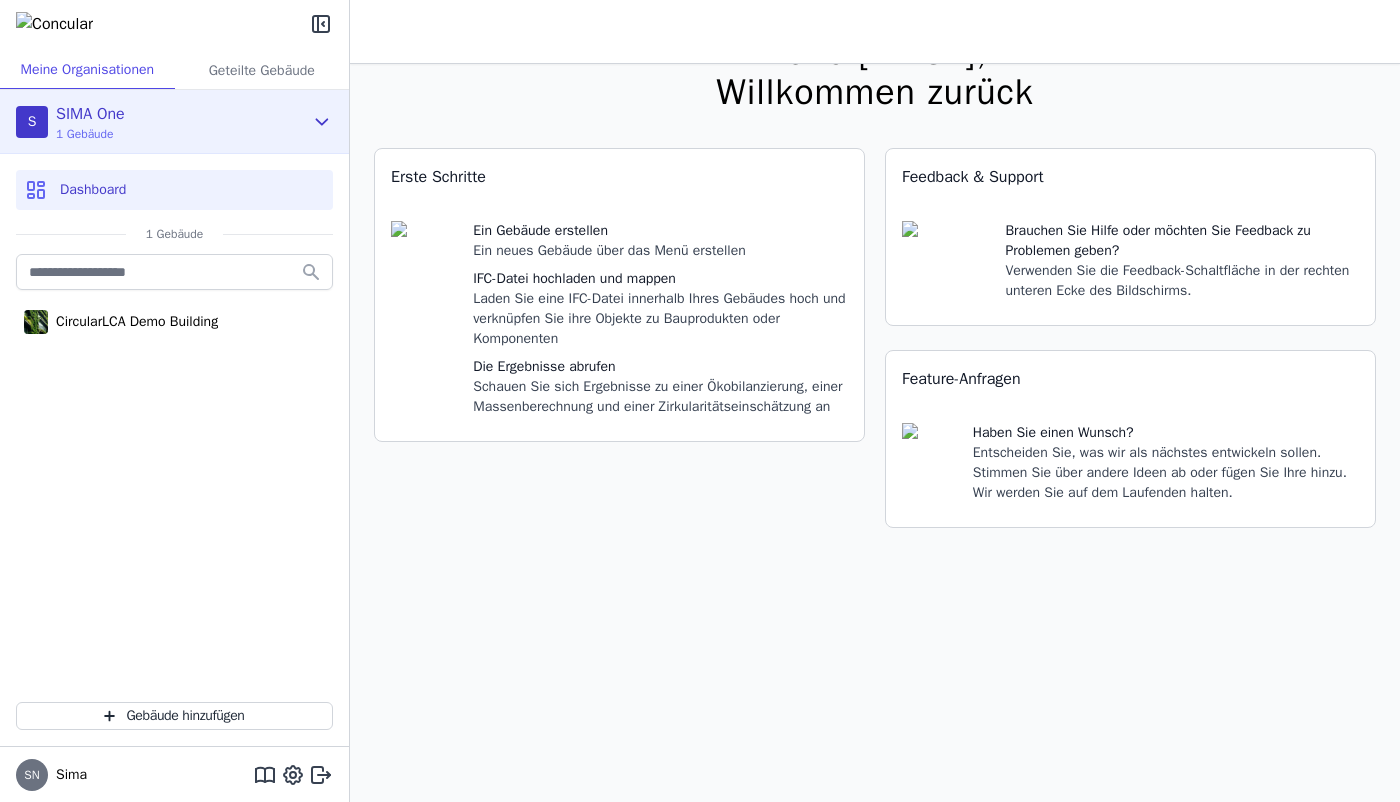click on "S SIMA One 1 Gebäude" at bounding box center (159, 122) 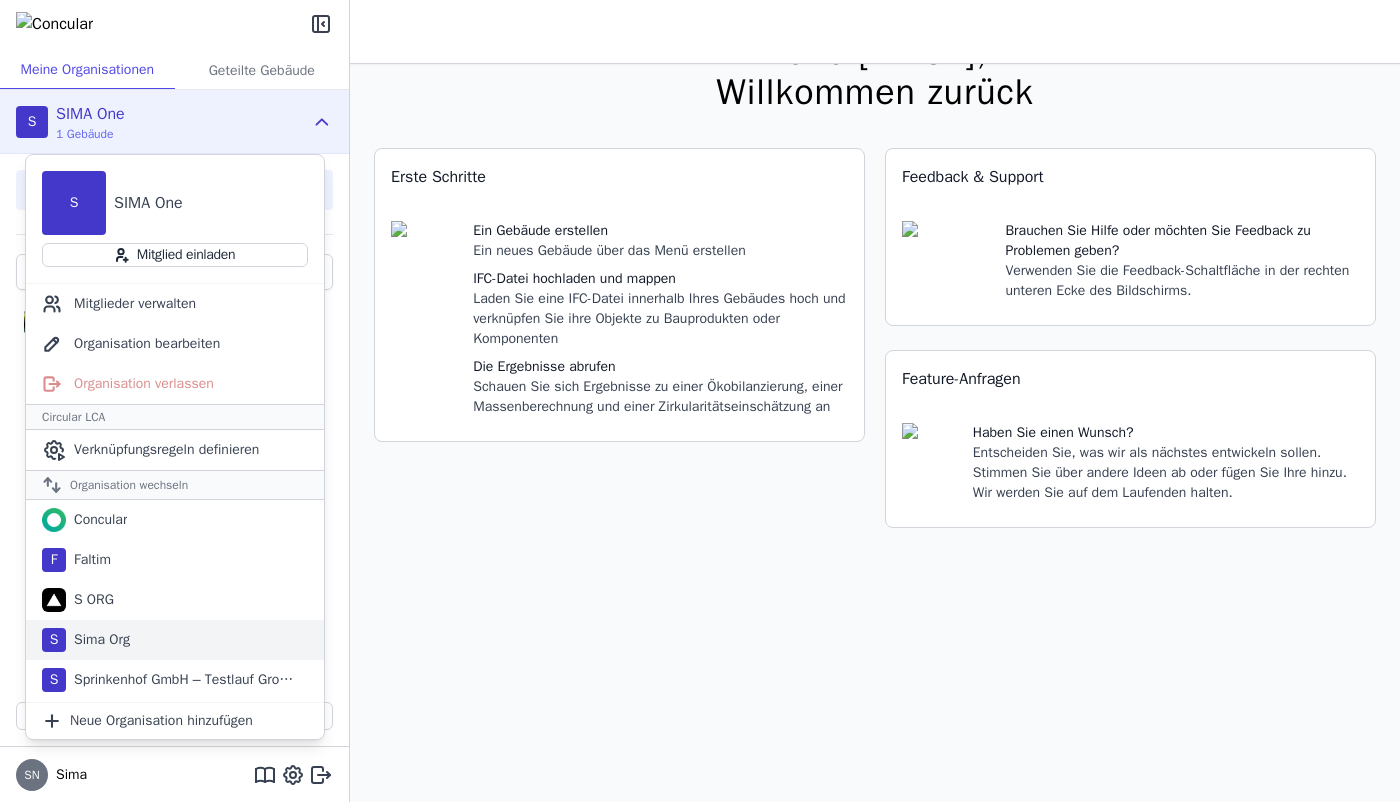 click on "S Sima Org" at bounding box center [175, 640] 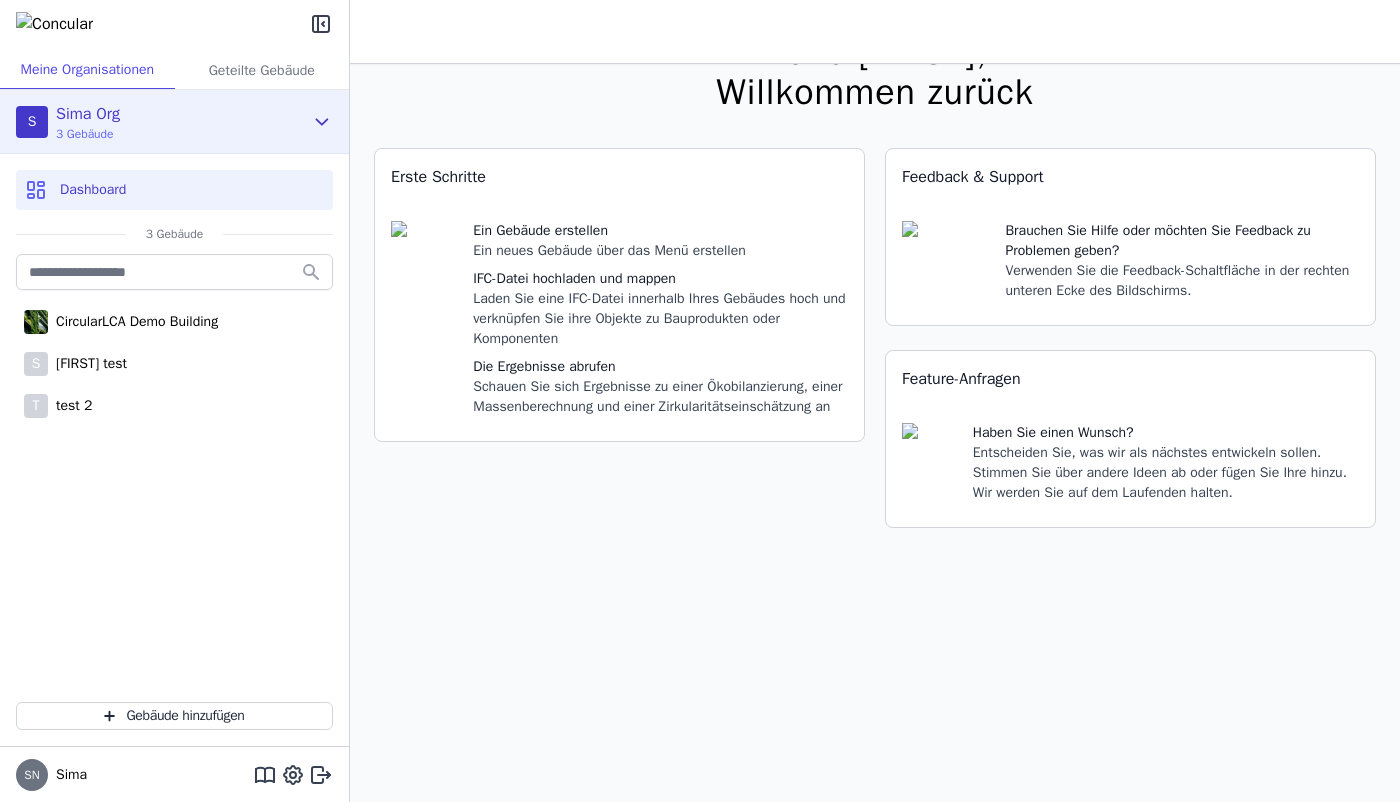 click on "S Sima Org 3 Gebäude" at bounding box center [159, 122] 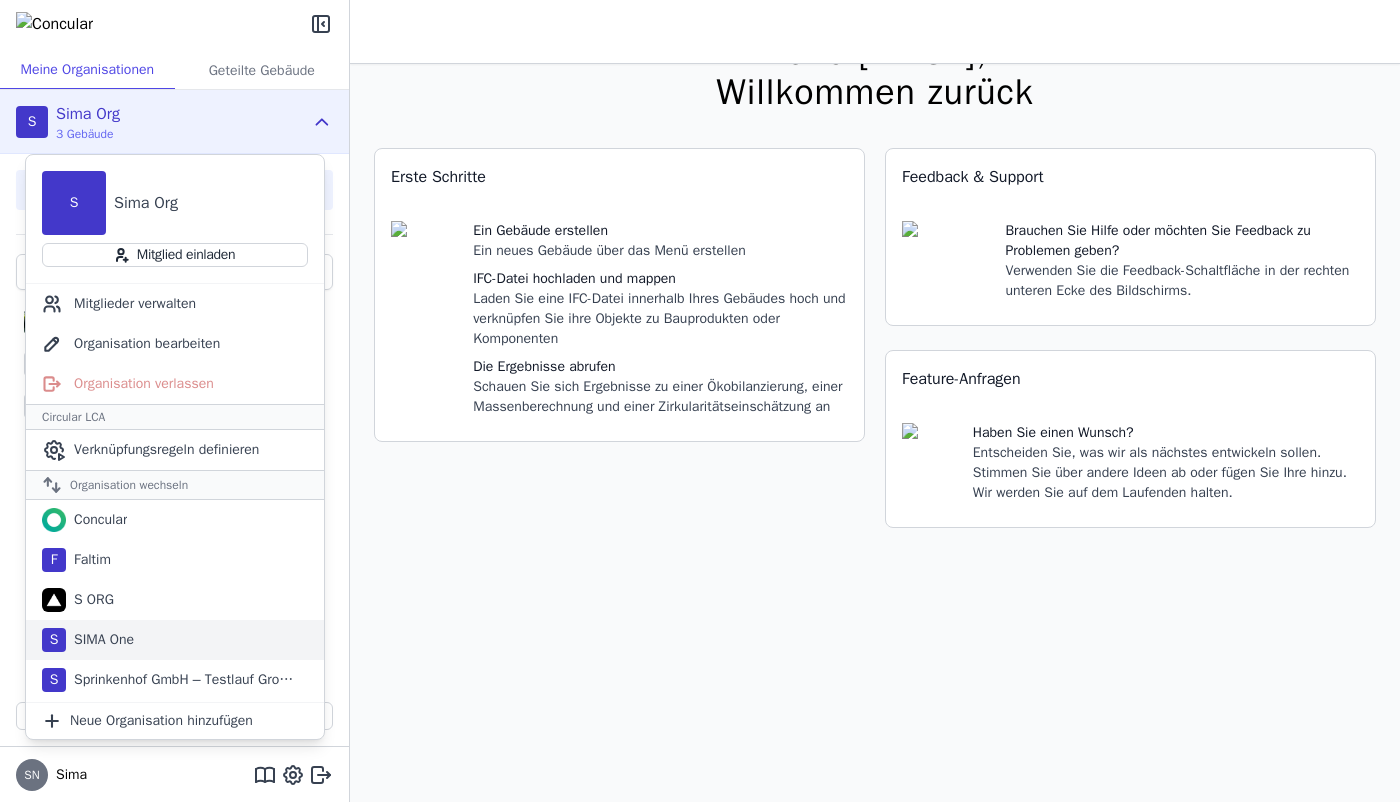 scroll, scrollTop: 38, scrollLeft: 0, axis: vertical 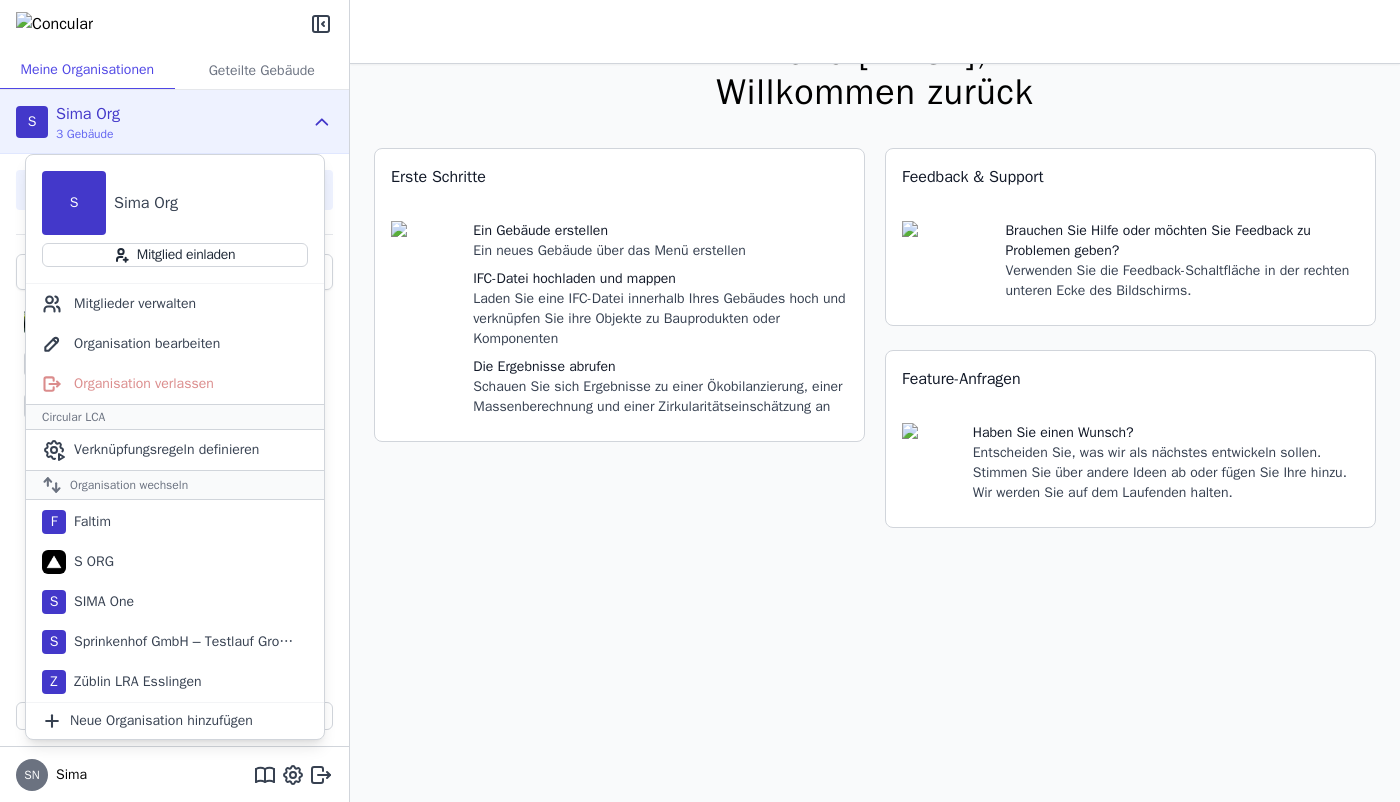 click on "Hallo Sima, Willkommen zurück Sie verwenden derzeit eine Beta-Version. Es könnte sein, dass Teile der Software nicht so funktionieren, wie Sie es erwarten. Erste Schritte Ein Gebäude erstellen Ein neues Gebäude über das Menü erstellen IFC-Datei hochladen und mappen Laden Sie eine IFC-Datei innerhalb Ihres Gebäudes hoch und verknüpfen Sie ihre Objekte zu Bauprodukten oder Komponenten Die Ergebnisse abrufen Schauen Sie sich Ergebnisse zu einer Ökobilanzierung, einer Massenberechnung und einer Zirkularitätseinschätzung an Feedback & Support Brauchen Sie Hilfe oder möchten Sie Feedback zu Problemen geben? Verwenden Sie die Feedback-Schaltfläche in der rechten unteren Ecke des Bildschirms. Feature-Anfragen Haben Sie einen Wunsch? Entscheiden Sie, was wir als nächstes entwickeln sollen. Stimmen Sie über andere Ideen ab oder fügen Sie Ihre hinzu. Wir werden Sie auf dem Laufenden halten." at bounding box center (875, 401) 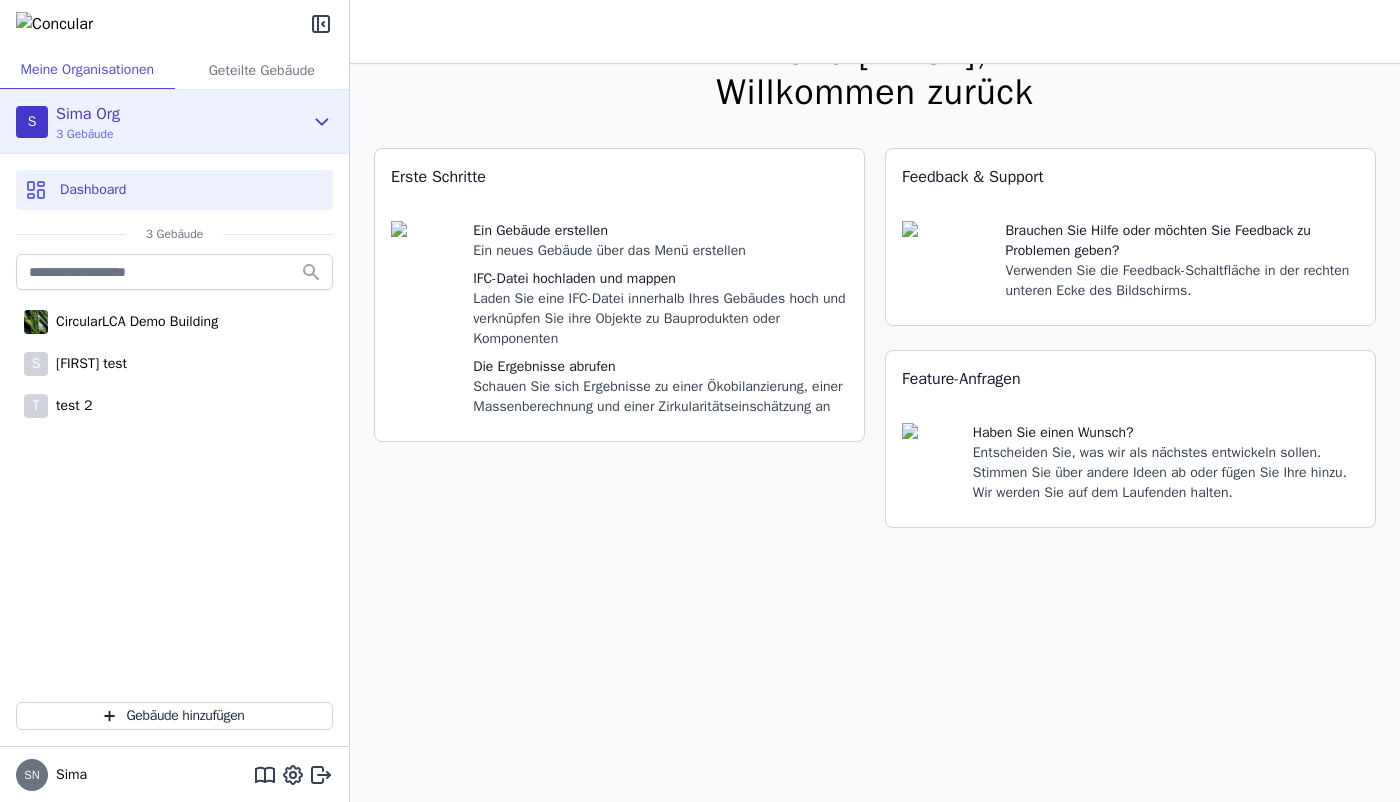 click on "S Sima Org 3 Gebäude" at bounding box center [159, 122] 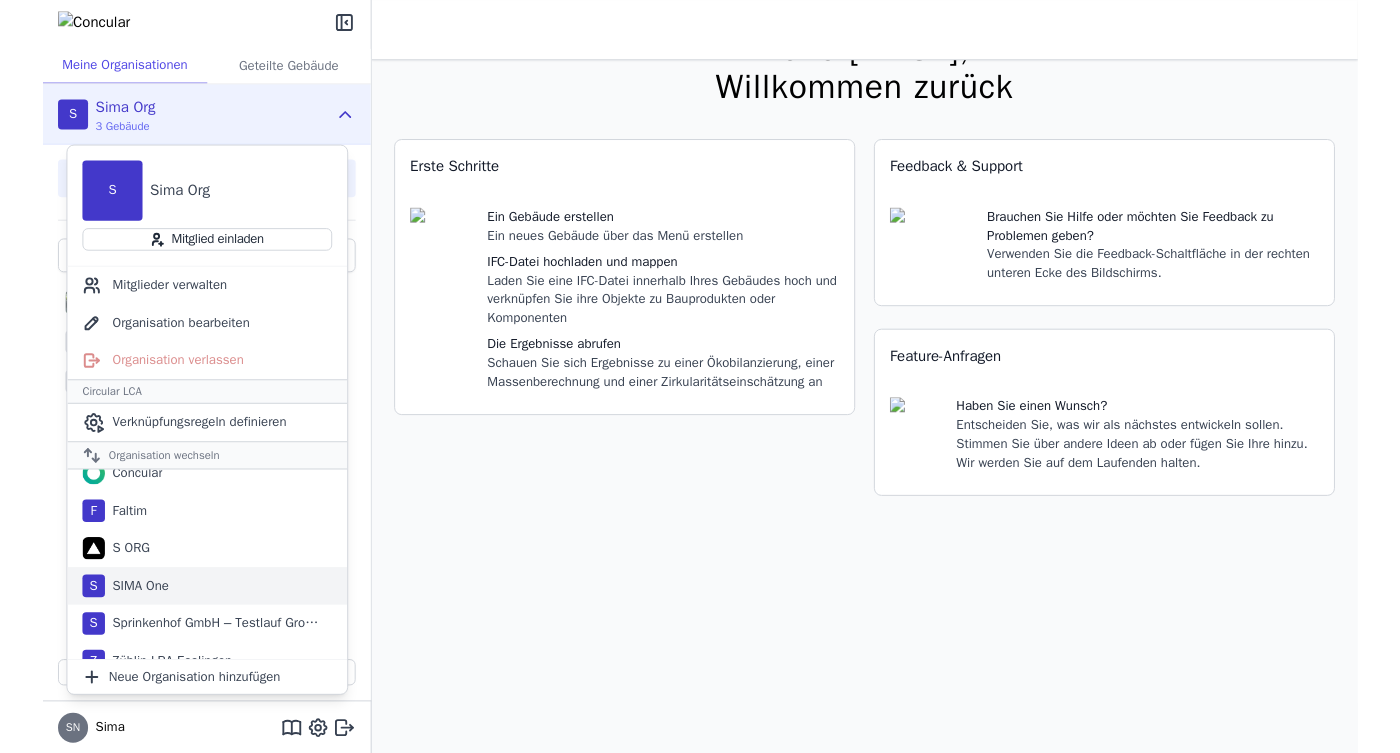 scroll, scrollTop: 38, scrollLeft: 0, axis: vertical 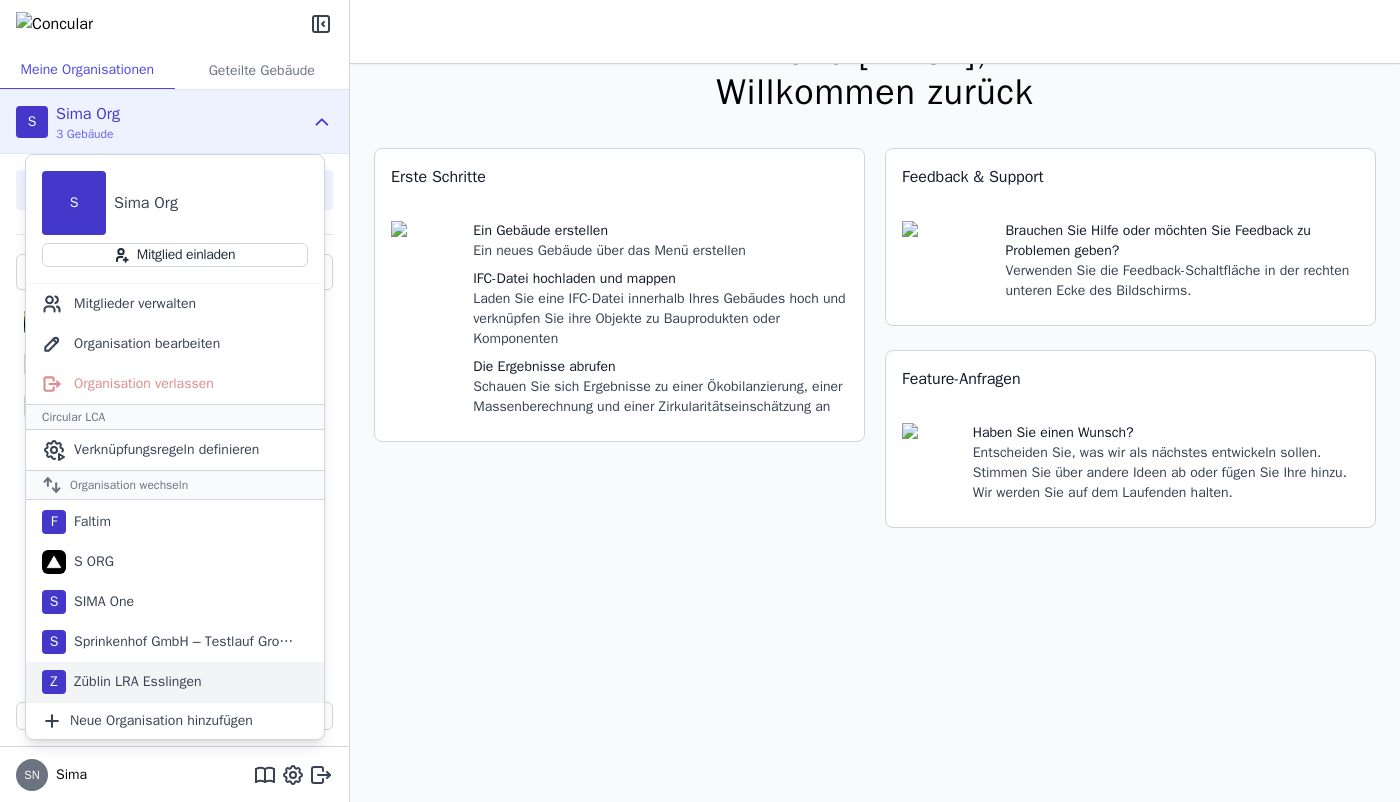 click on "Züblin LRA Esslingen" at bounding box center (134, 682) 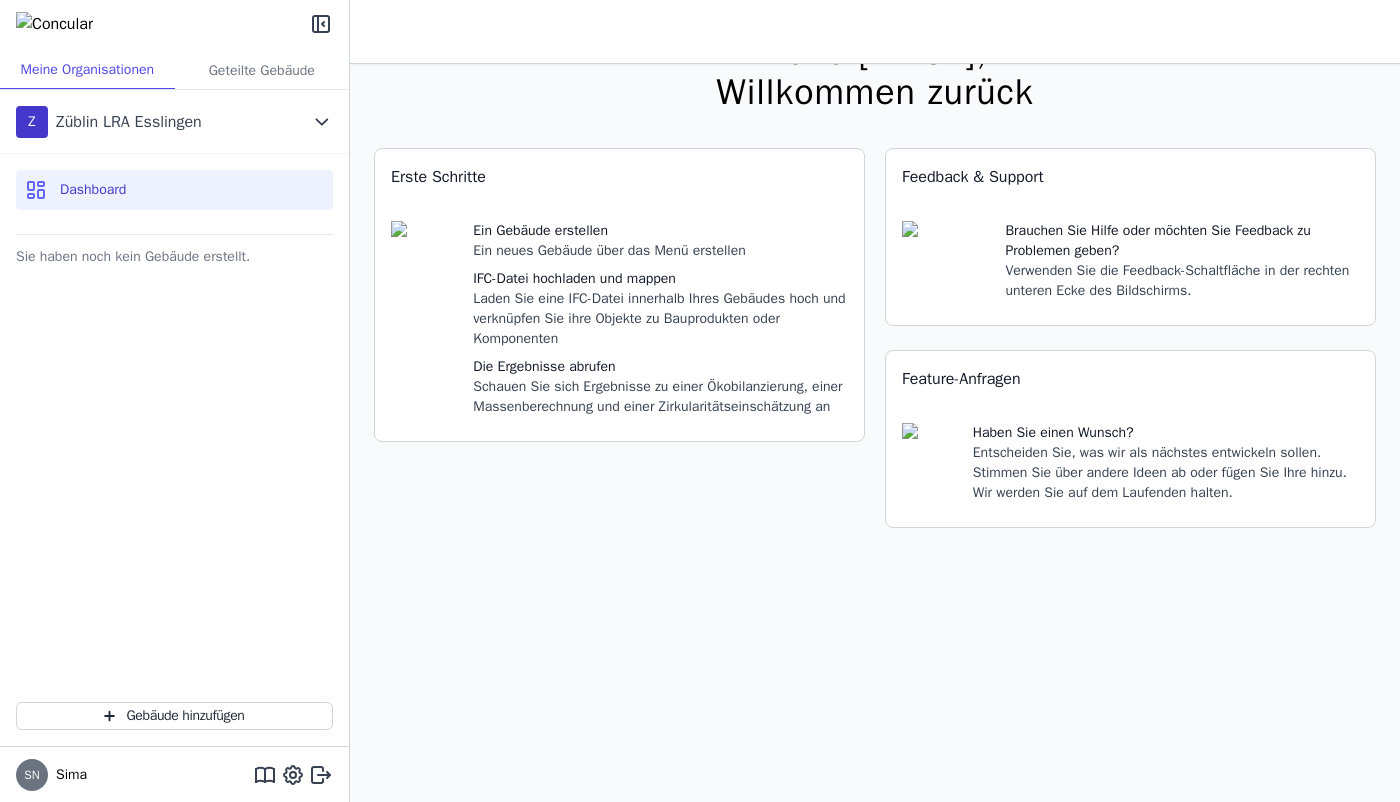 click on "Sie haben noch kein Gebäude erstellt." at bounding box center [174, 257] 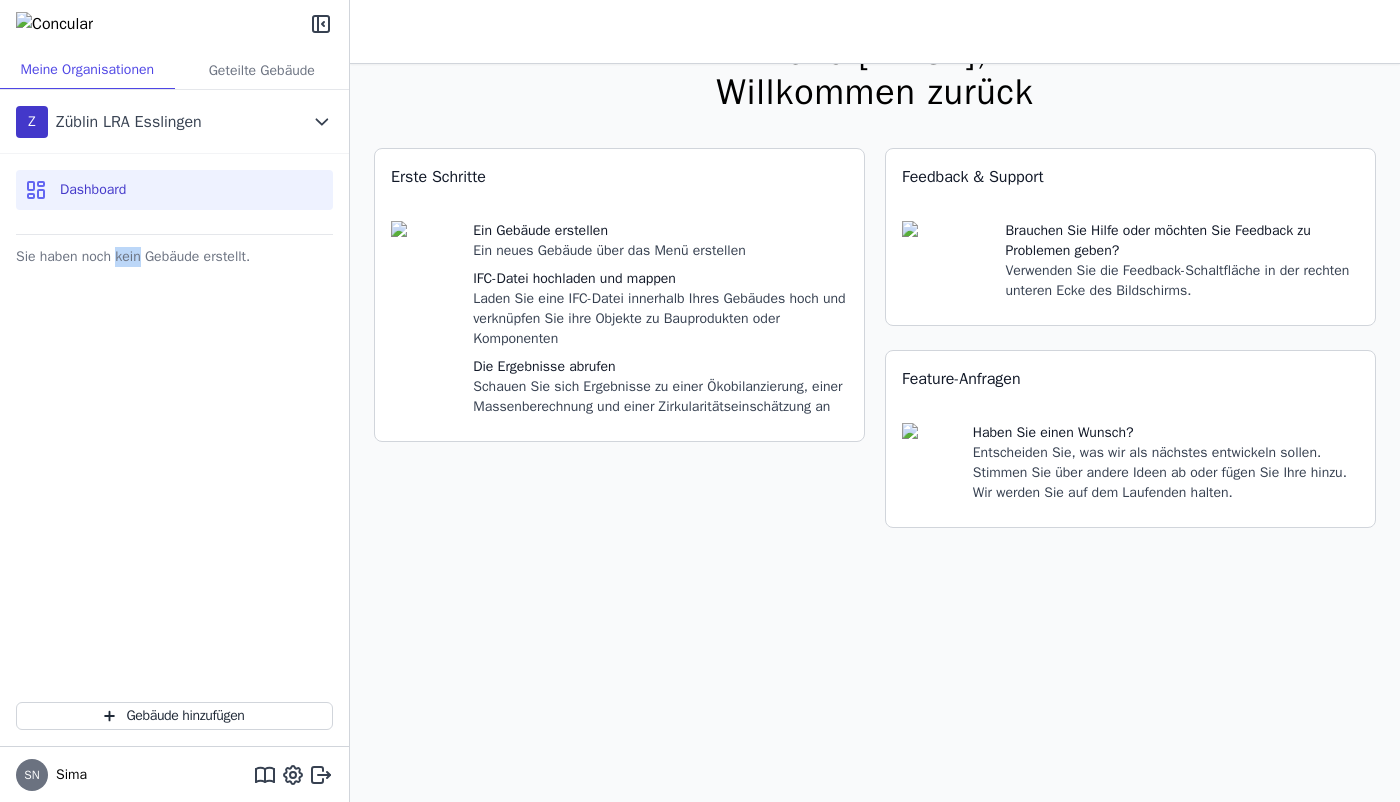 click on "Sie haben noch kein Gebäude erstellt." at bounding box center (174, 257) 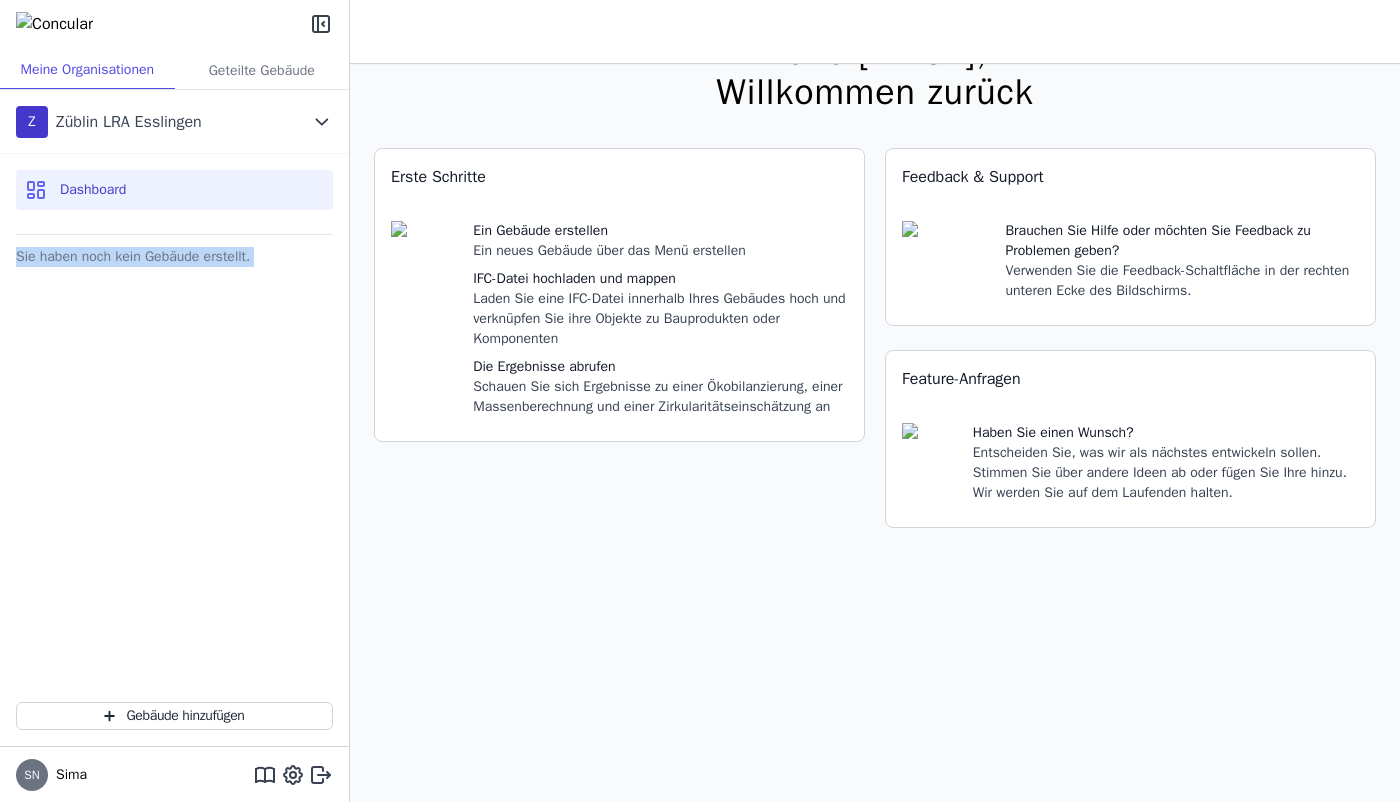 click on "Sie haben noch kein Gebäude erstellt." at bounding box center [174, 257] 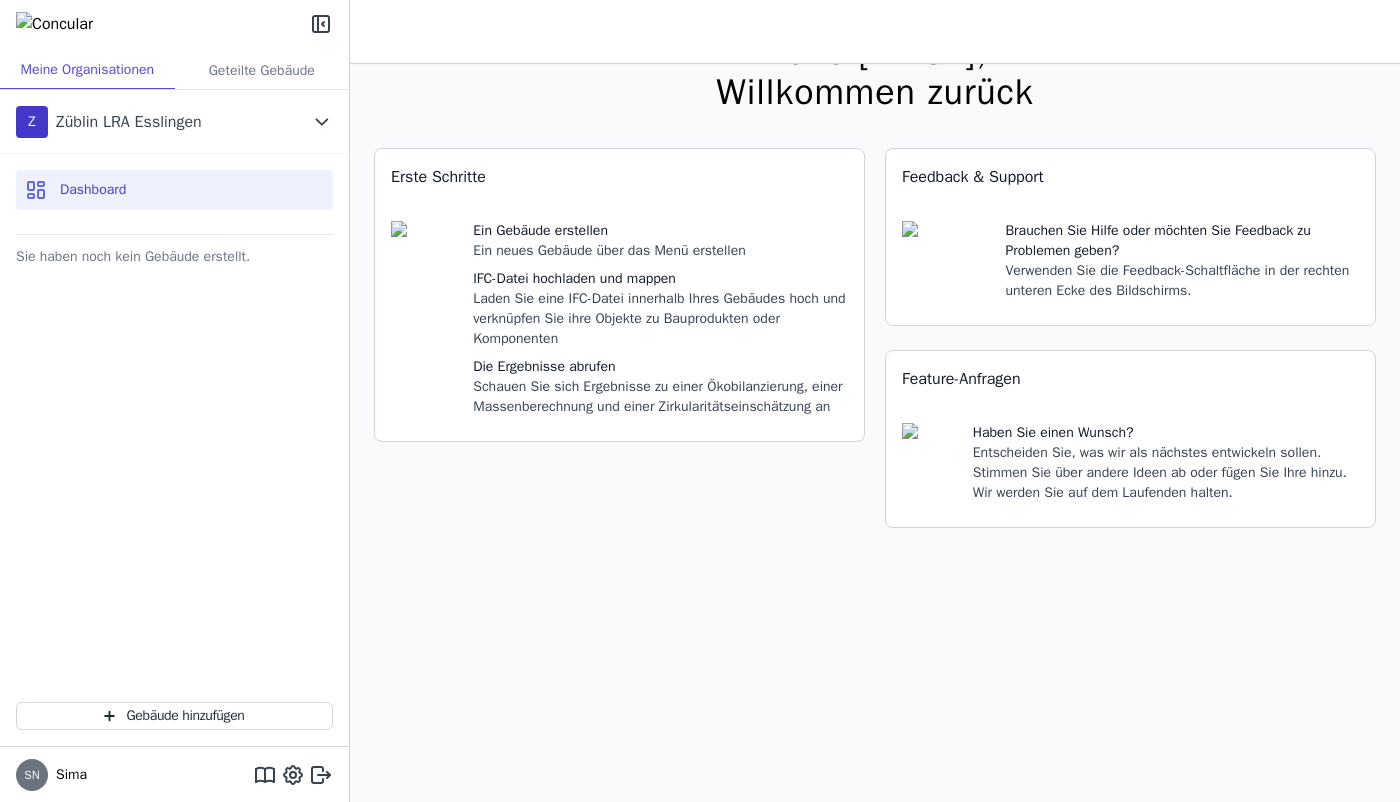 click on "Erste Schritte Ein Gebäude erstellen Ein neues Gebäude über das Menü erstellen IFC-Datei hochladen und mappen Laden Sie eine IFC-Datei innerhalb Ihres Gebäudes hoch und verknüpfen Sie ihre Objekte zu Bauprodukten oder Komponenten Die Ergebnisse abrufen Schauen Sie sich Ergebnisse zu einer Ökobilanzierung, einer Massenberechnung und einer Zirkularitätseinschätzung an" at bounding box center (619, 350) 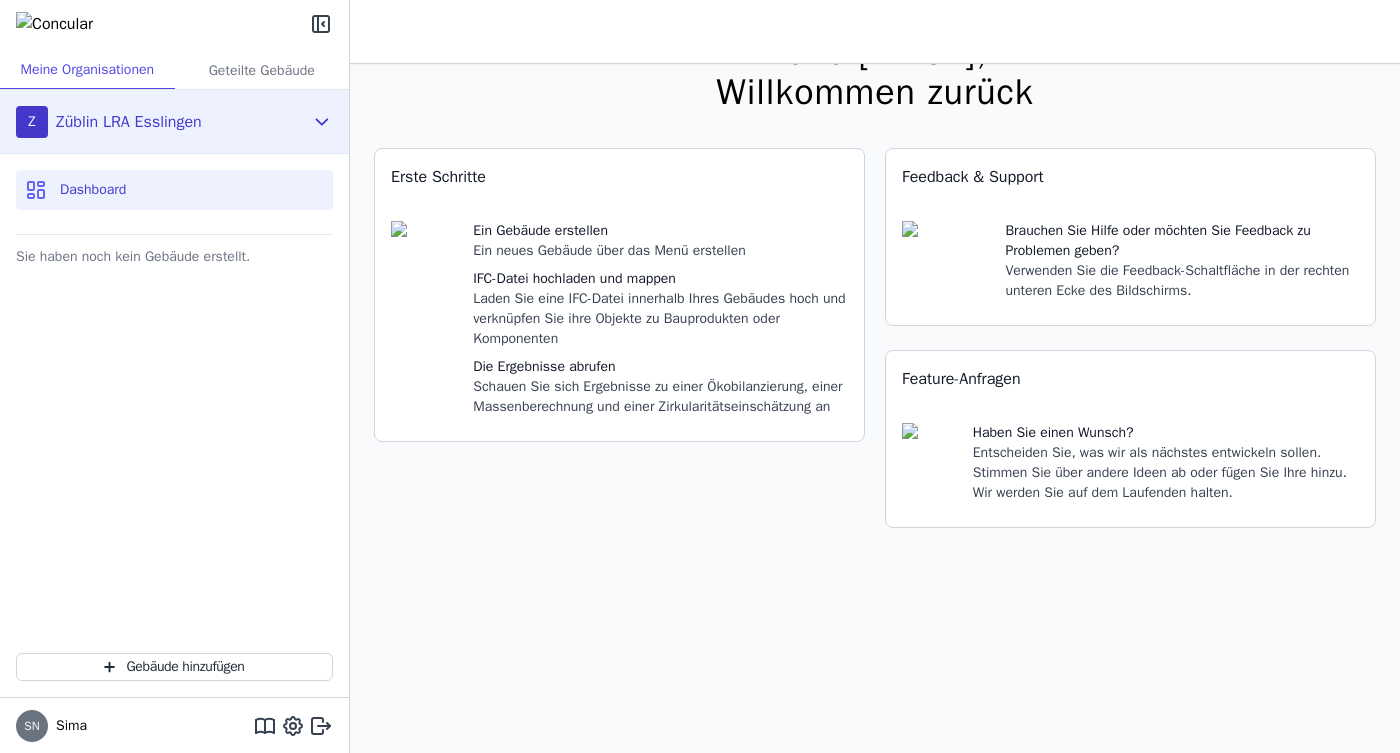 click on "Z Züblin LRA Esslingen" at bounding box center [159, 122] 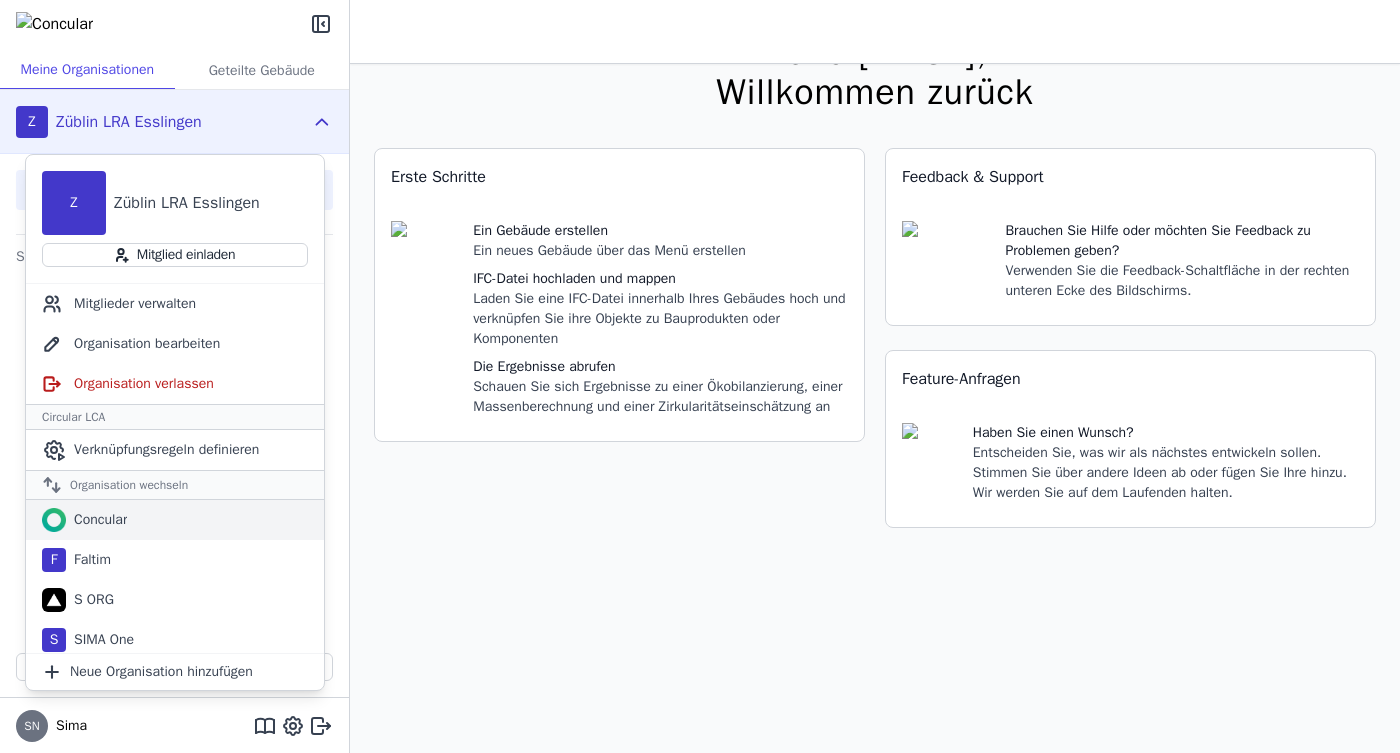 click on "Concular" at bounding box center [175, 520] 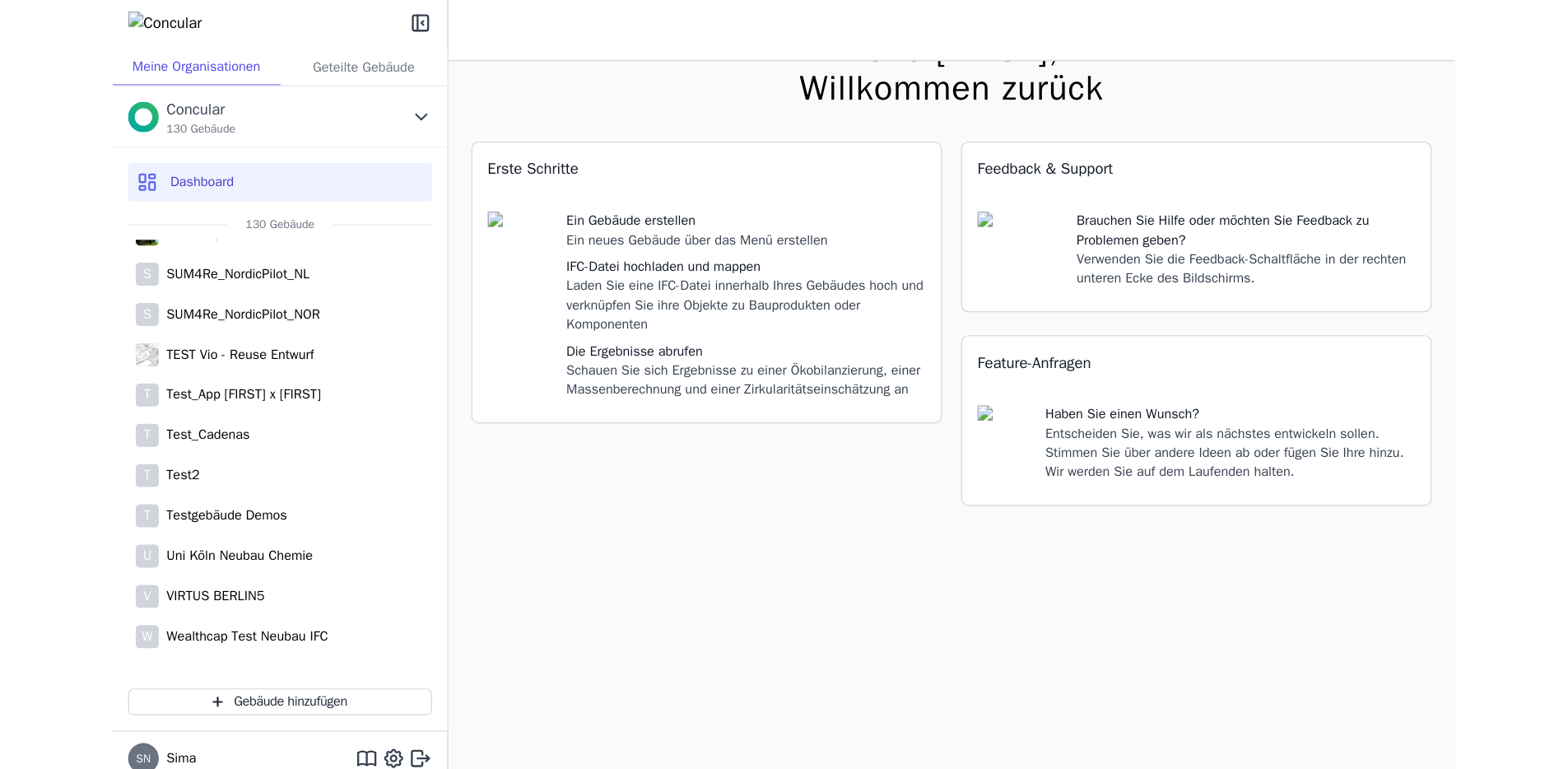 scroll, scrollTop: 4179, scrollLeft: 0, axis: vertical 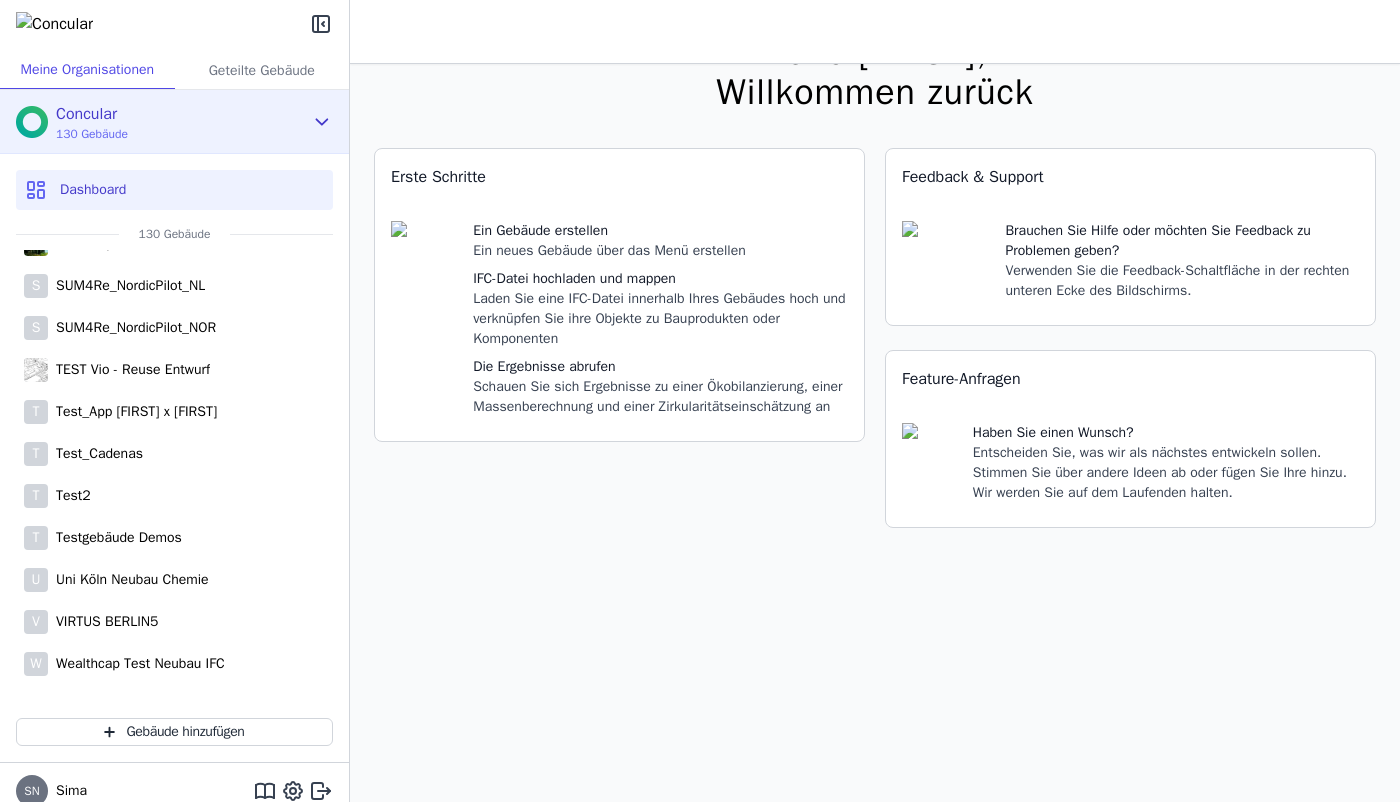 click 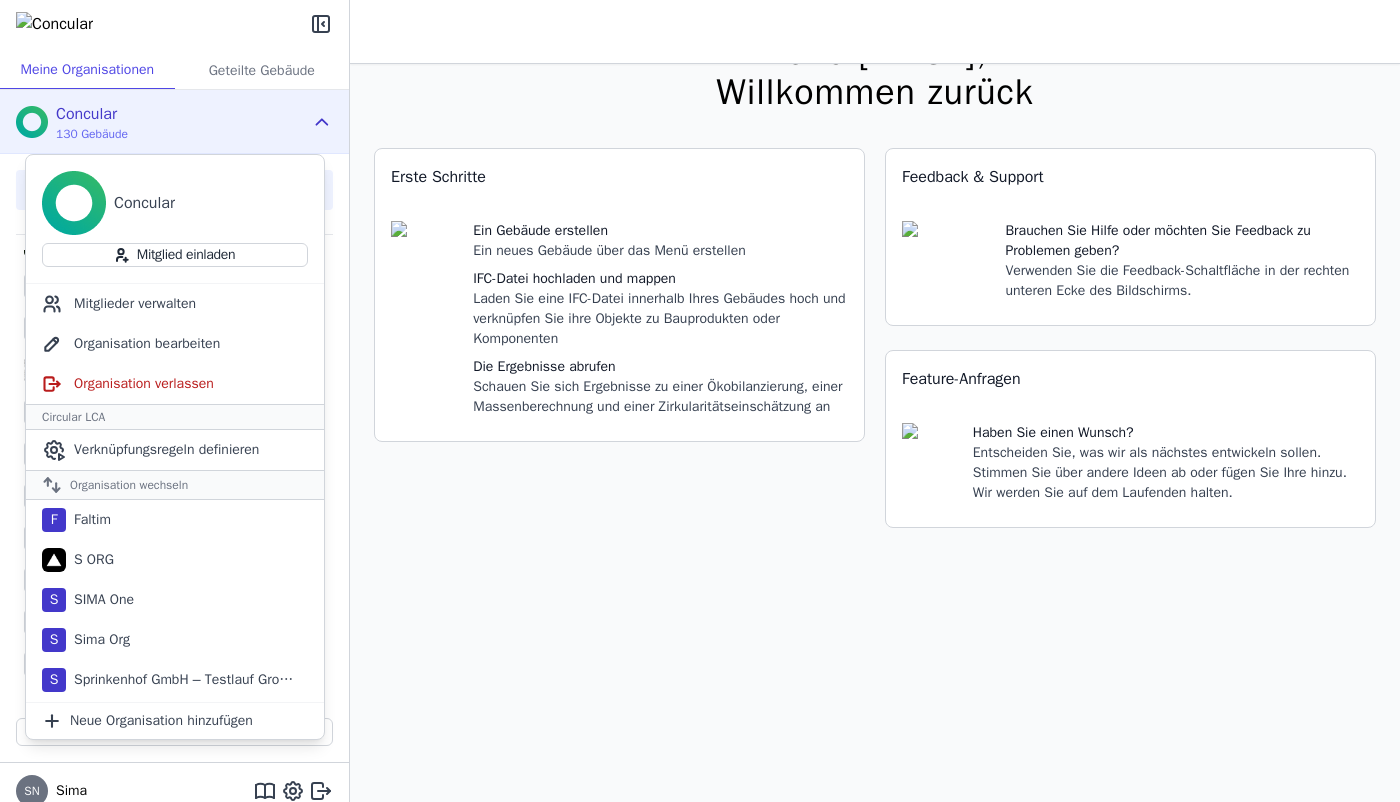 click 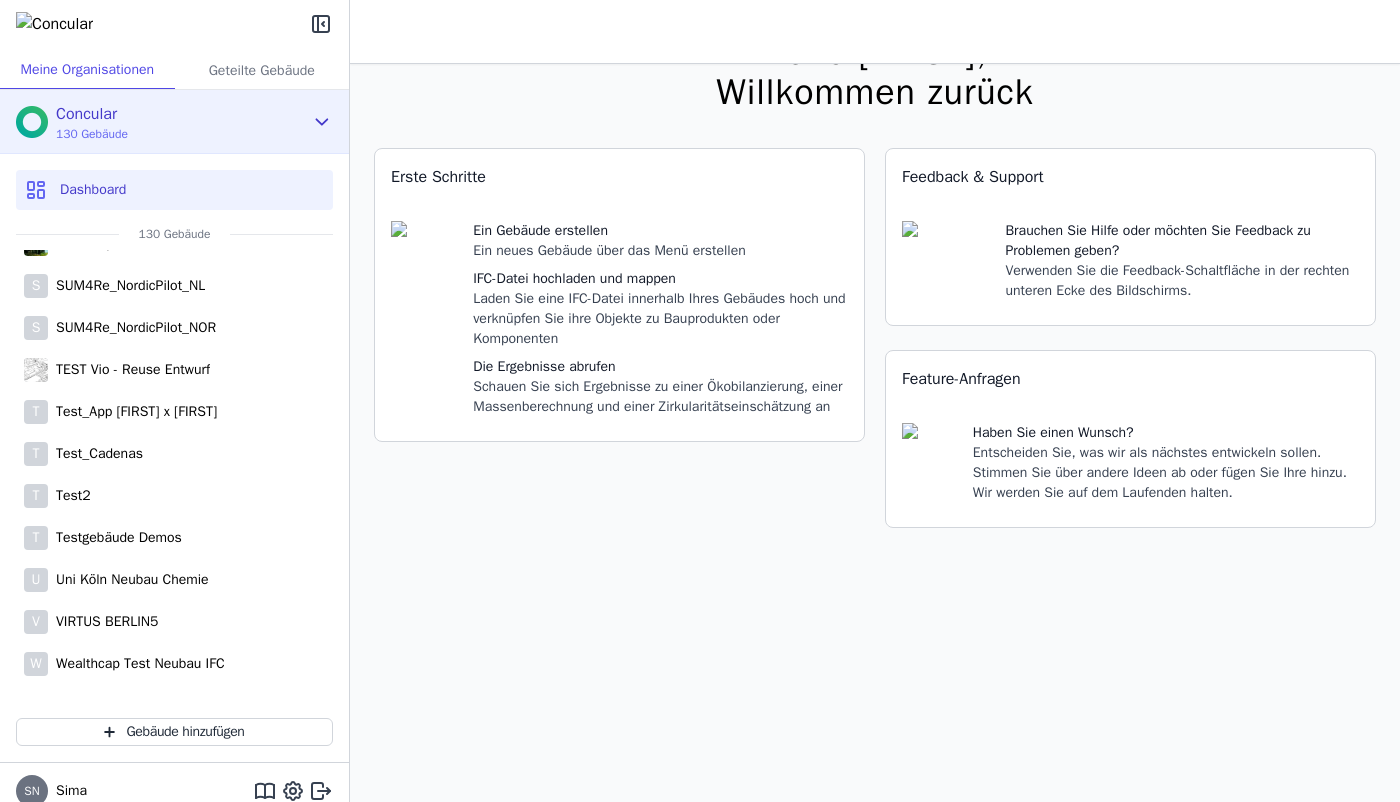 click 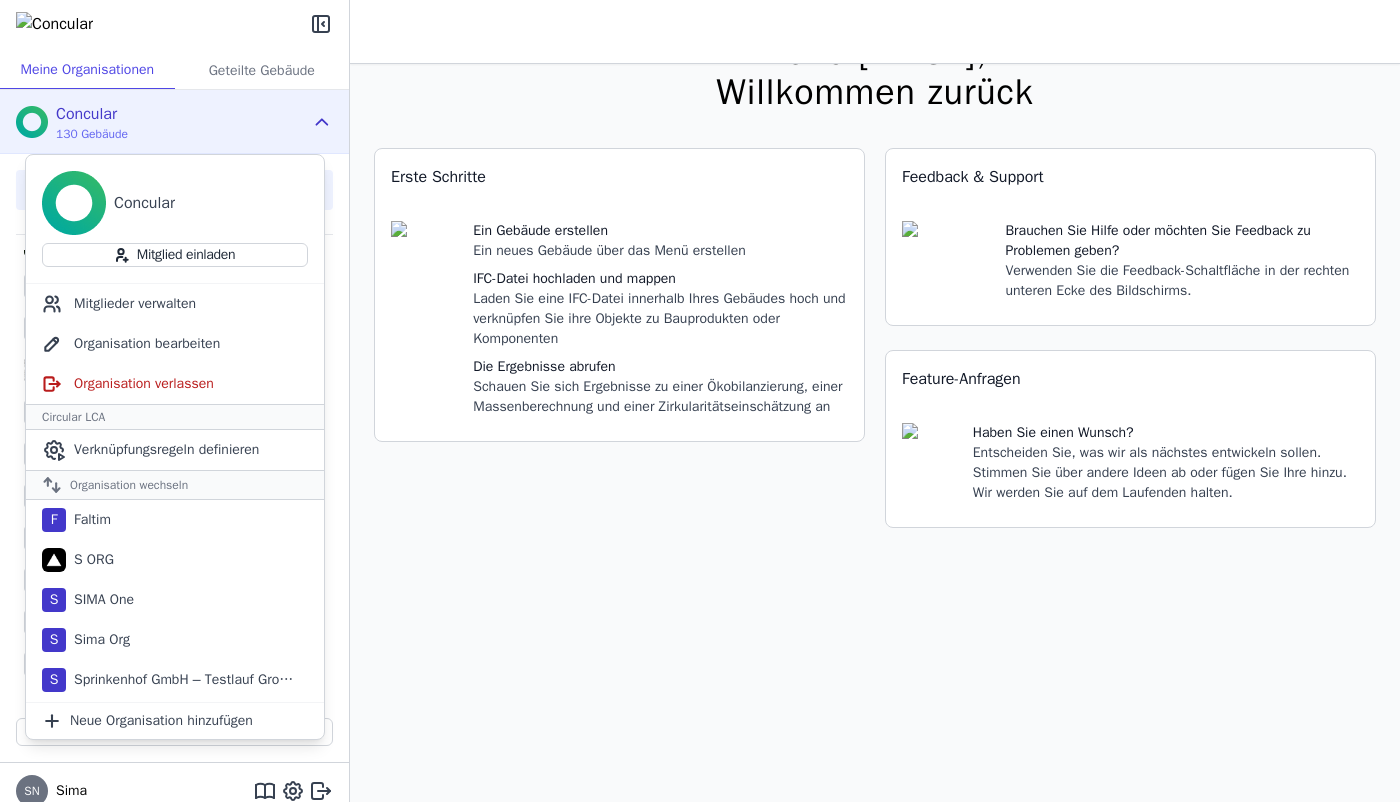 click 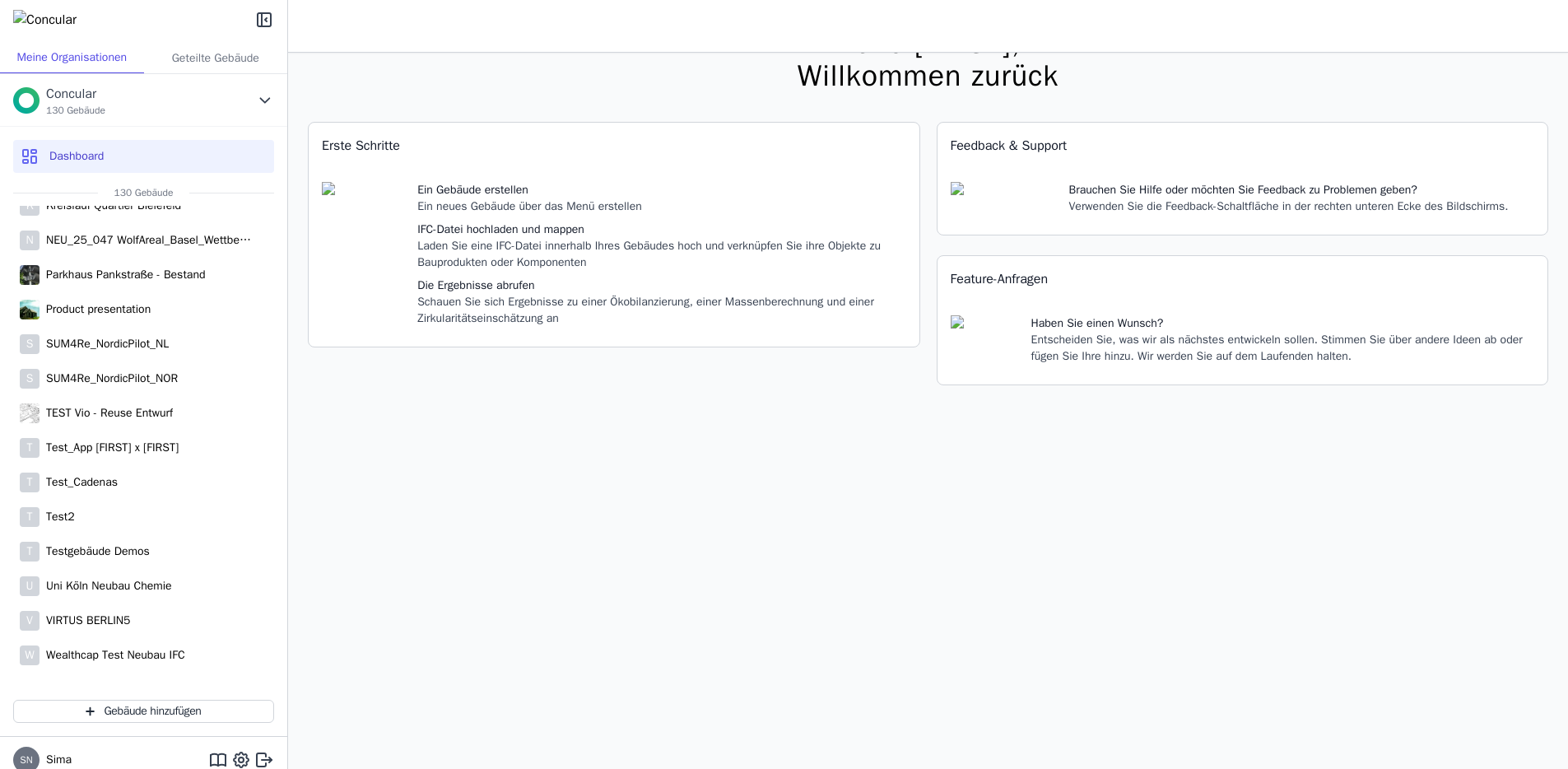 scroll, scrollTop: 4071, scrollLeft: 0, axis: vertical 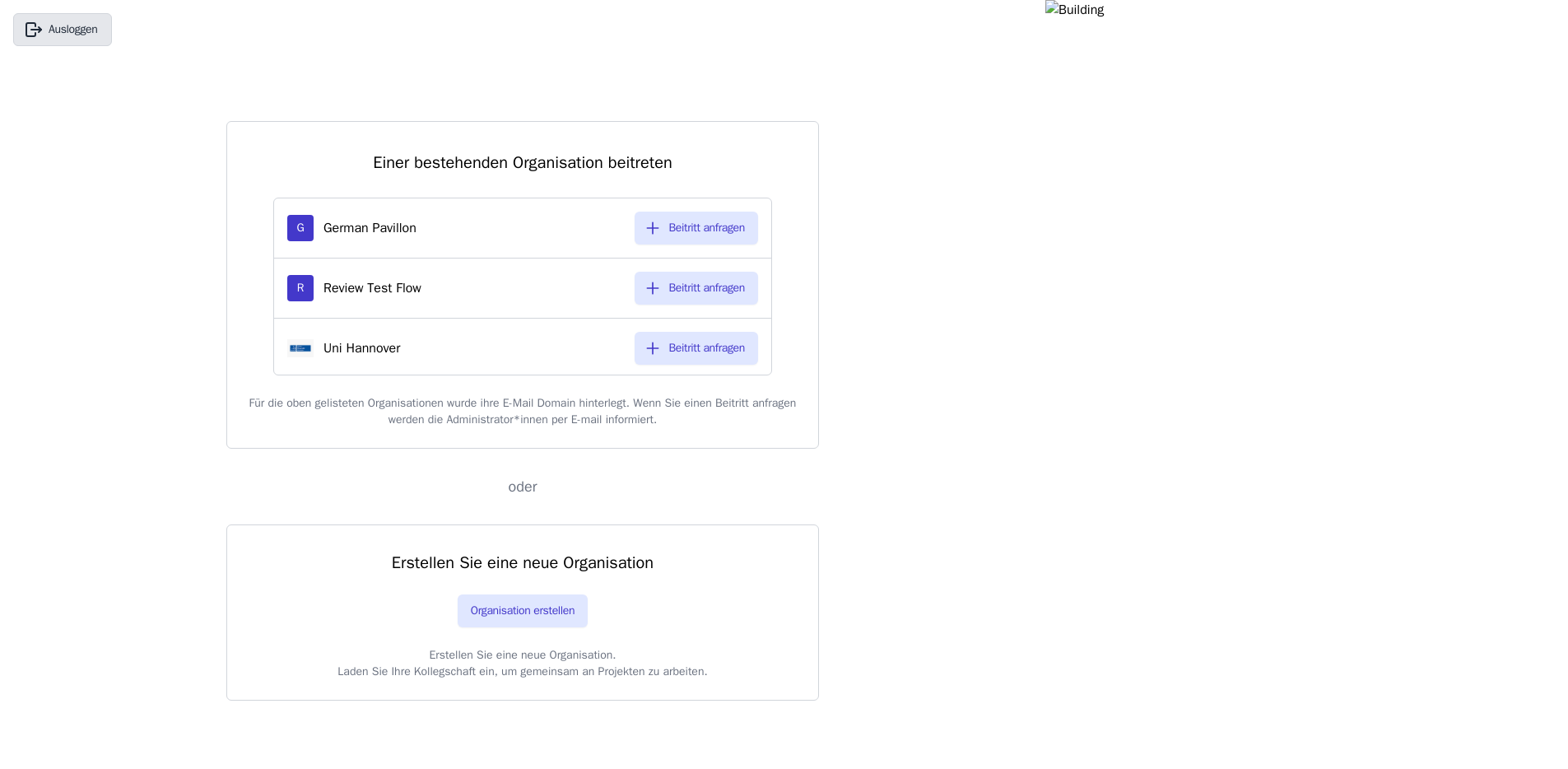 click on "Ausloggen" at bounding box center [63, 30] 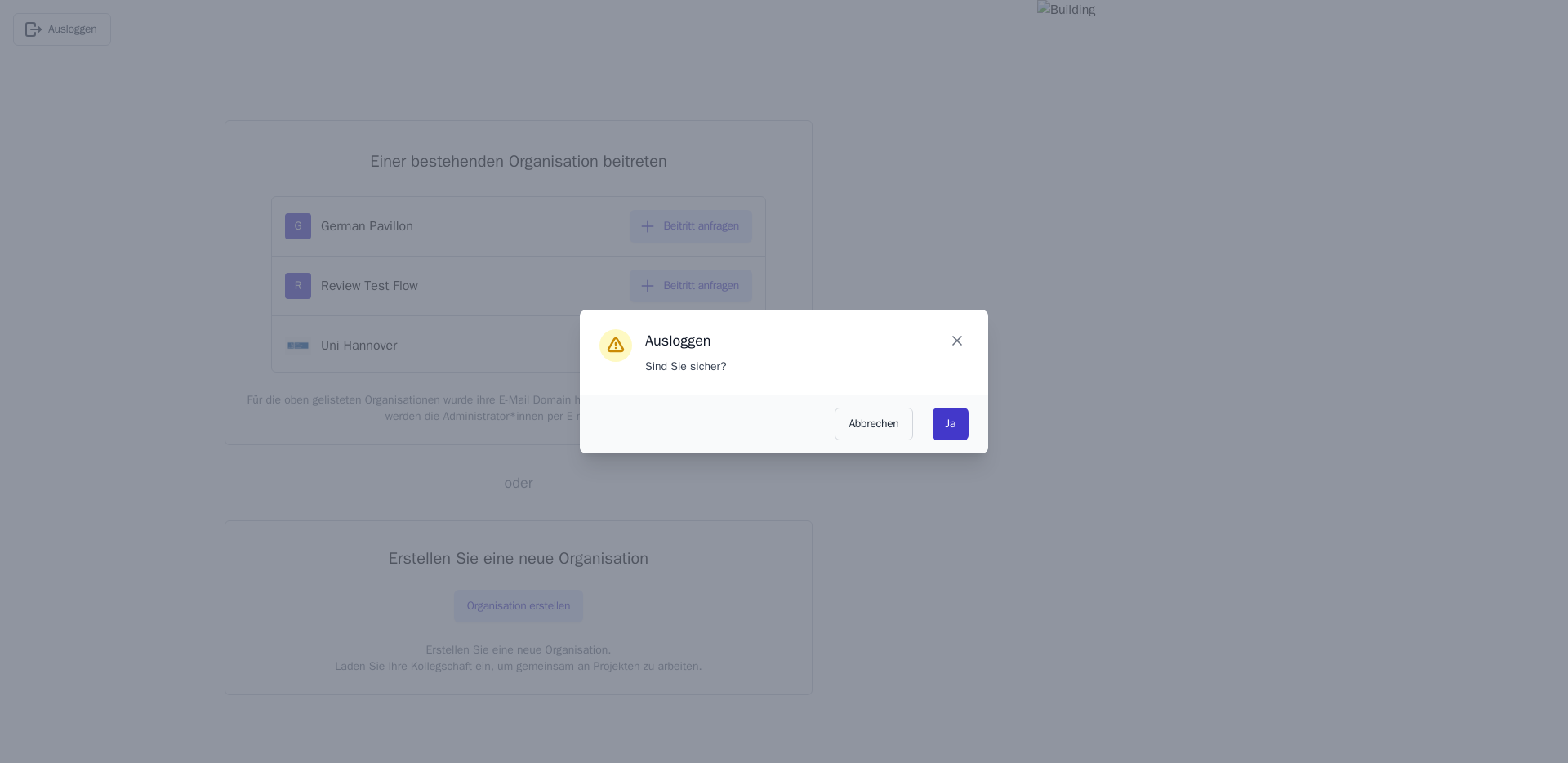 click on "Ja" at bounding box center (951, 424) 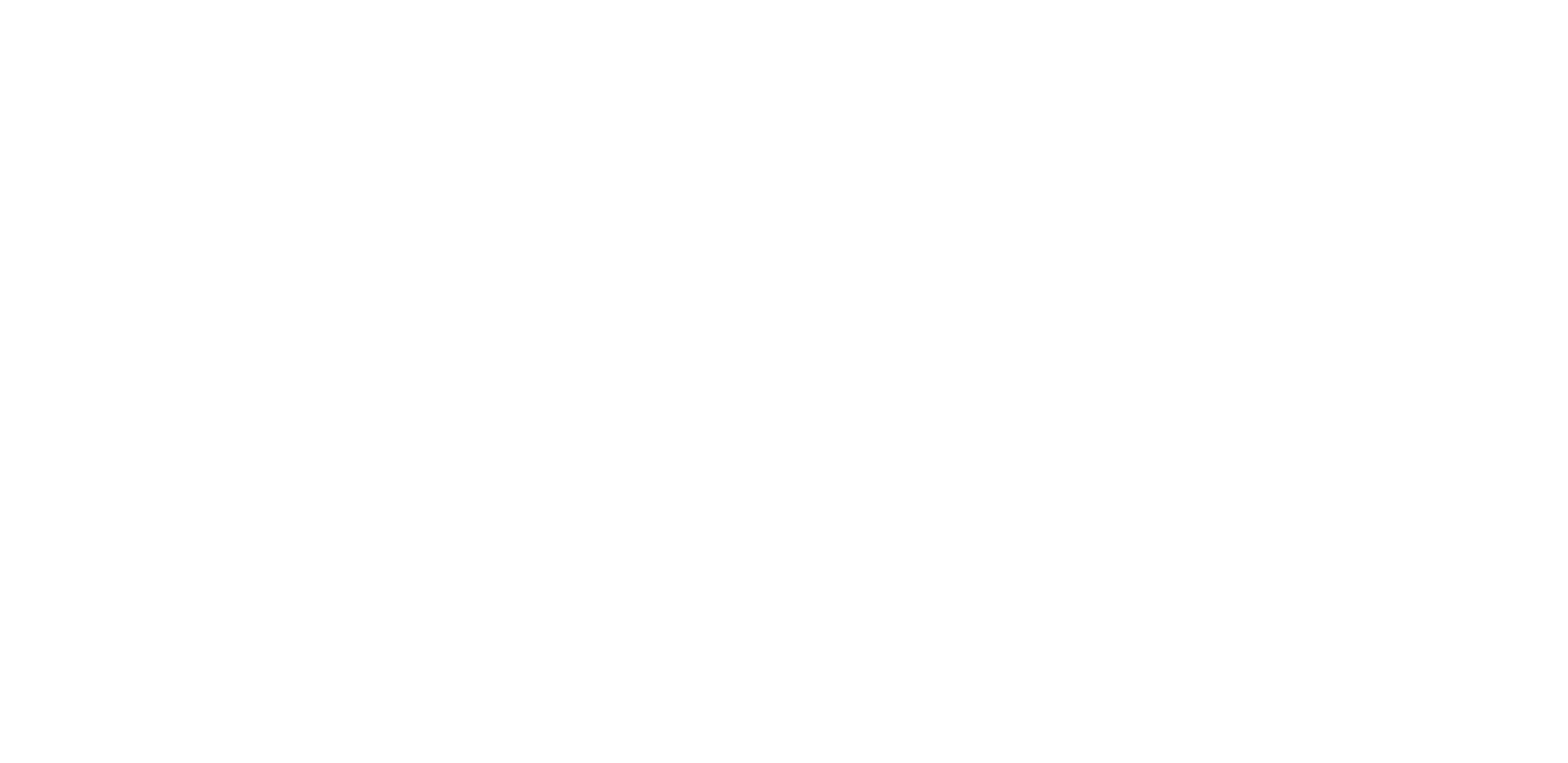 scroll, scrollTop: 0, scrollLeft: 0, axis: both 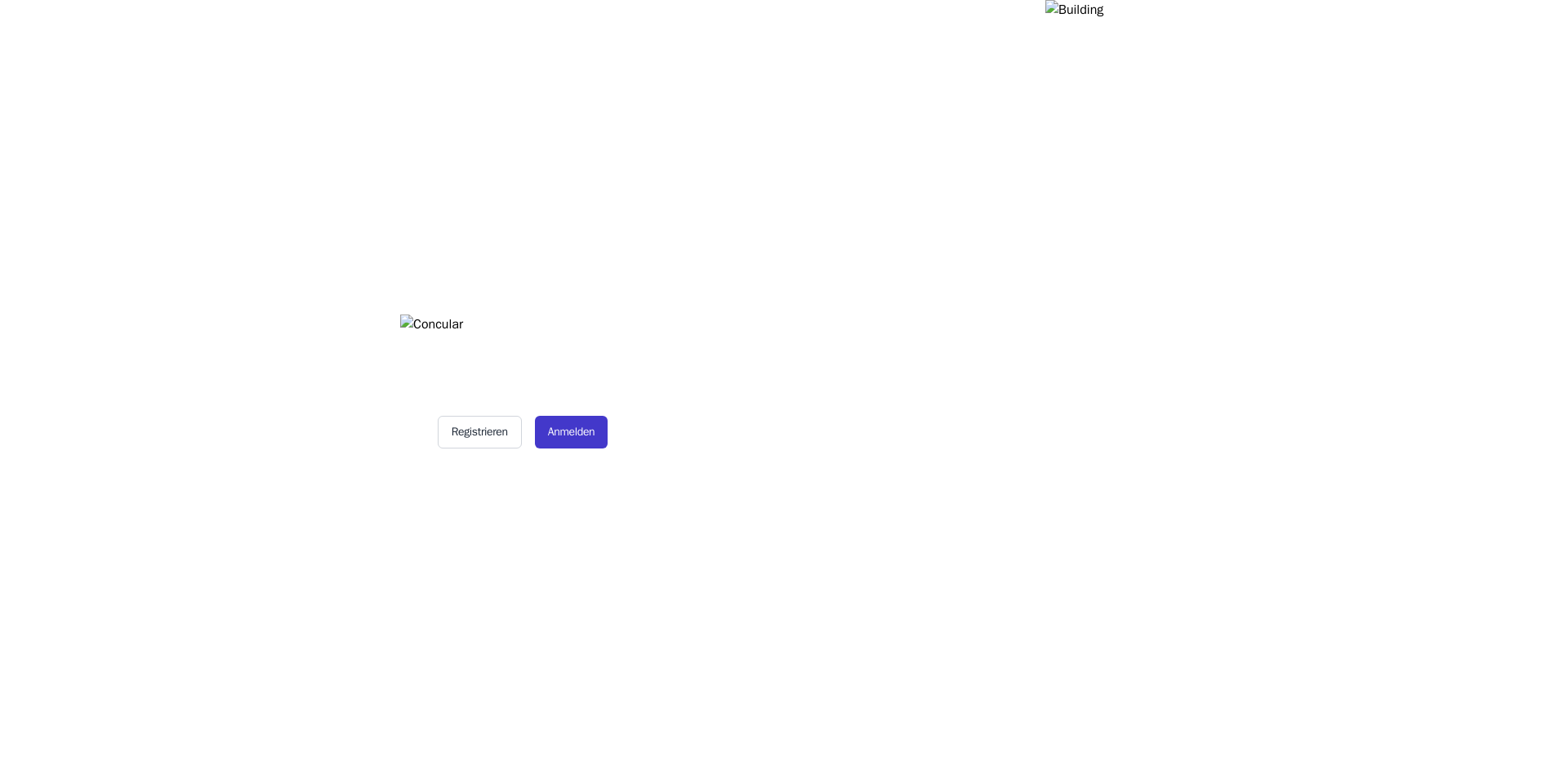 click on "Anmelden" at bounding box center (572, 432) 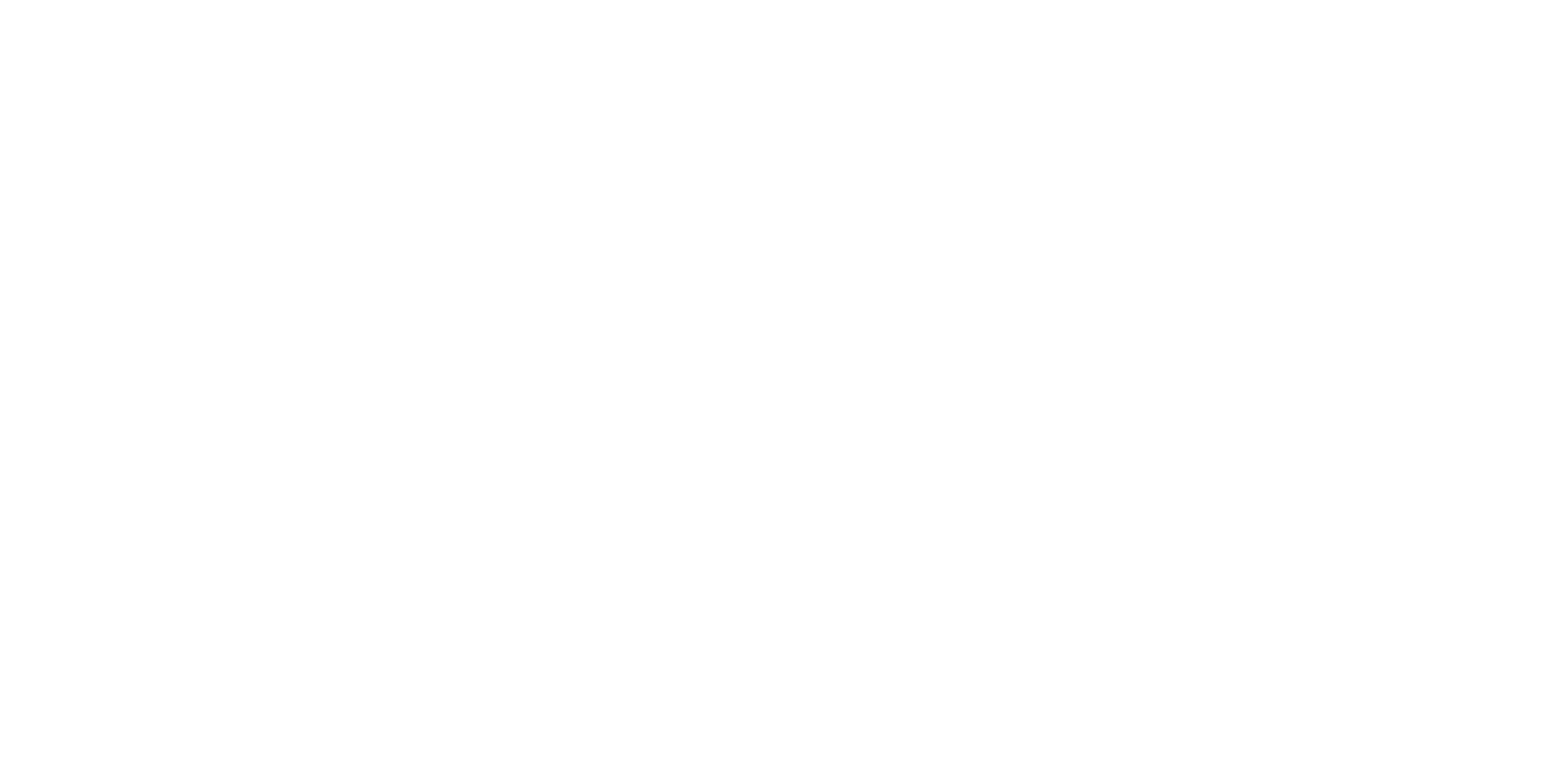scroll, scrollTop: 0, scrollLeft: 0, axis: both 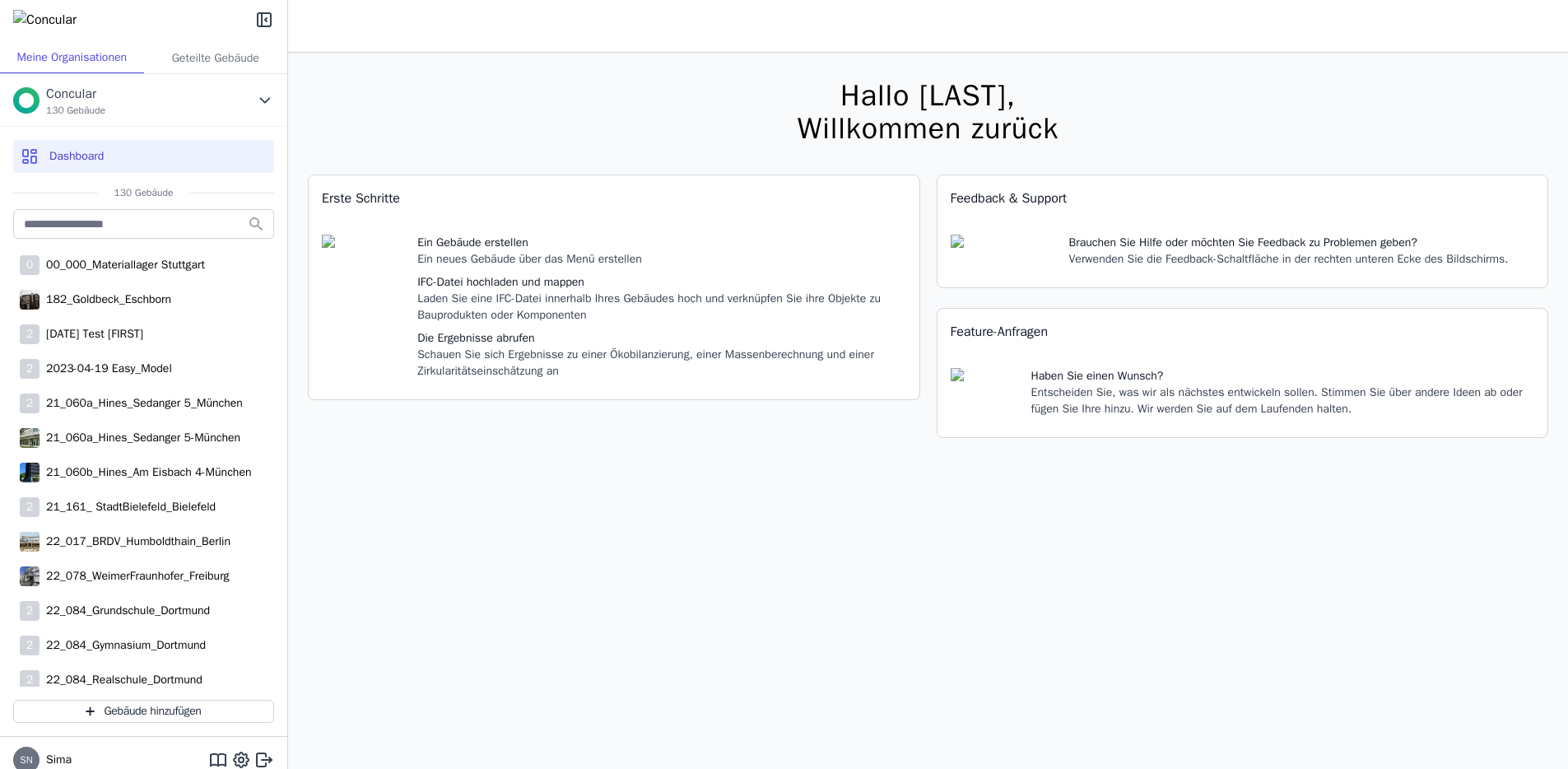 click on "Hallo Sima, Willkommen zurück Sie verwenden derzeit eine Beta-Version. Es könnte sein, dass Teile der Software nicht so funktionieren, wie Sie es erwarten. Erste Schritte Ein Gebäude erstellen Ein neues Gebäude über das Menü erstellen IFC-Datei hochladen und mappen Laden Sie eine IFC-Datei innerhalb Ihres Gebäudes hoch und verknüpfen Sie ihre Objekte zu Bauprodukten oder Komponenten Die Ergebnisse abrufen Schauen Sie sich Ergebnisse zu einer Ökobilanzierung, einer Massenberechnung und einer Zirkularitätseinschätzung an Feedback & Support Brauchen Sie Hilfe oder möchten Sie Feedback zu Problemen geben? Verwenden Sie die Feedback-Schaltfläche in der rechten unteren Ecke des Bildschirms. Feature-Anfragen Haben Sie einen Wunsch? Entscheiden Sie, was wir als nächstes entwickeln sollen. Stimmen Sie über andere Ideen ab oder fügen Sie Ihre hinzu. Wir werden Sie auf dem Laufenden halten." at bounding box center [928, 437] 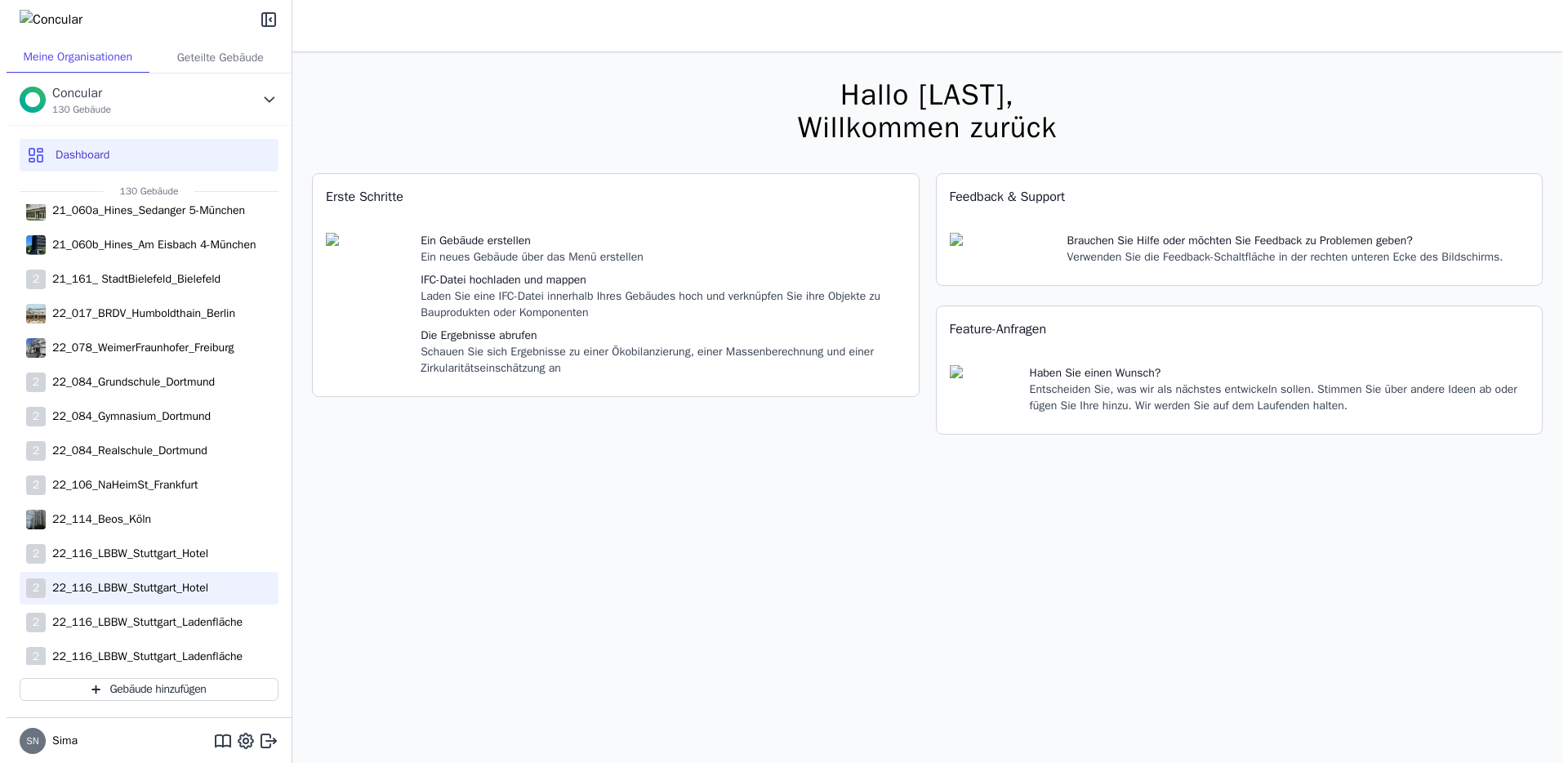 scroll, scrollTop: 0, scrollLeft: 0, axis: both 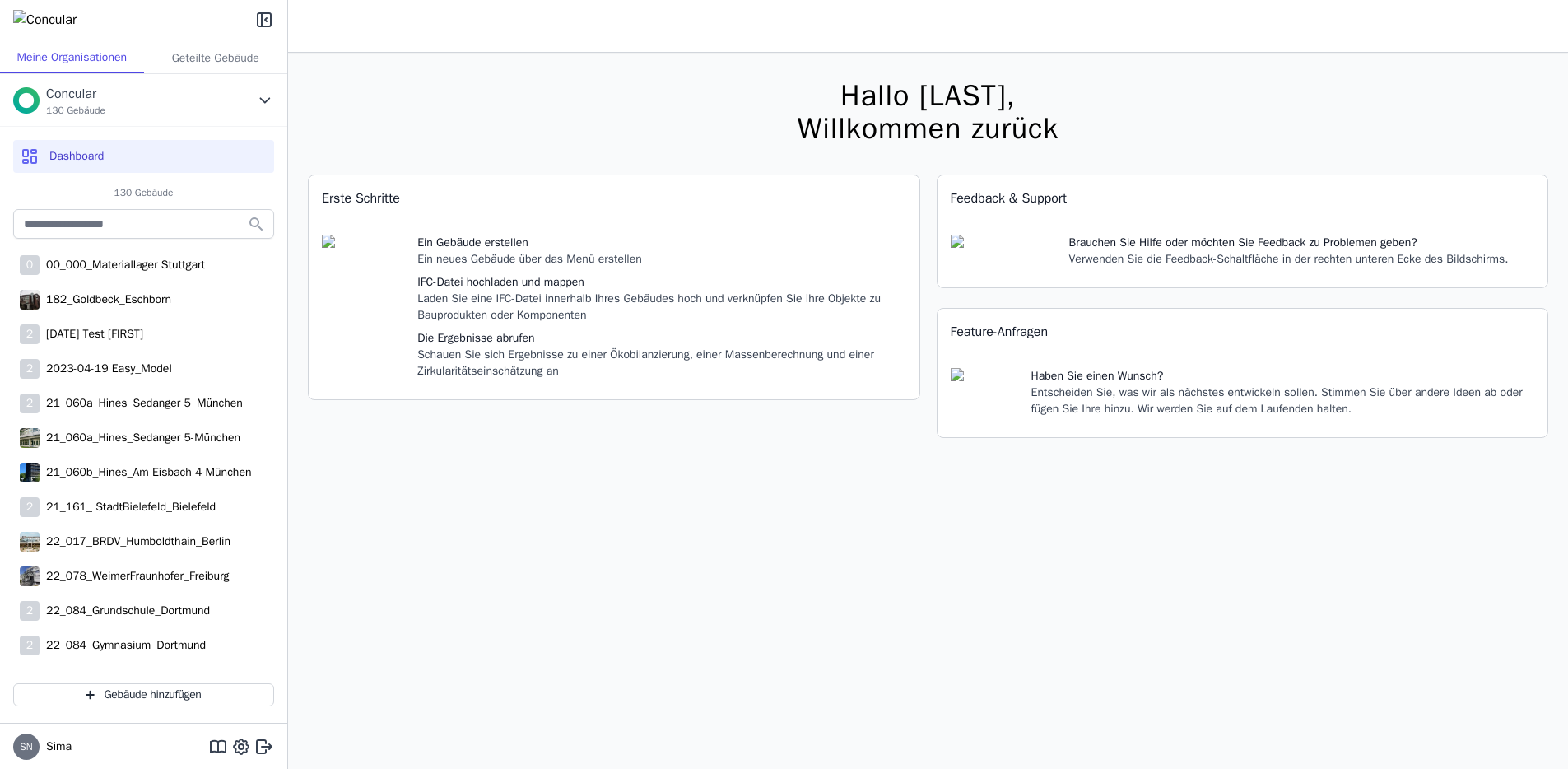 click on "Erste Schritte Ein Gebäude erstellen Ein neues Gebäude über das Menü erstellen IFC-Datei hochladen und mappen Laden Sie eine IFC-Datei innerhalb Ihres Gebäudes hoch und verknüpfen Sie ihre Objekte zu Bauprodukten oder Komponenten Die Ergebnisse abrufen Schauen Sie sich Ergebnisse zu einer Ökobilanzierung, einer Massenberechnung und einer Zirkularitätseinschätzung an" at bounding box center (614, 316) 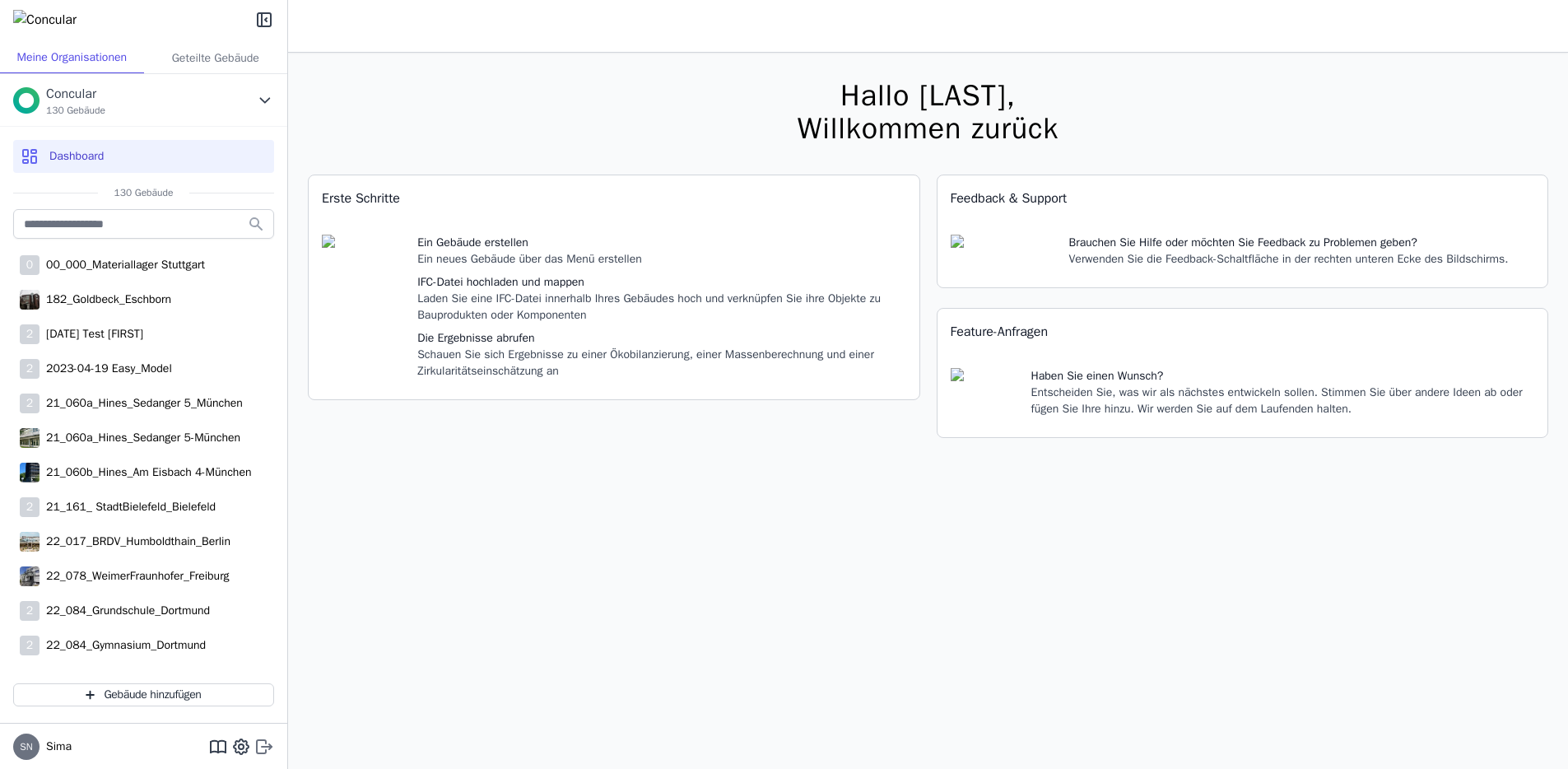 click 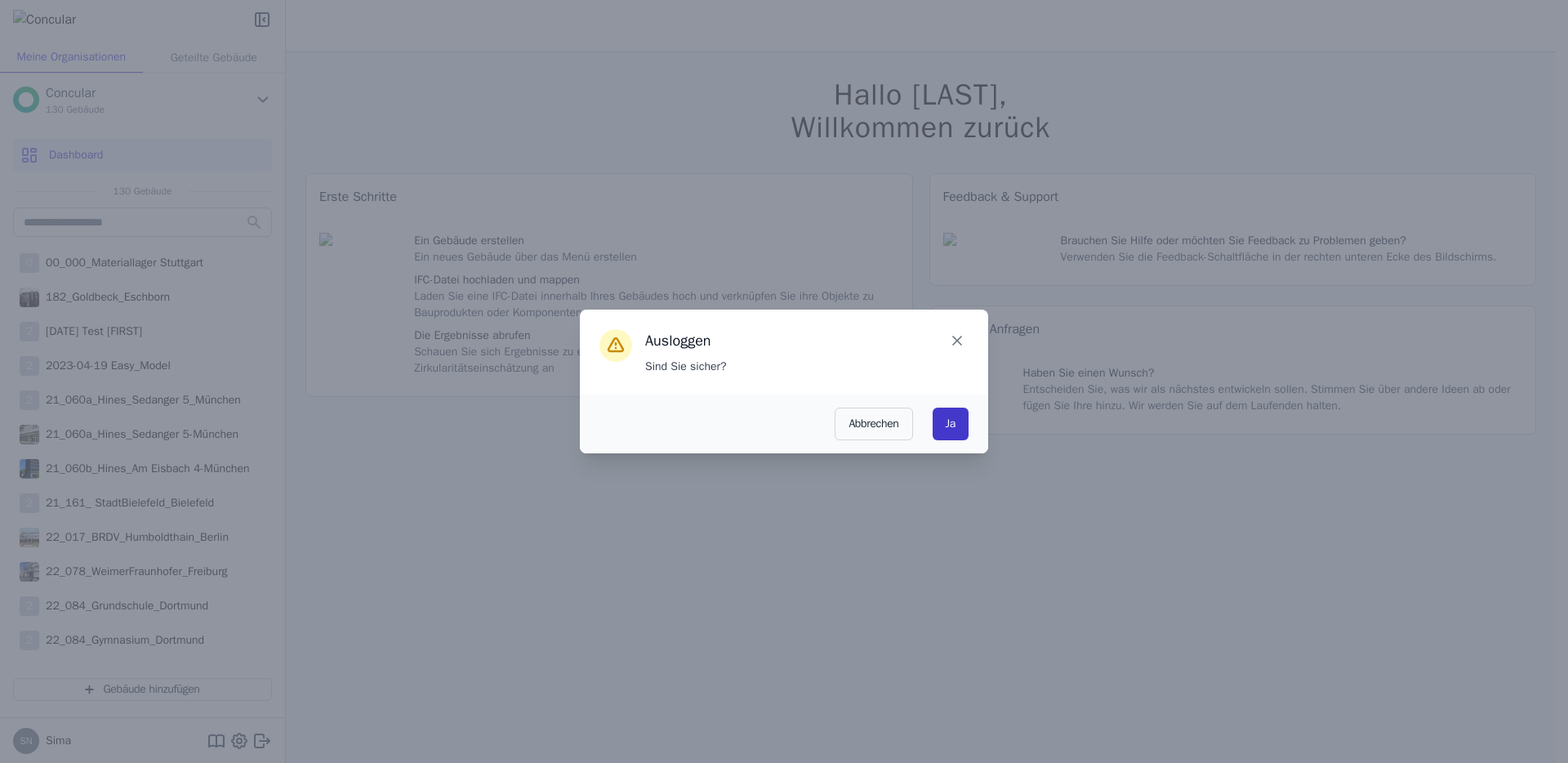 click on "Ja" at bounding box center [951, 424] 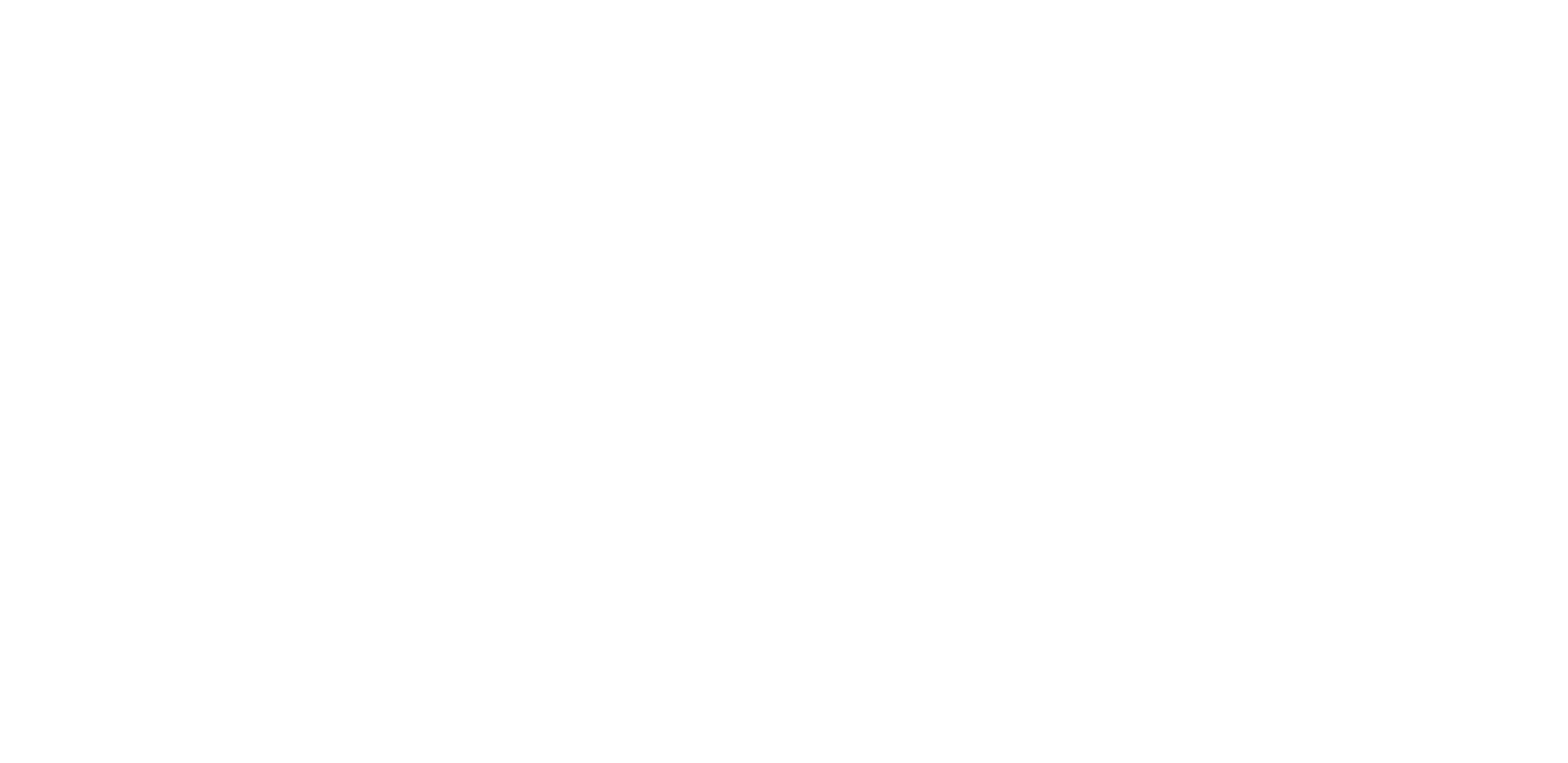 scroll, scrollTop: 0, scrollLeft: 0, axis: both 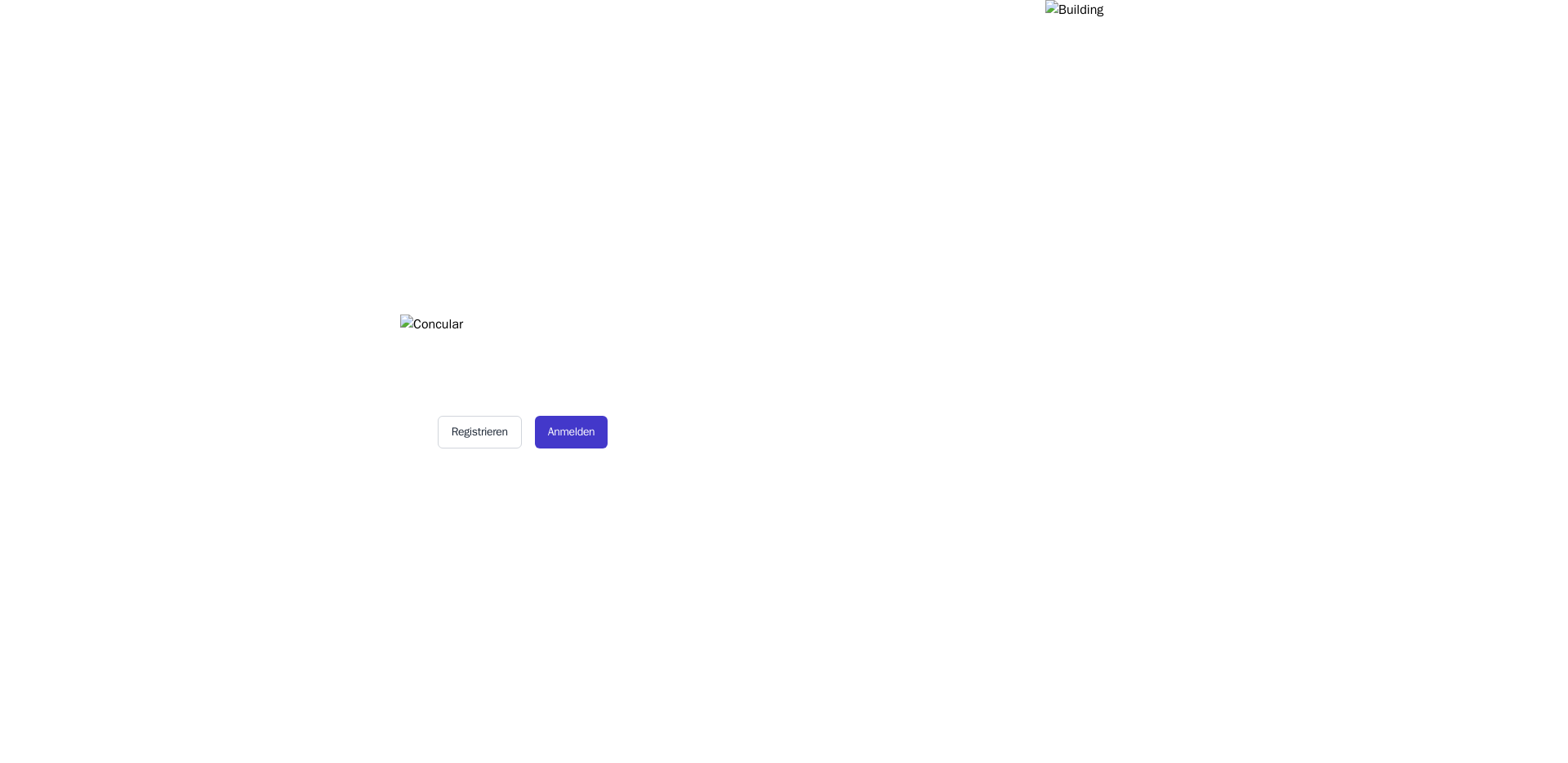 click on "Anmelden" at bounding box center (572, 432) 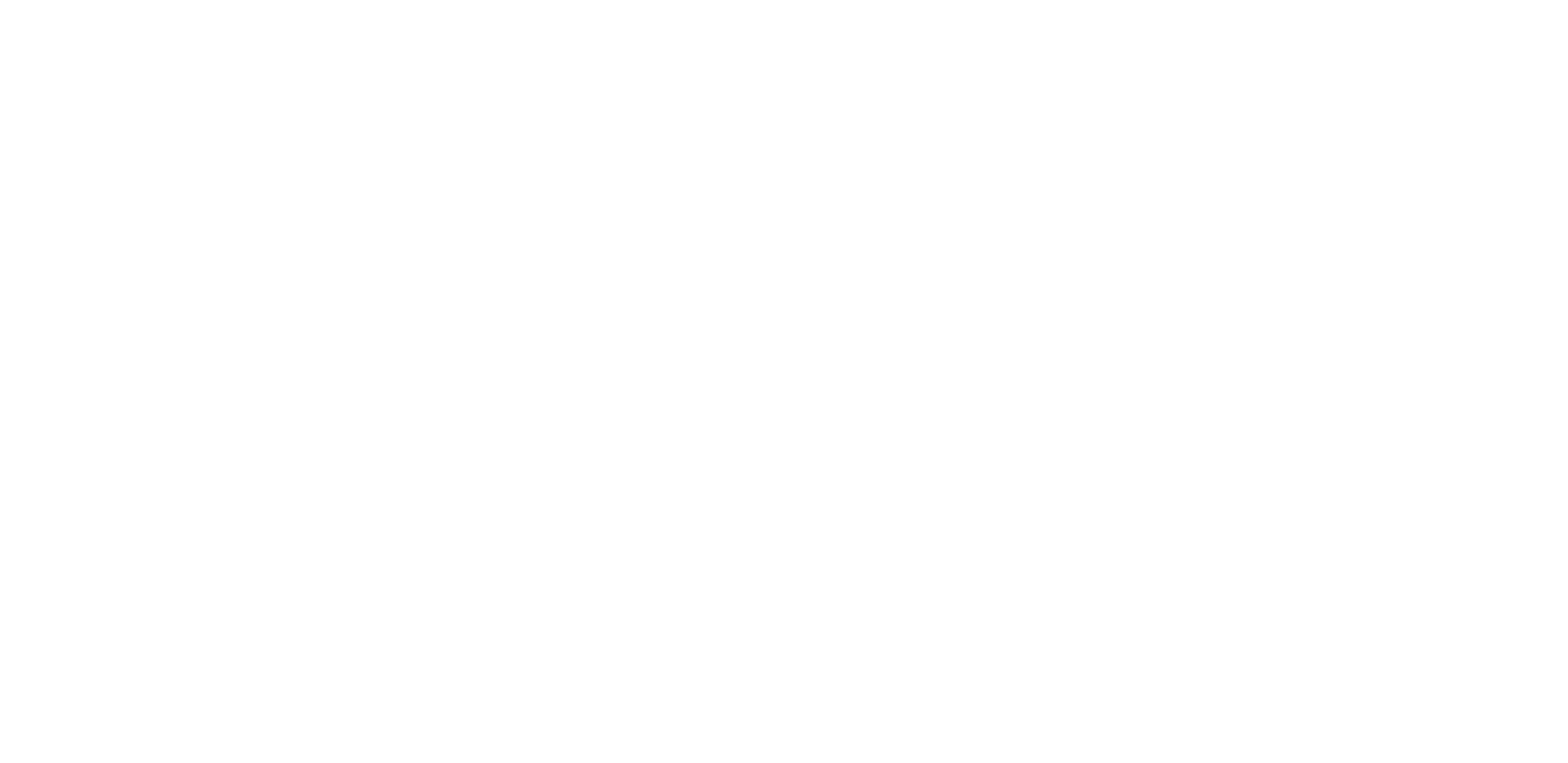 scroll, scrollTop: 0, scrollLeft: 0, axis: both 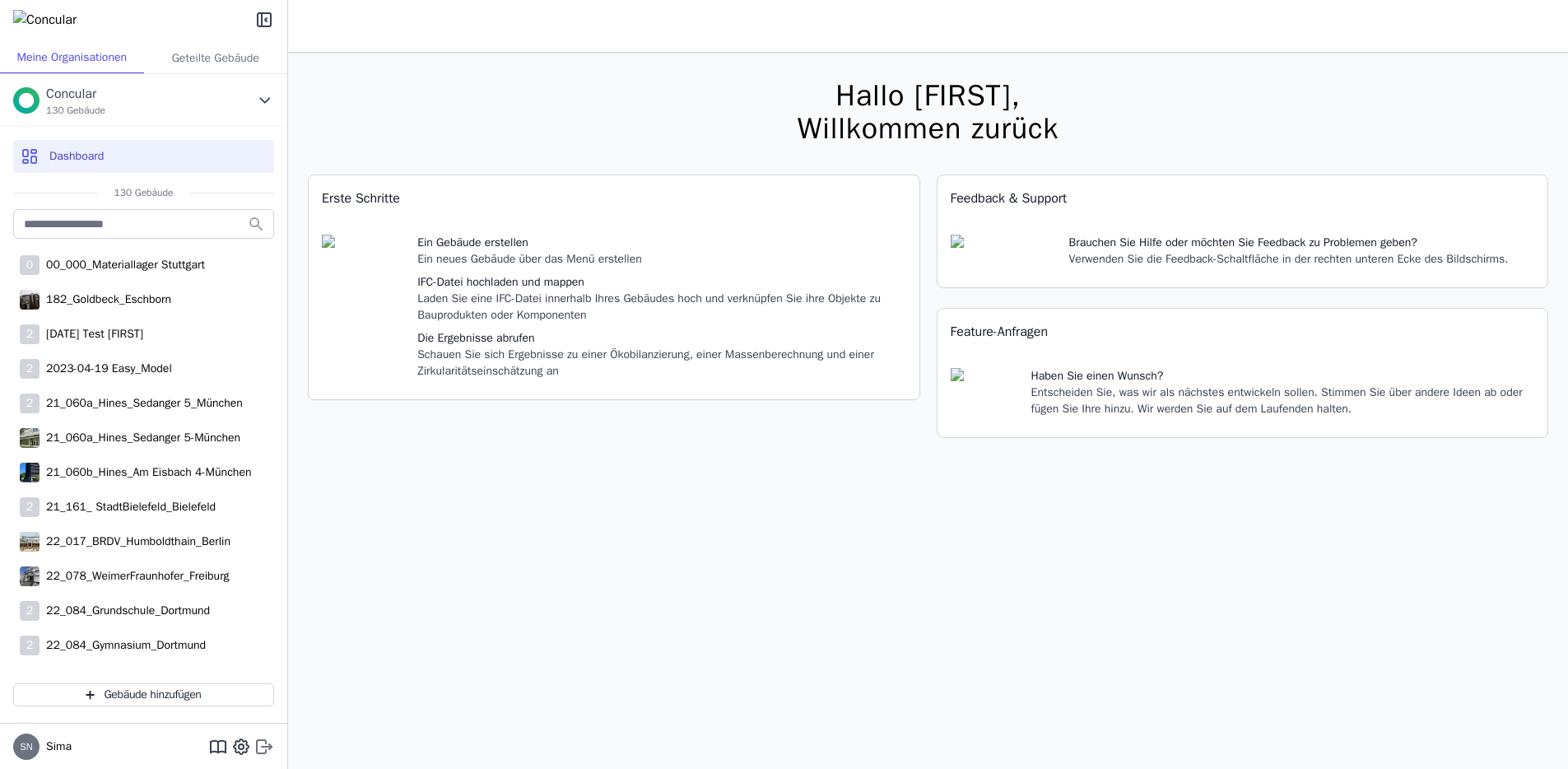 click 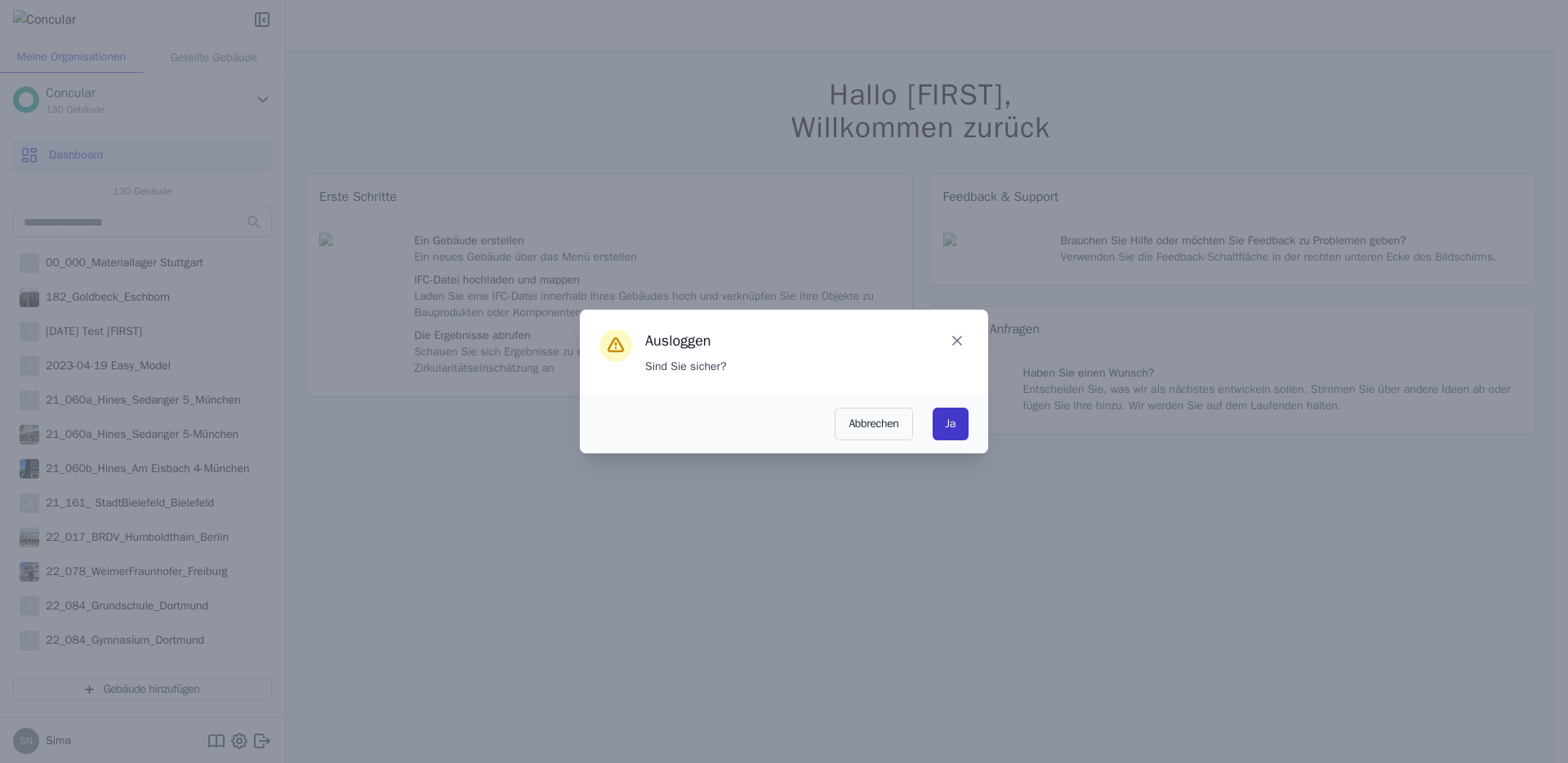 click on "Ja" at bounding box center (951, 424) 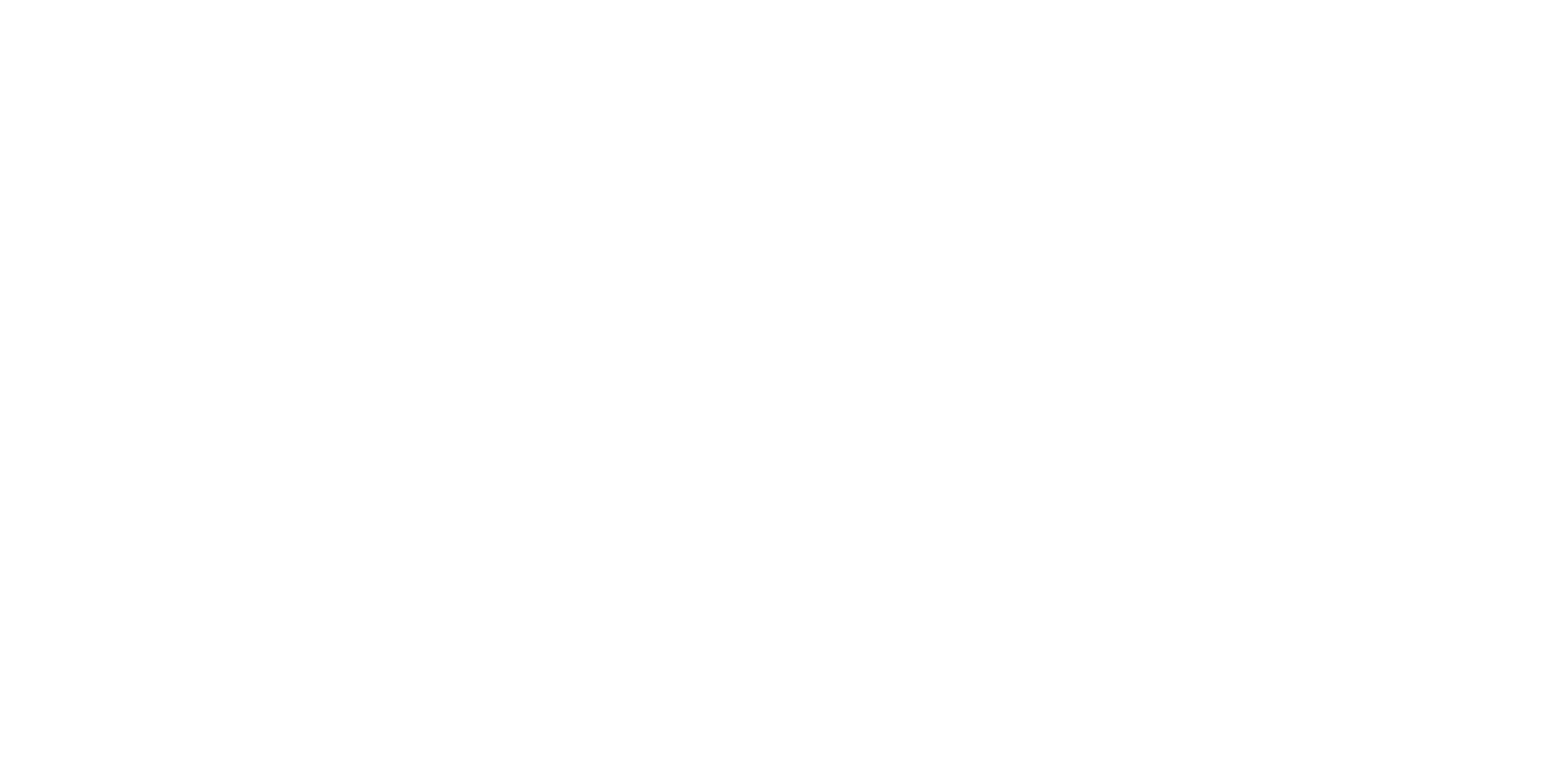 scroll, scrollTop: 0, scrollLeft: 0, axis: both 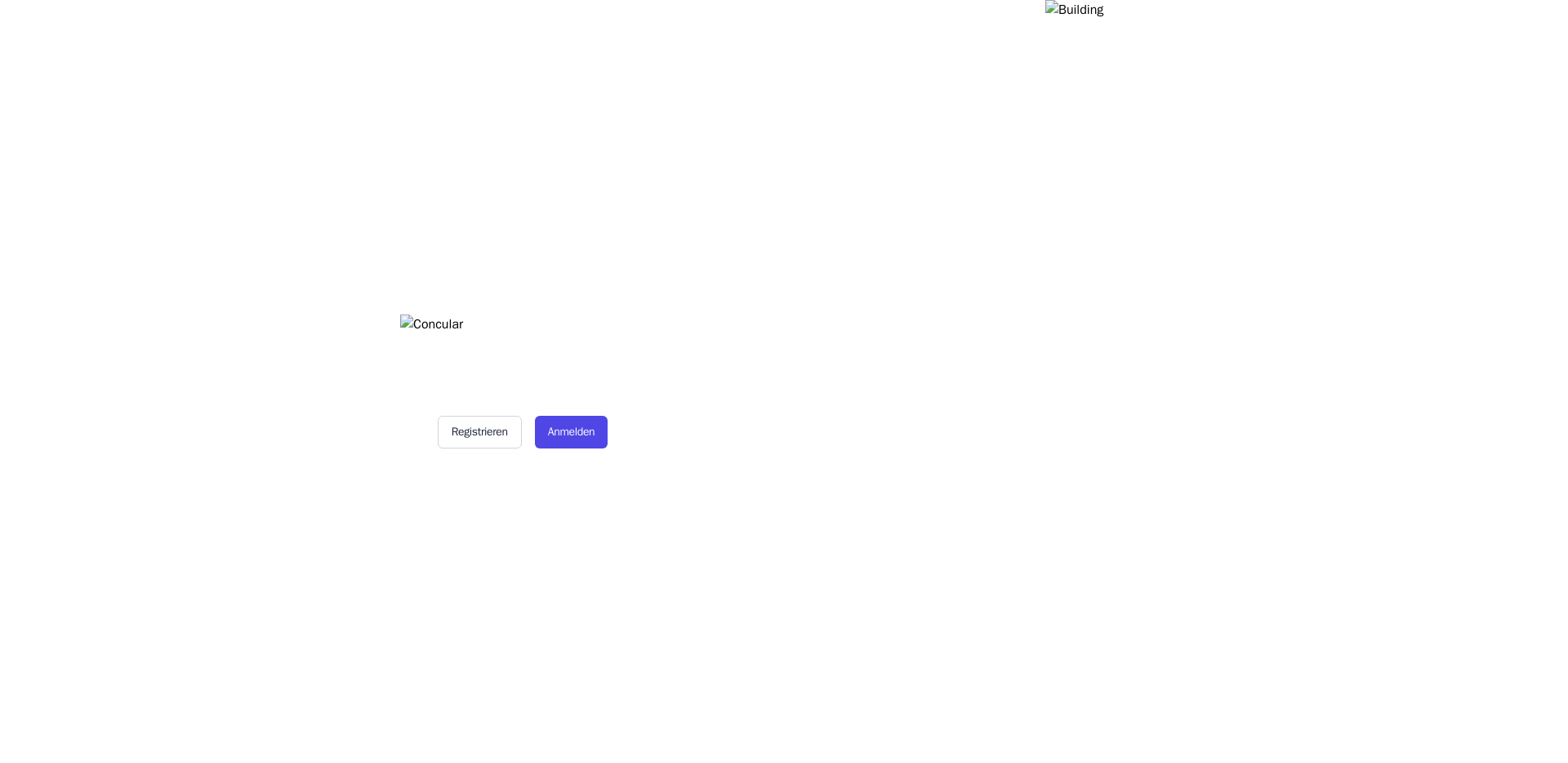 click at bounding box center [1307, 382] 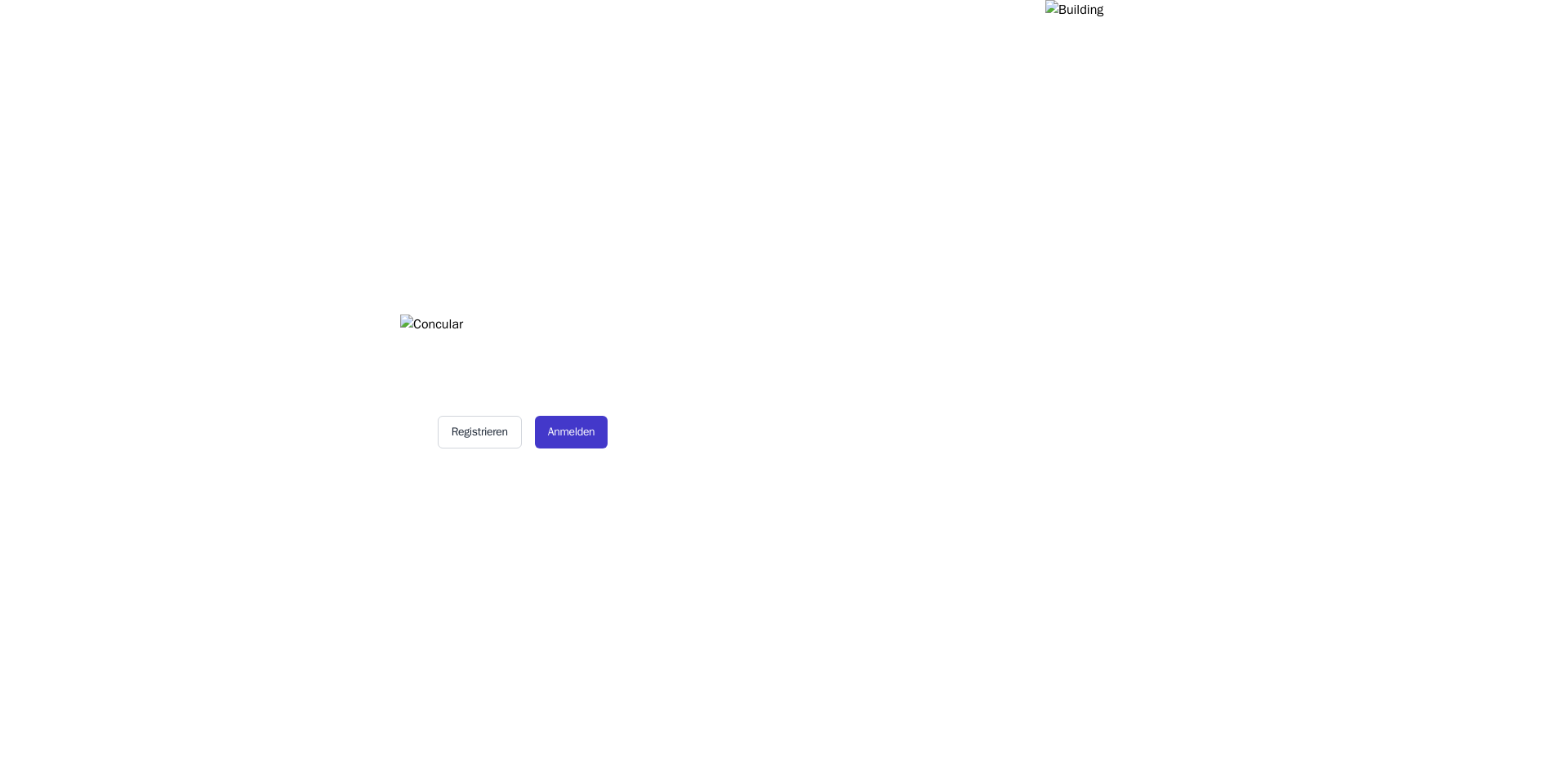 click on "Anmelden" at bounding box center [572, 432] 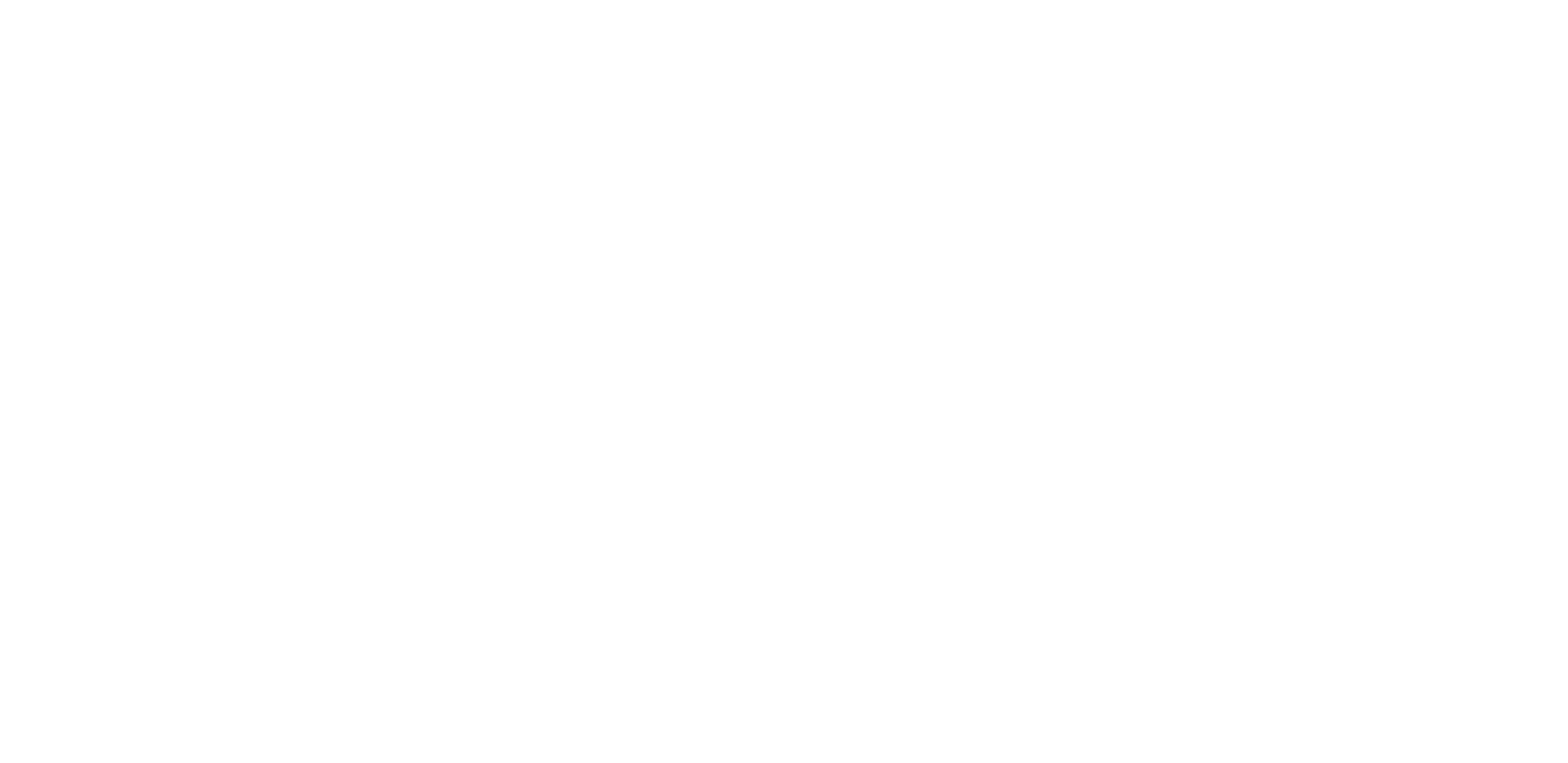 scroll, scrollTop: 0, scrollLeft: 0, axis: both 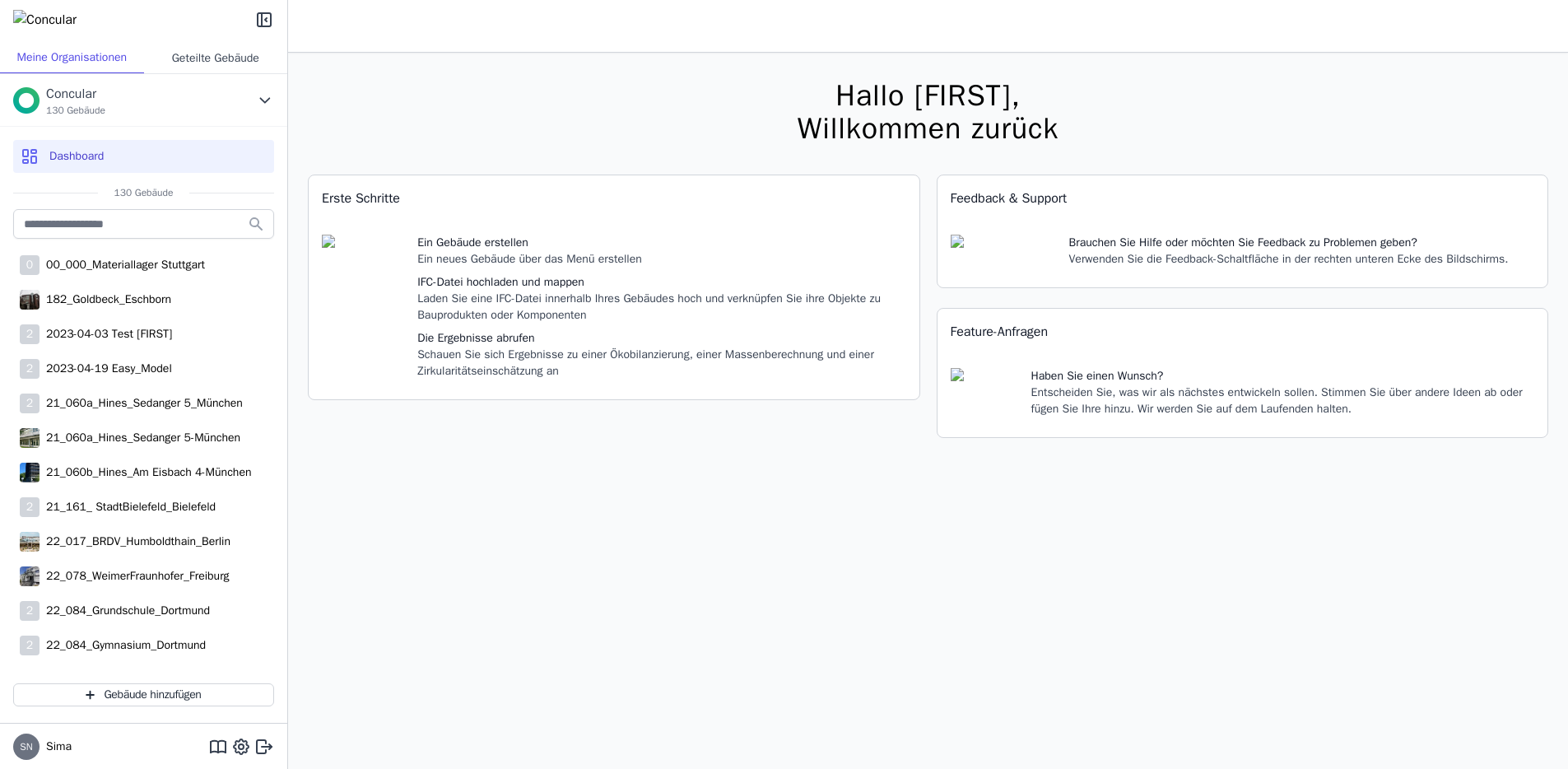 click on "Geteilte Gebäude" at bounding box center [216, 58] 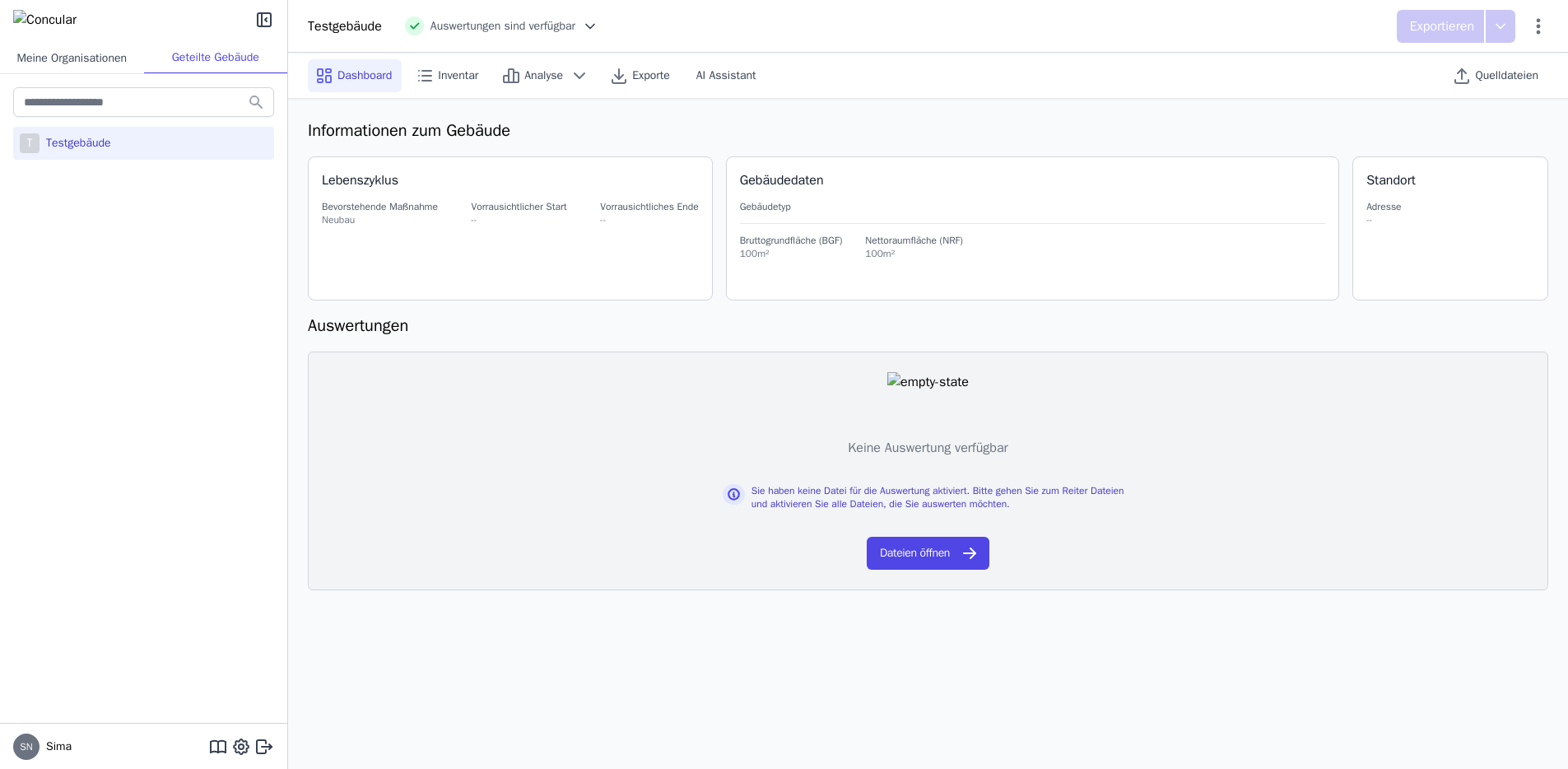 click on "Meine Organisationen" at bounding box center (72, 58) 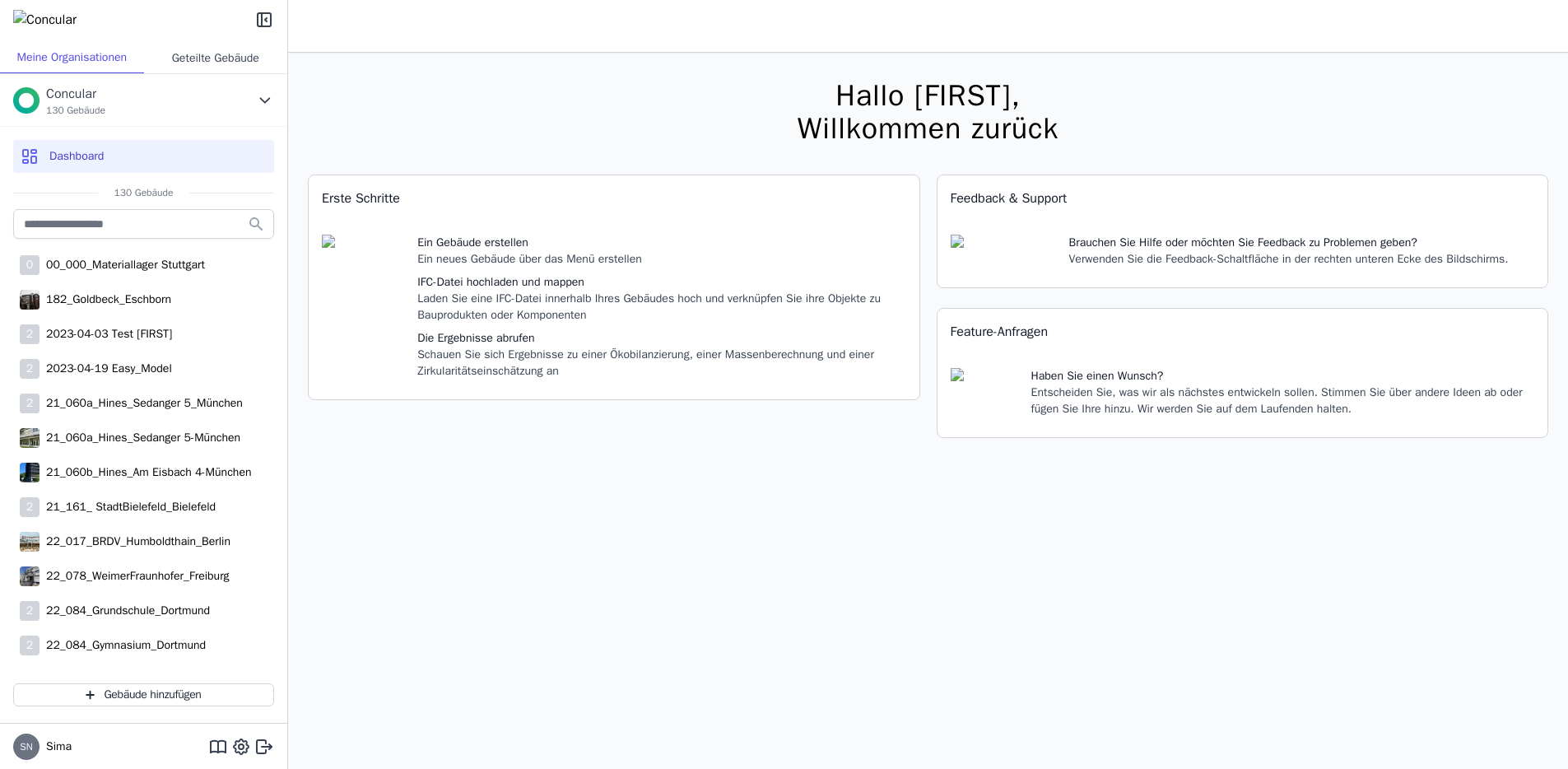 click on "Geteilte Gebäude" at bounding box center (216, 58) 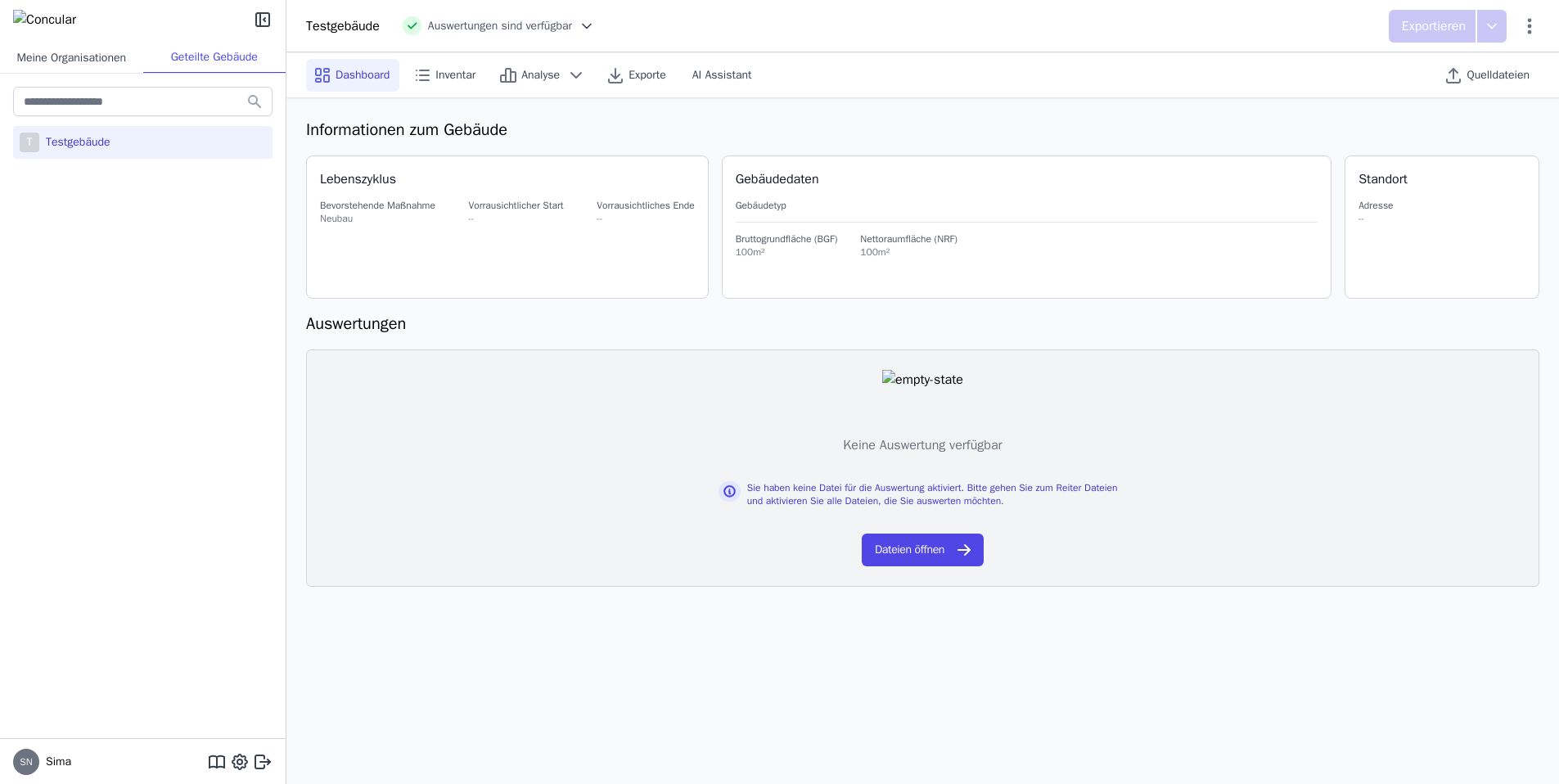 click on "Meine Organisationen" at bounding box center (71, 57) 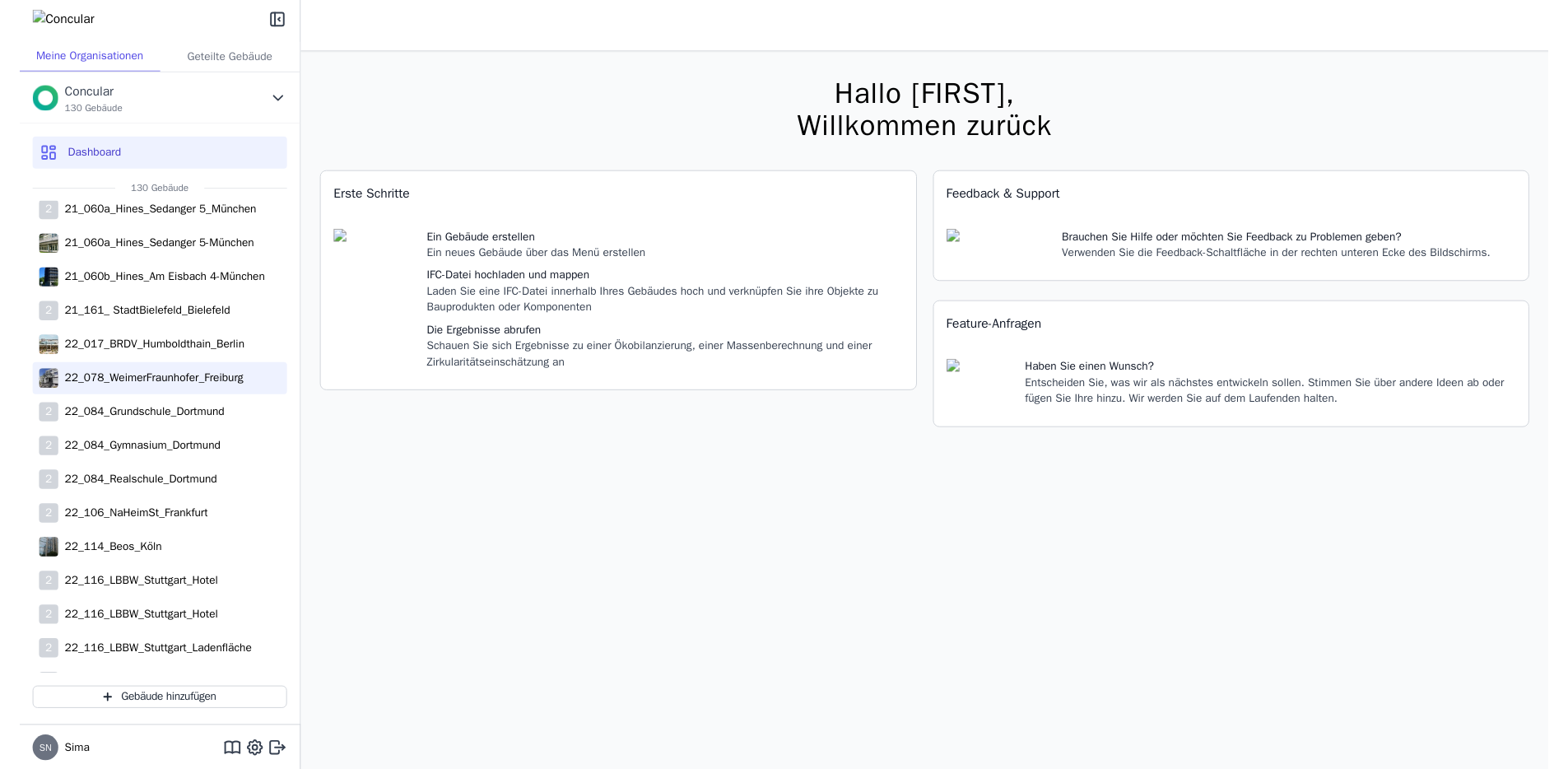 scroll, scrollTop: 0, scrollLeft: 0, axis: both 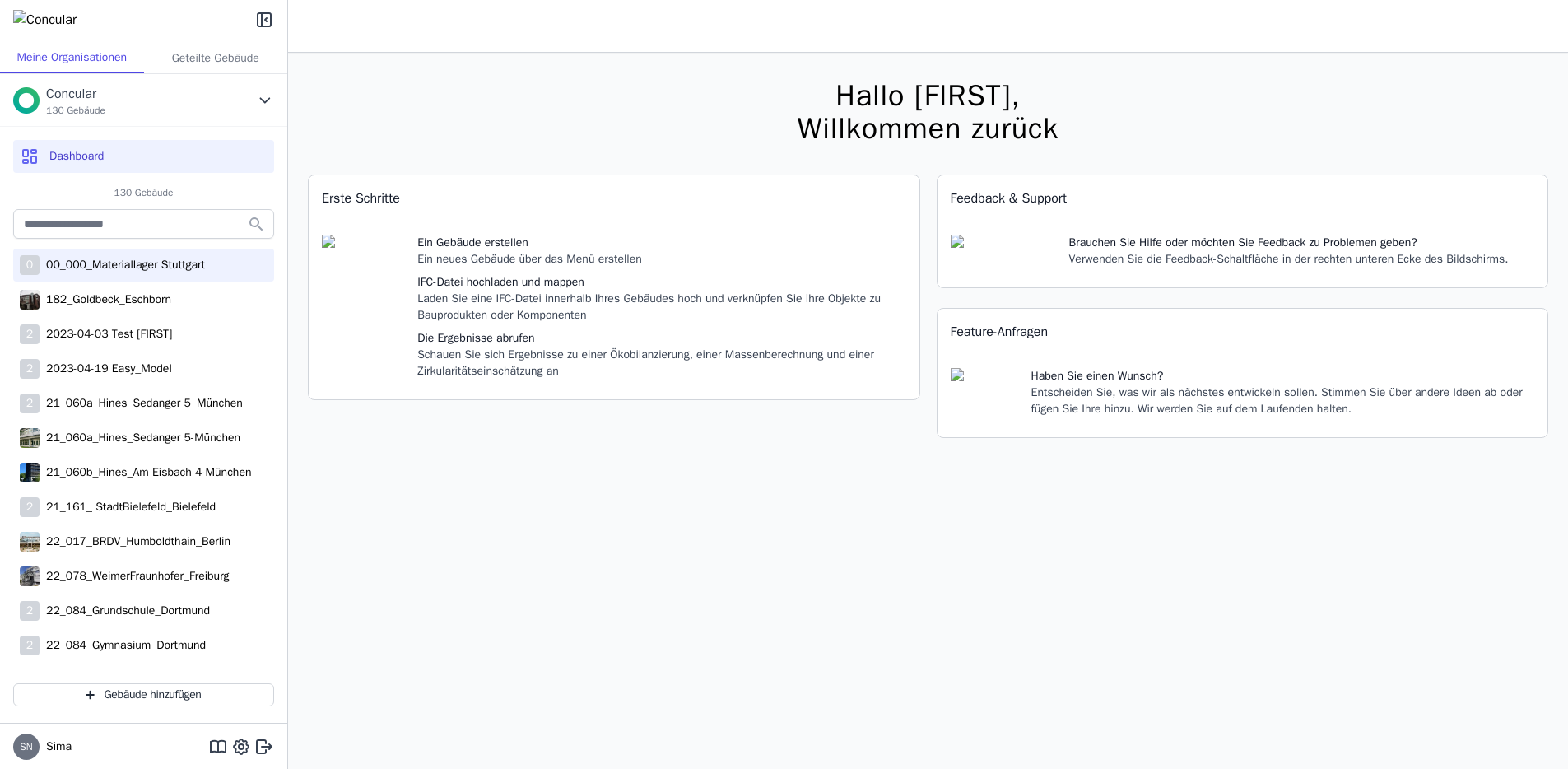 click on "0 00_000_Materiallager Stuttgart" at bounding box center [143, 265] 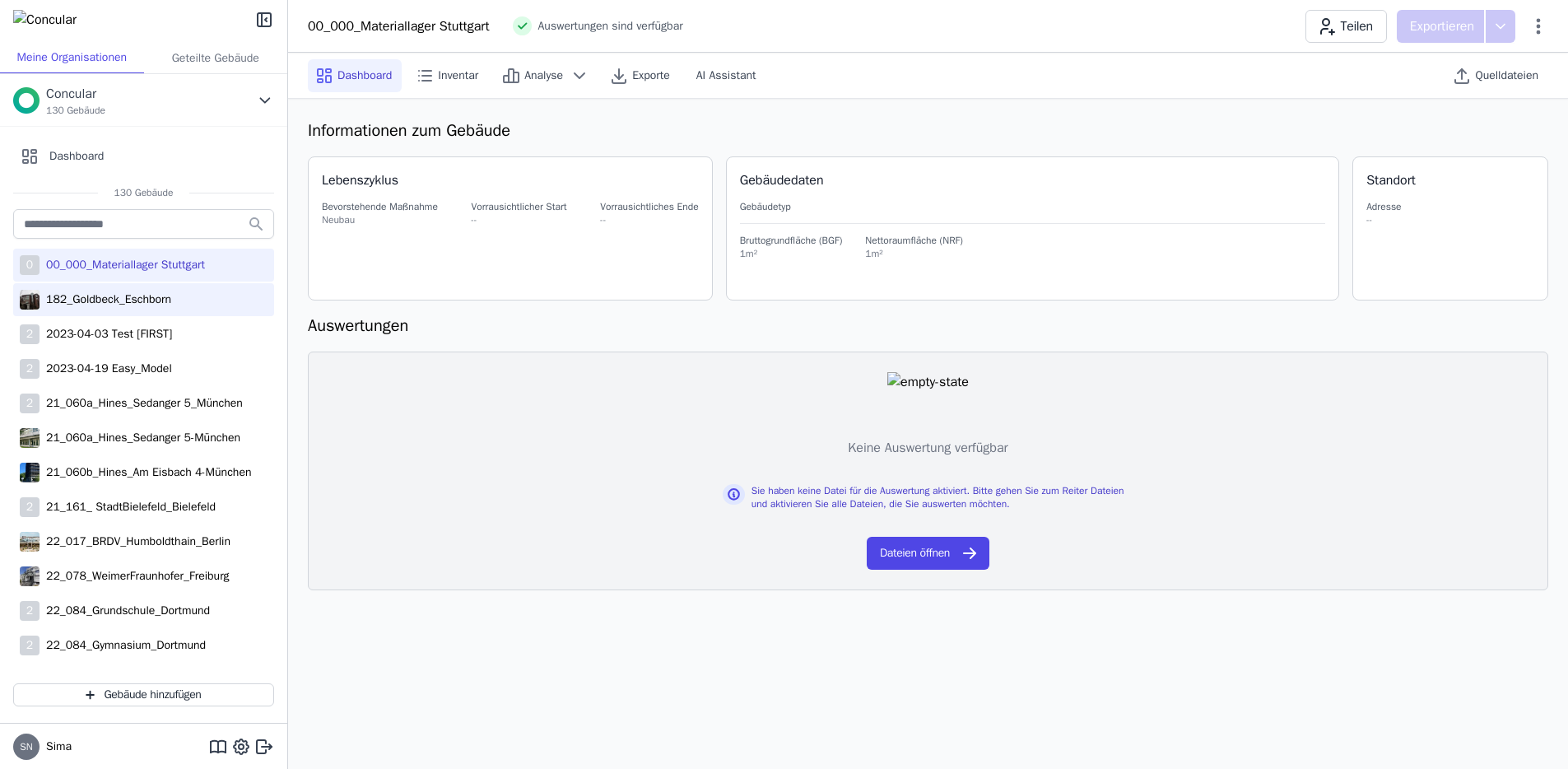 click on "182_Goldbeck_Eschborn" at bounding box center (105, 300) 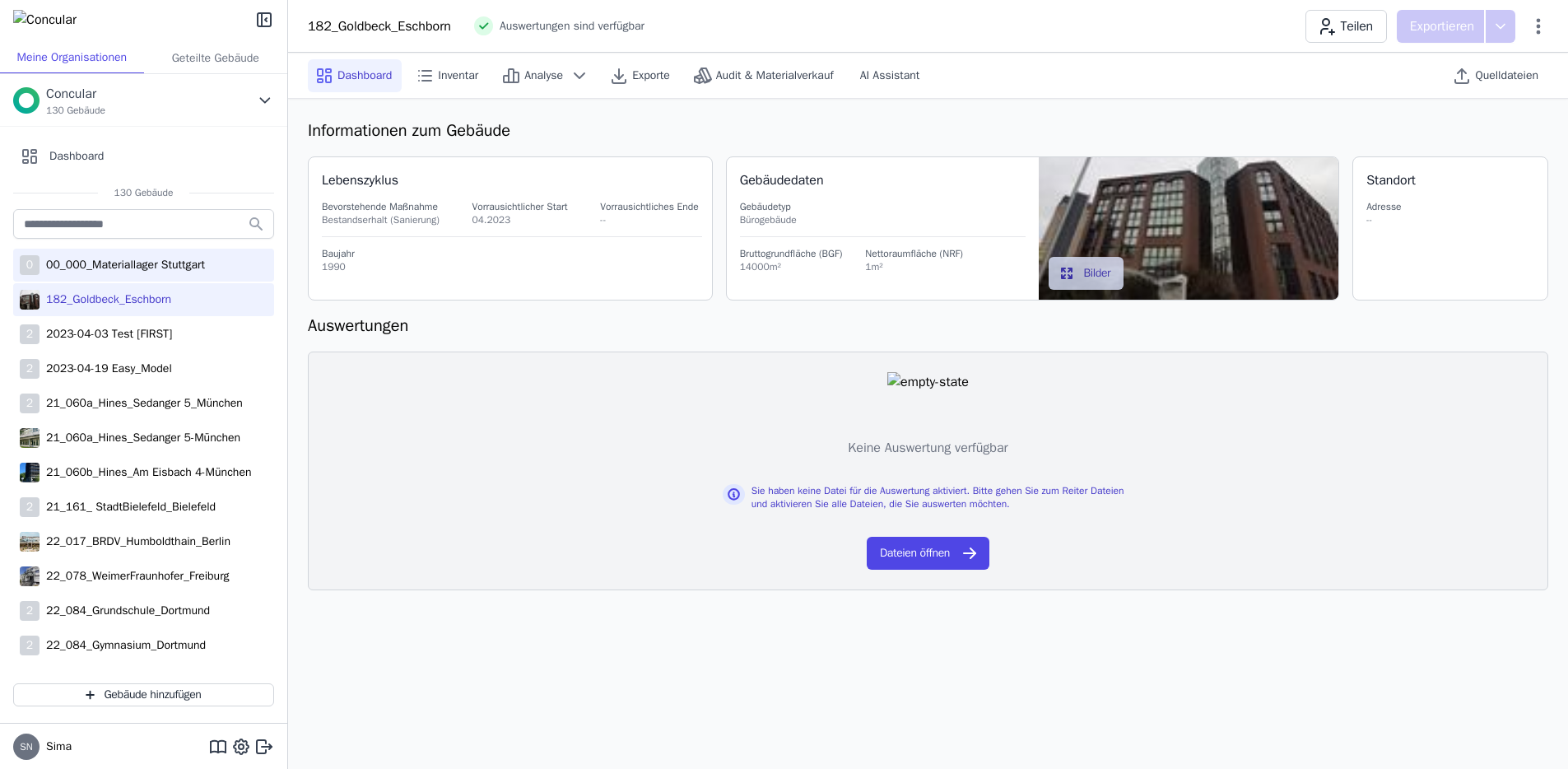 click on "00_000_Materiallager Stuttgart" at bounding box center [122, 265] 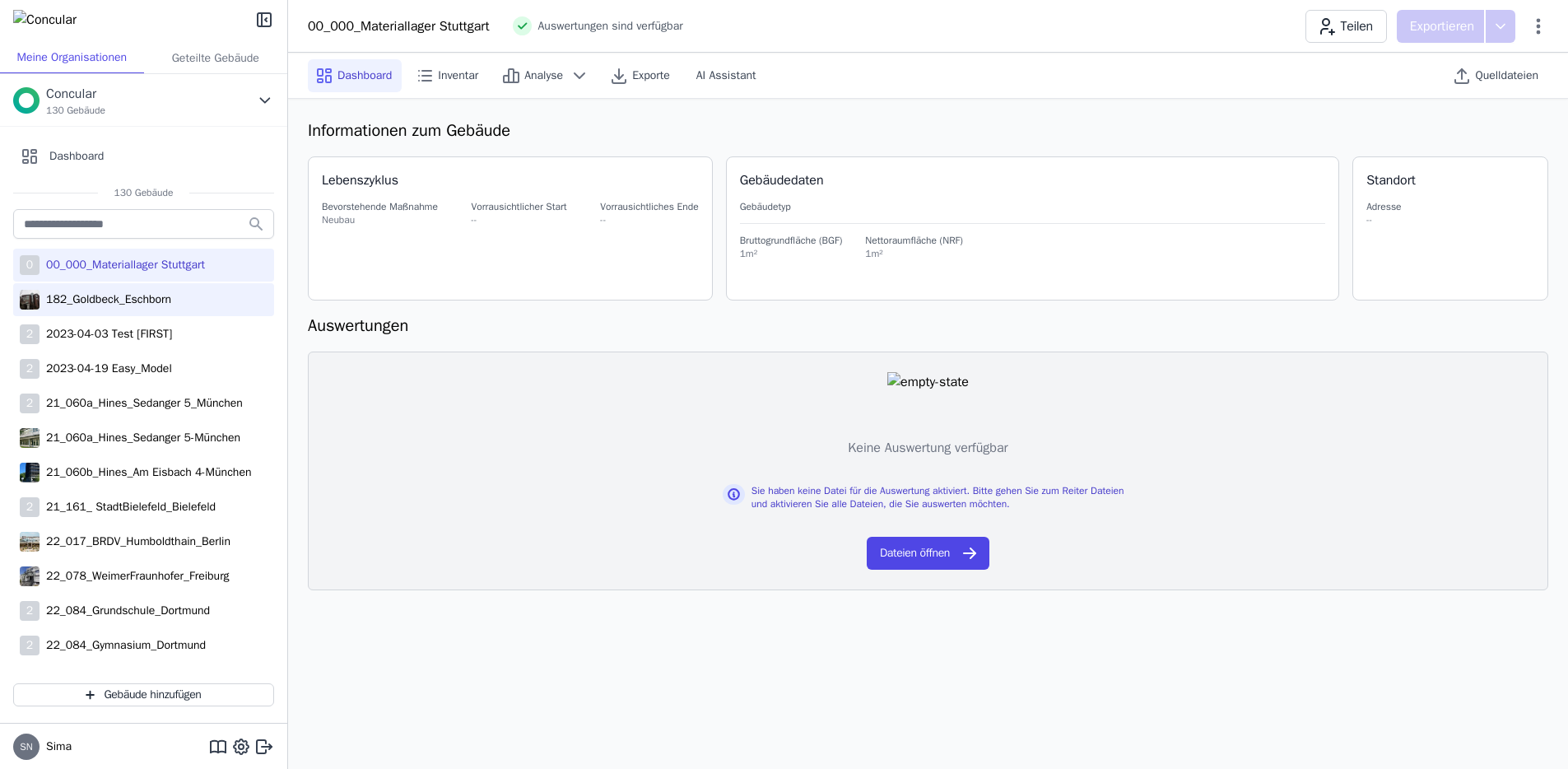 click on "182_Goldbeck_Eschborn" at bounding box center [105, 300] 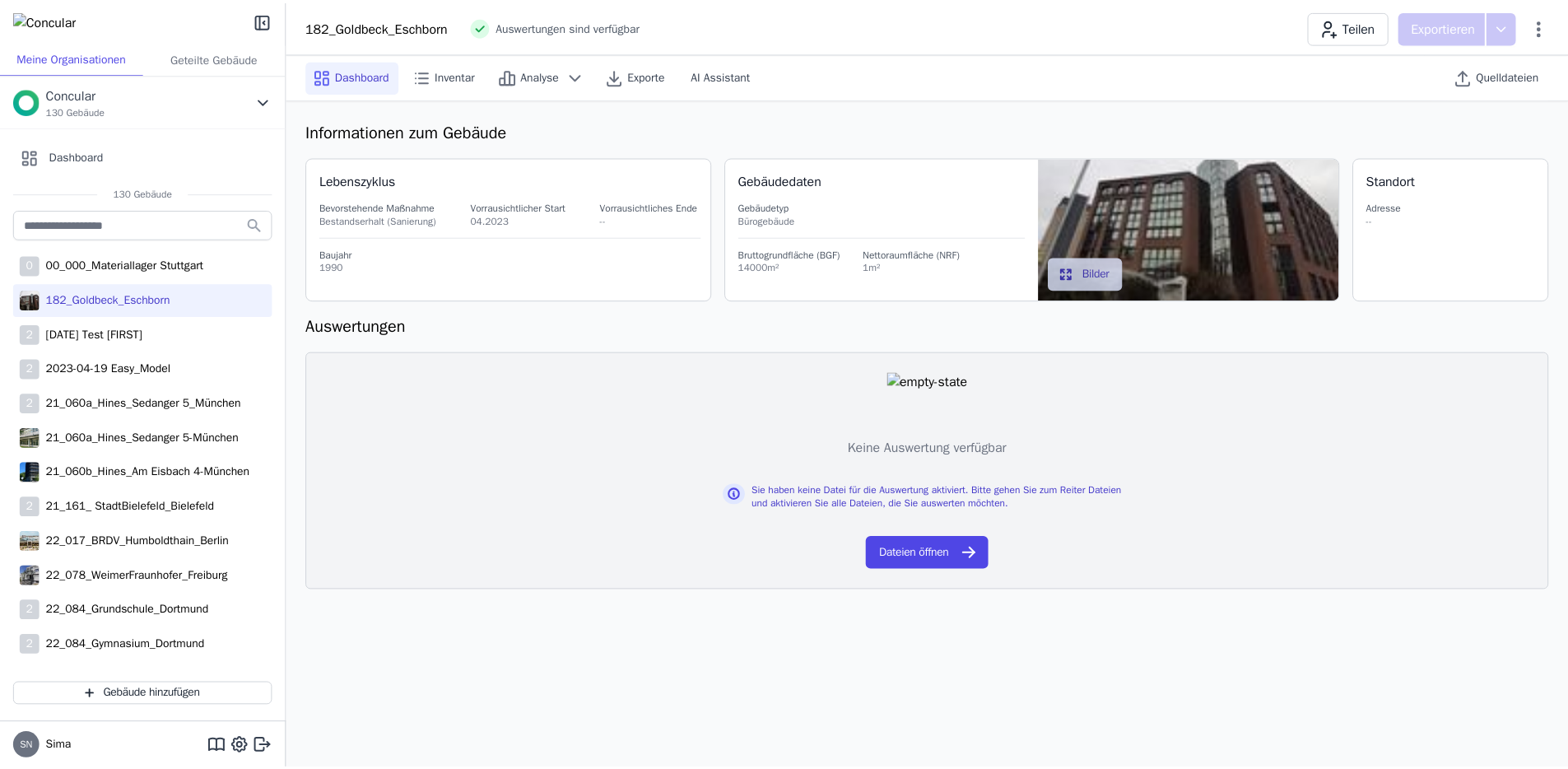 scroll, scrollTop: 0, scrollLeft: 0, axis: both 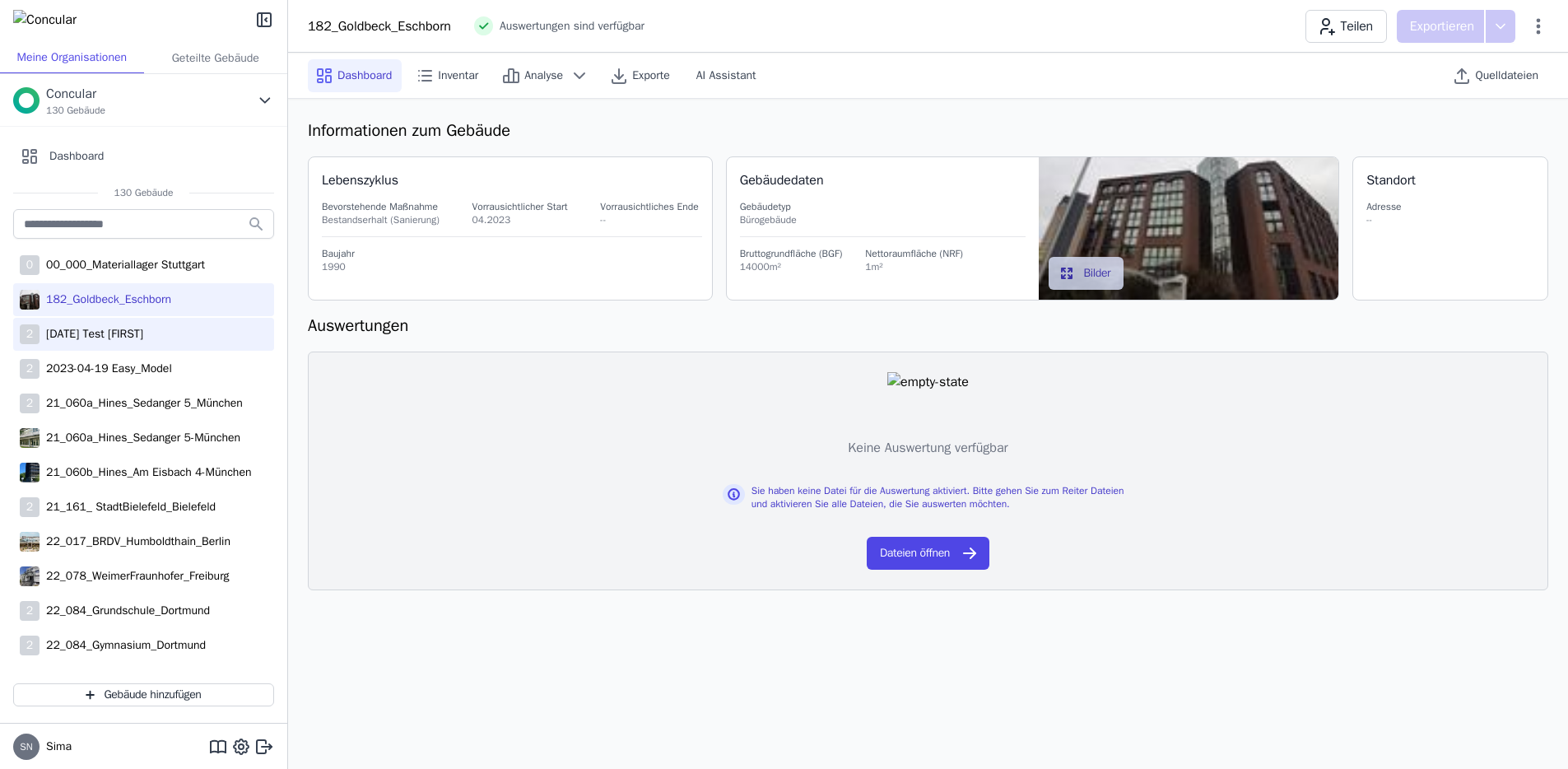 click on "[DATE] Test [FIRST]" at bounding box center [91, 334] 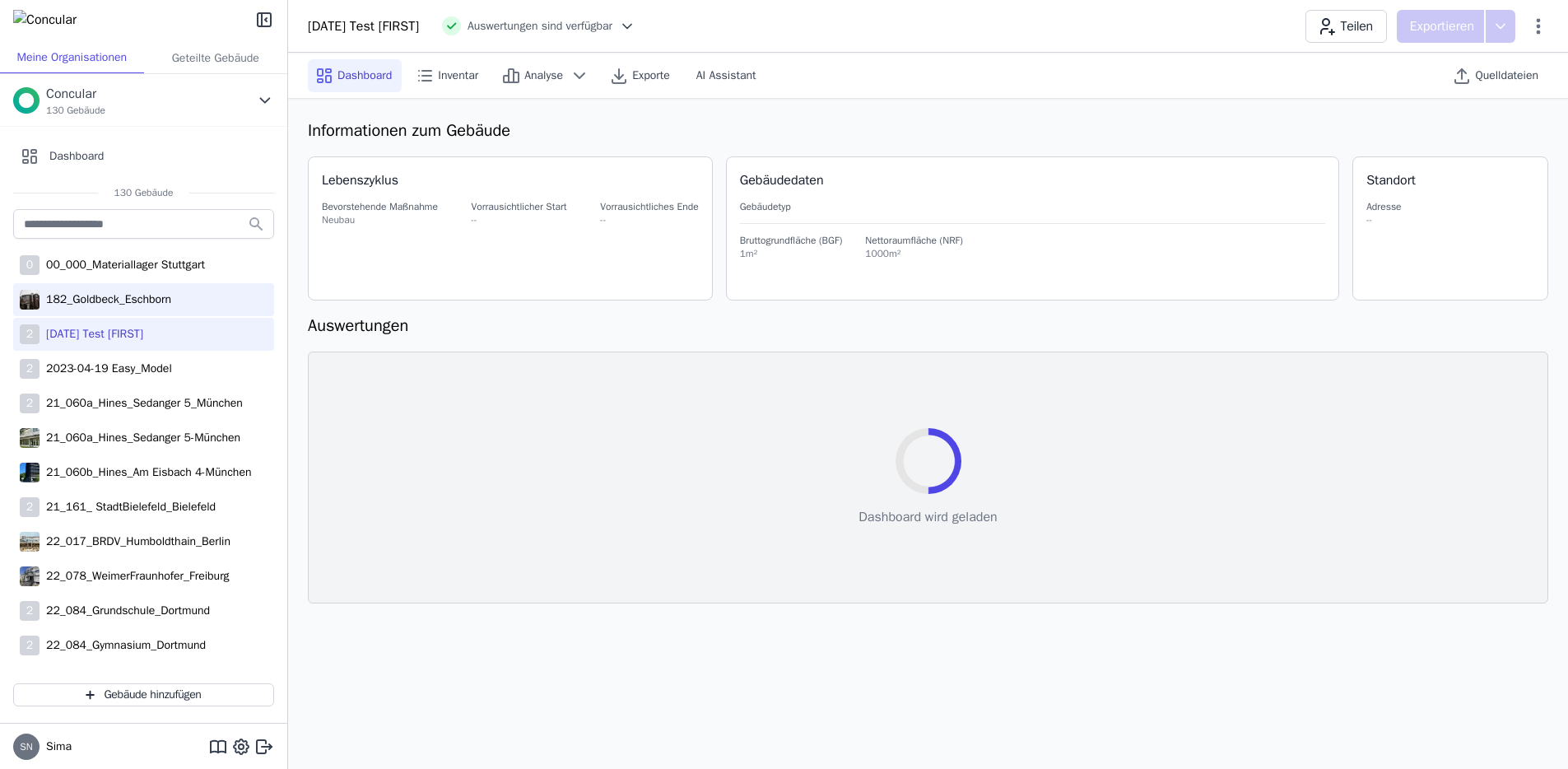click on "182_Goldbeck_Eschborn" at bounding box center [105, 300] 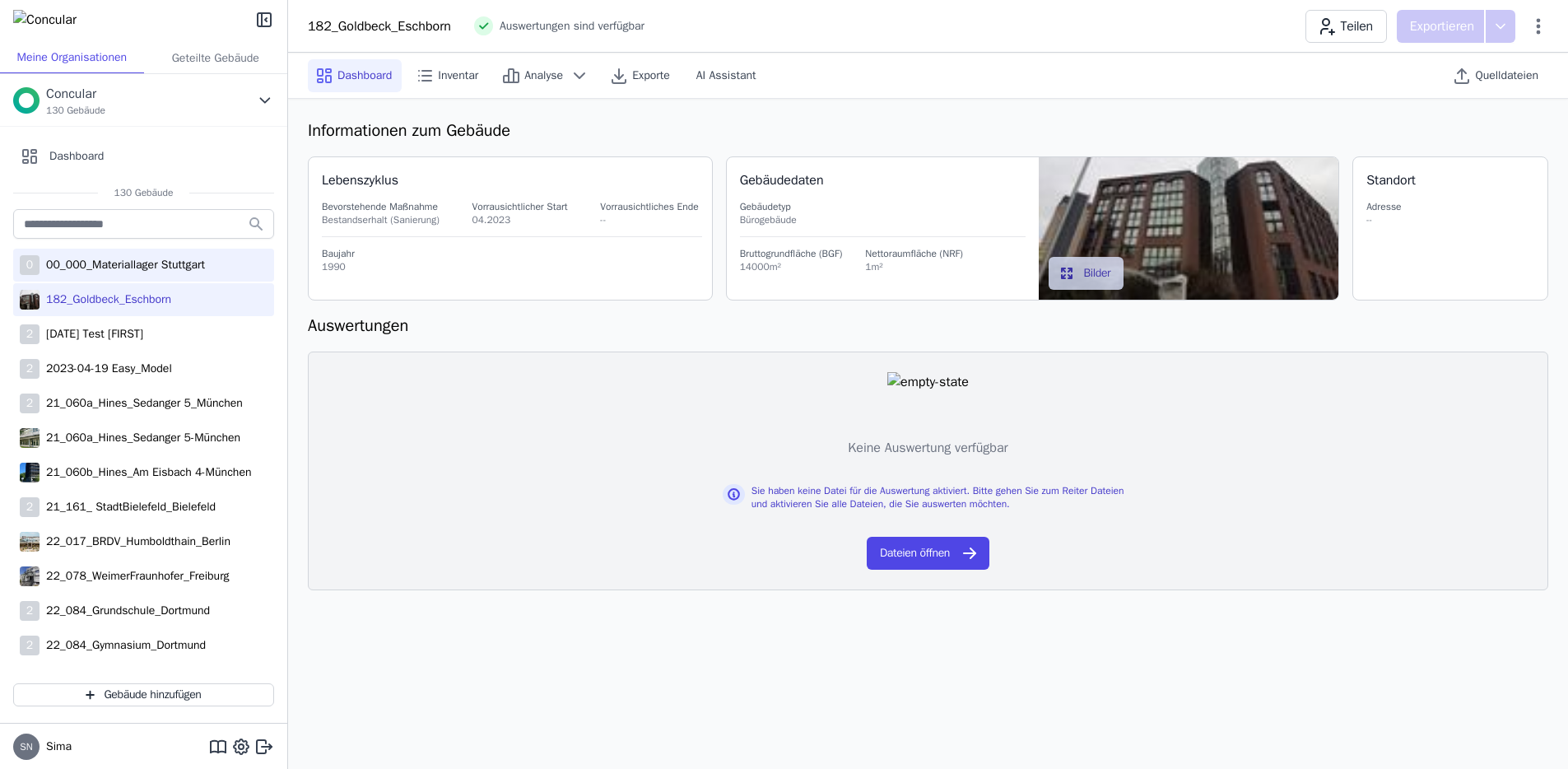 click on "00_000_Materiallager Stuttgart" at bounding box center [122, 265] 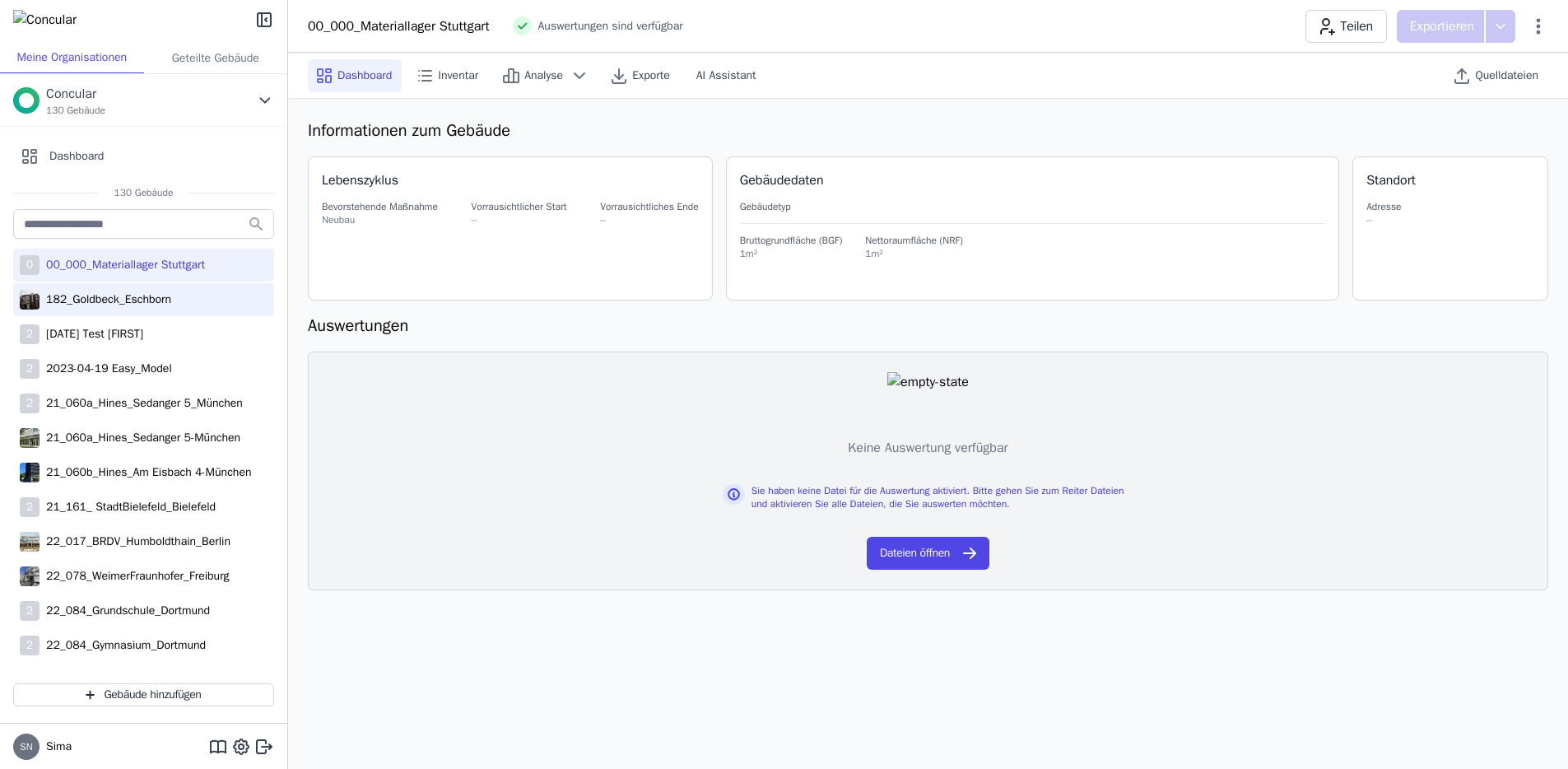 click on "182_Goldbeck_Eschborn" at bounding box center (105, 300) 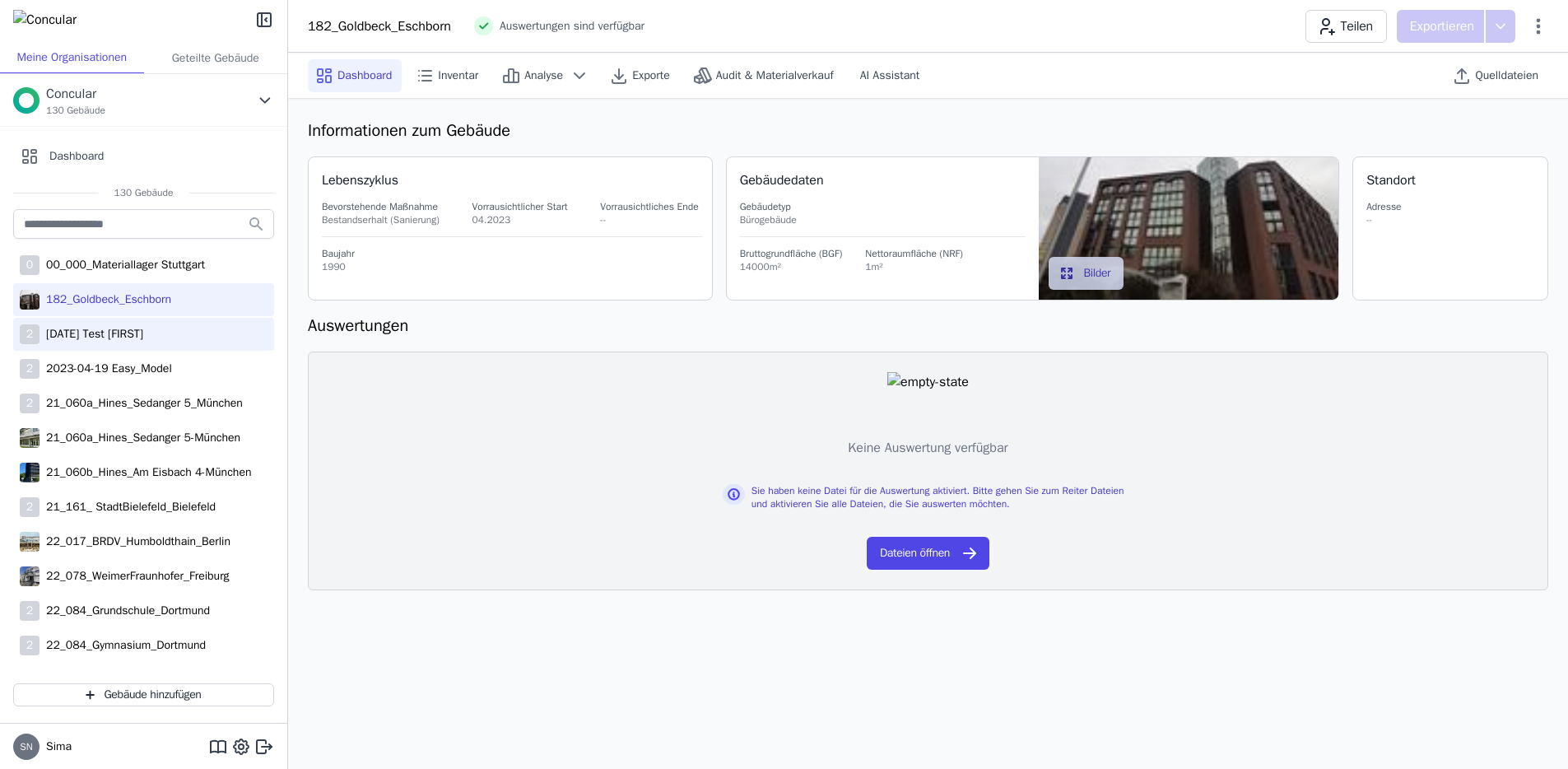 click on "[DATE] Test [FIRST]" at bounding box center (91, 334) 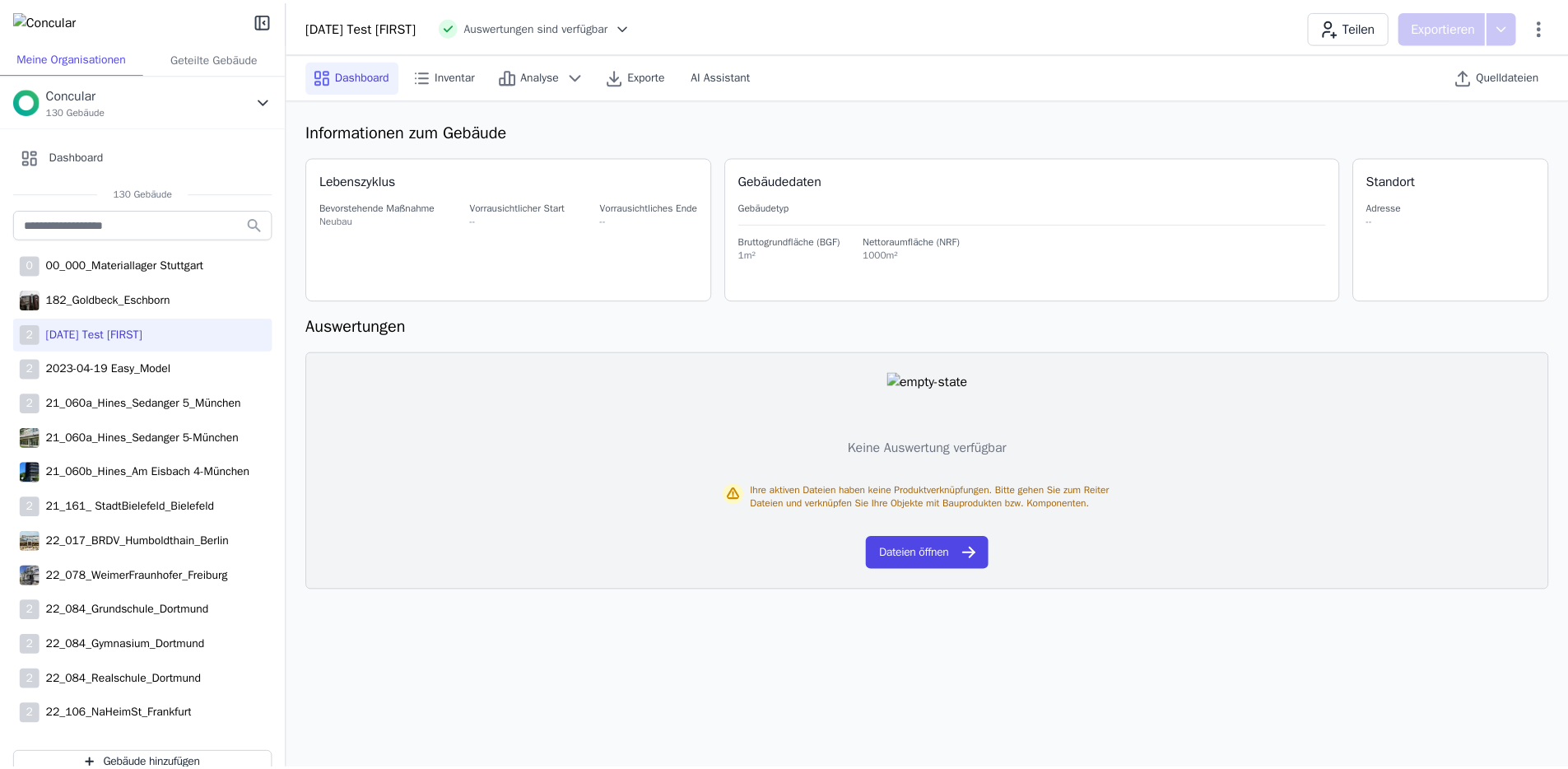 scroll, scrollTop: 0, scrollLeft: 0, axis: both 